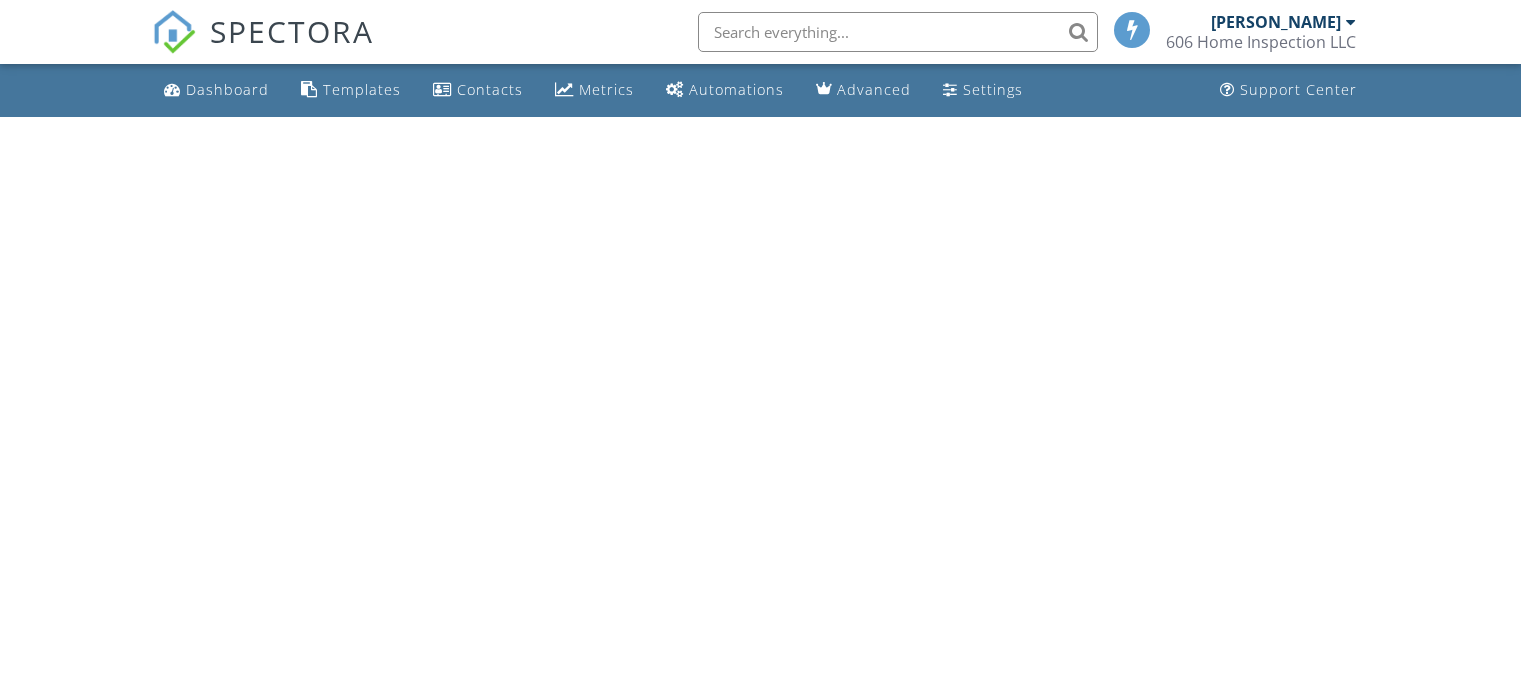 scroll, scrollTop: 0, scrollLeft: 0, axis: both 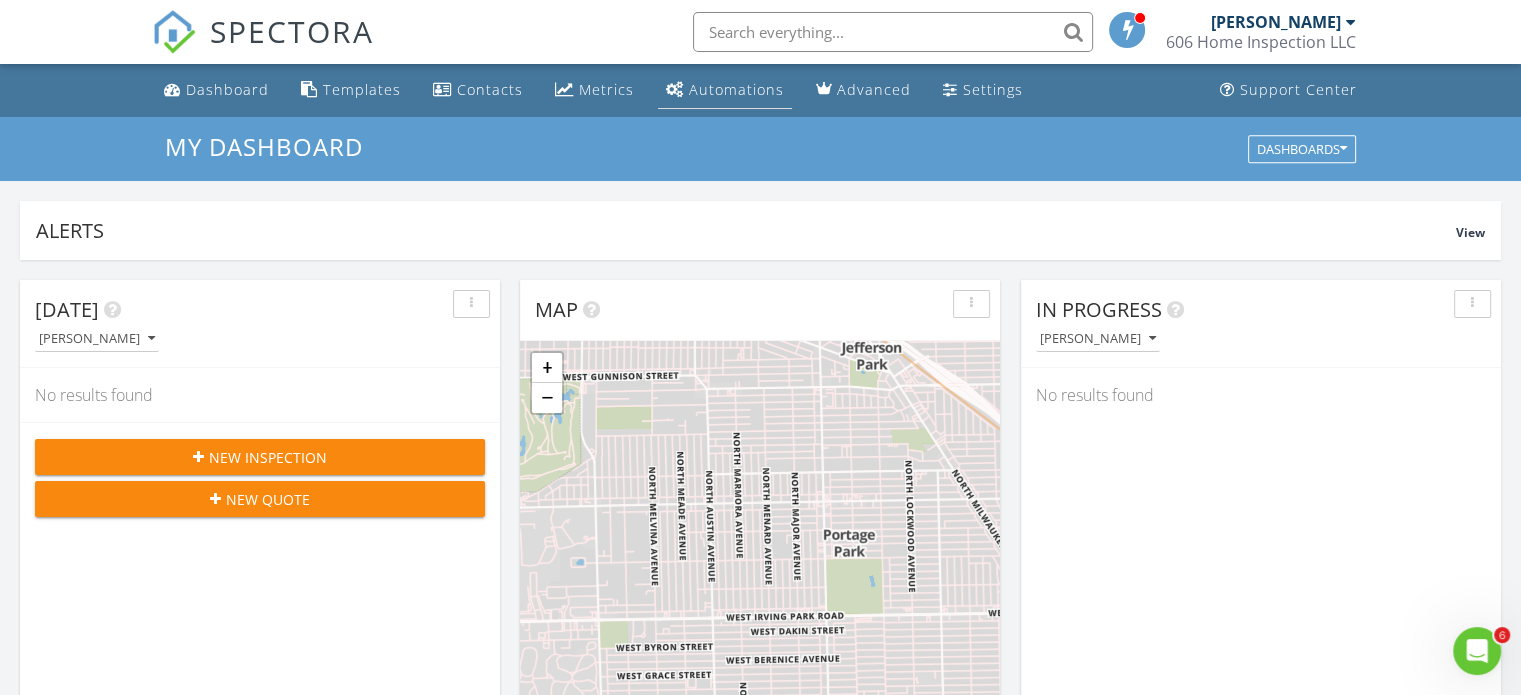 click on "Automations" at bounding box center (736, 89) 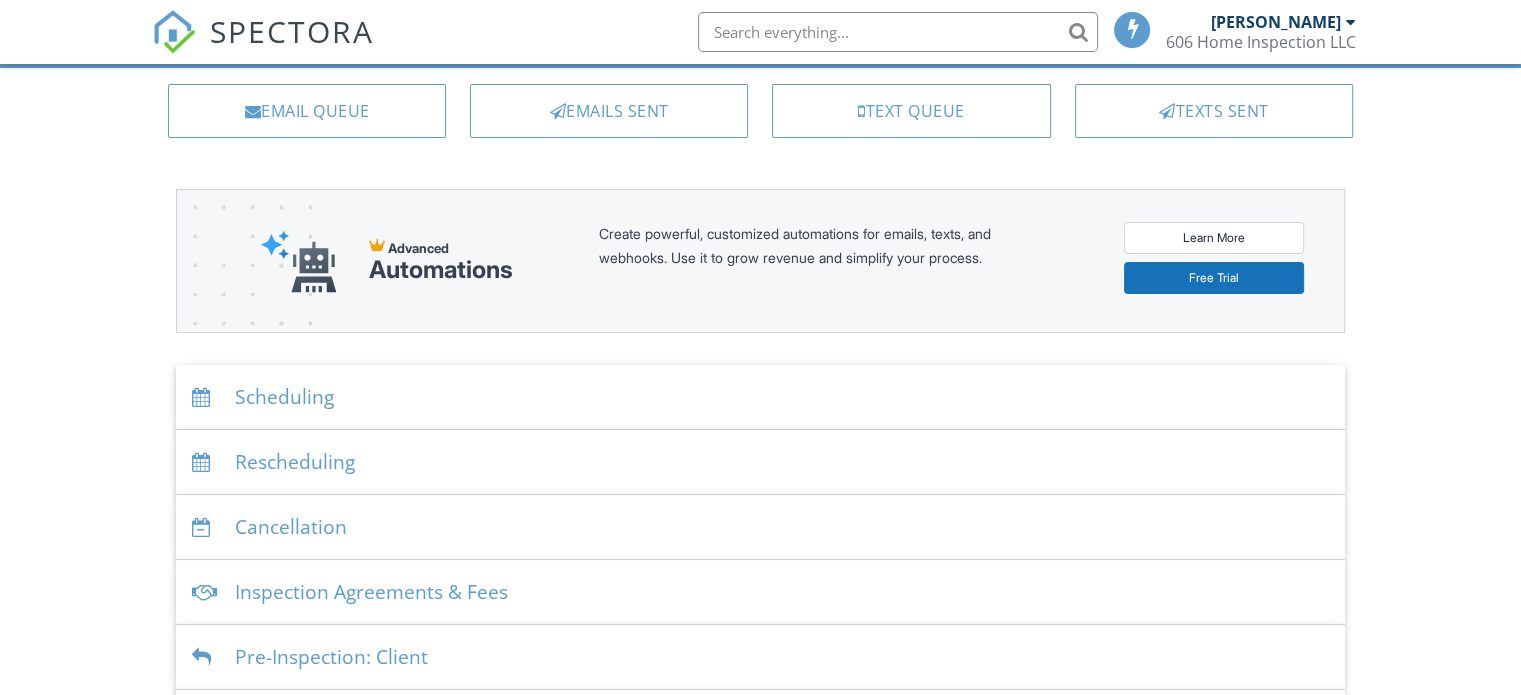 scroll, scrollTop: 372, scrollLeft: 0, axis: vertical 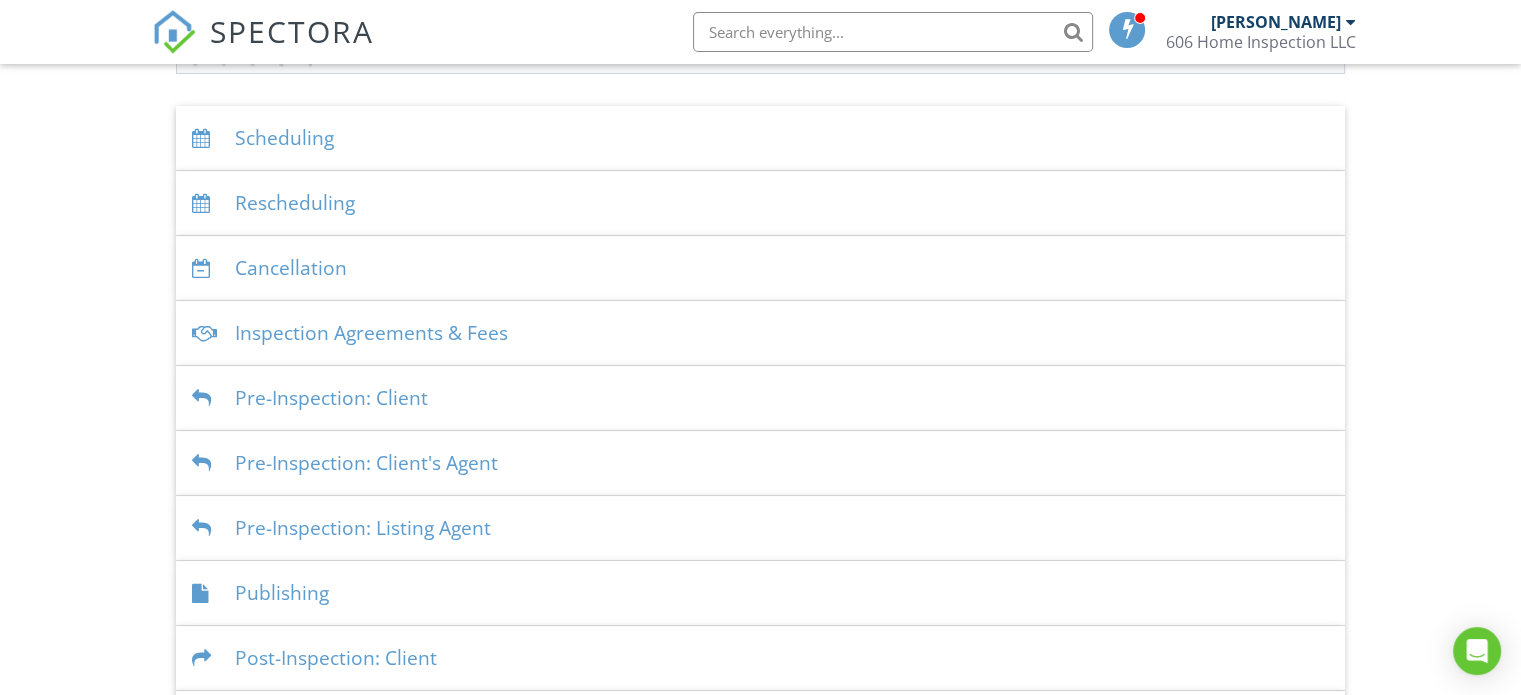 click on "Scheduling" at bounding box center [760, 138] 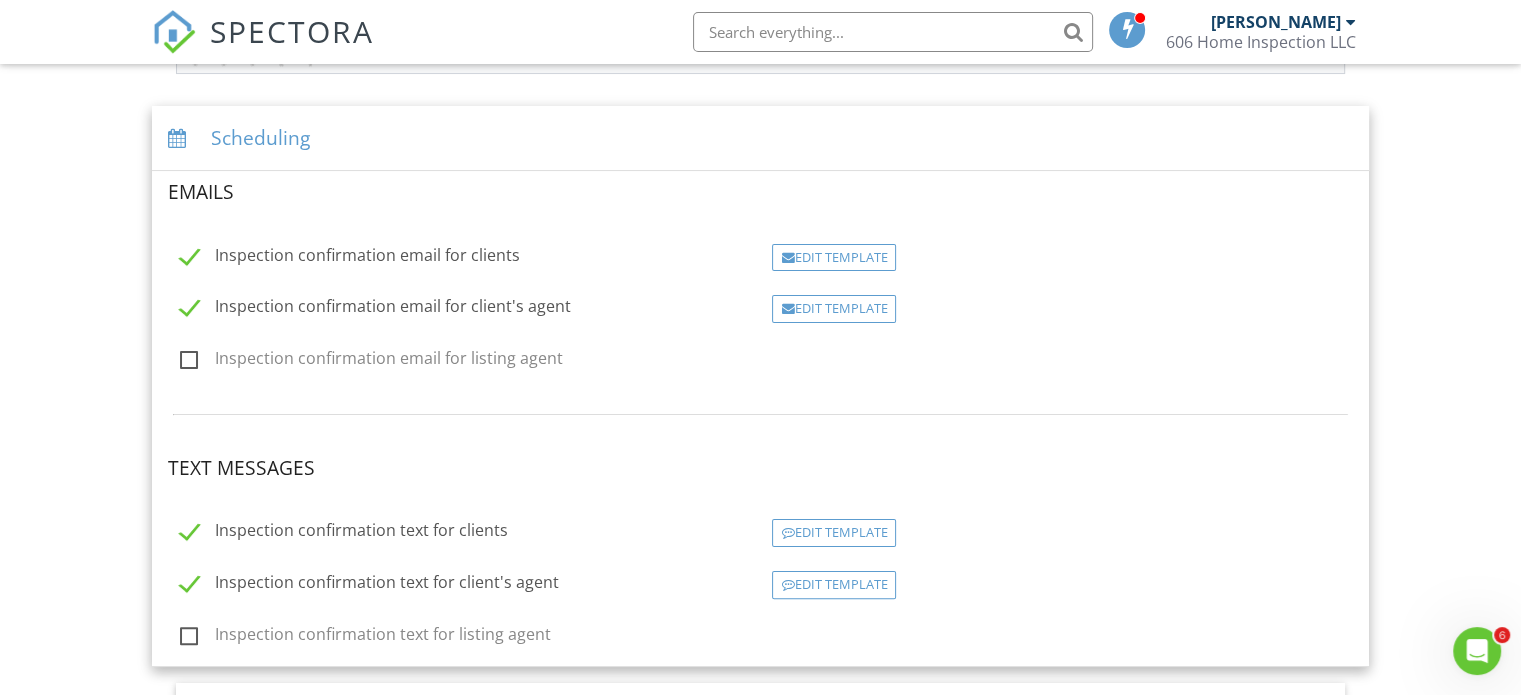 scroll, scrollTop: 0, scrollLeft: 0, axis: both 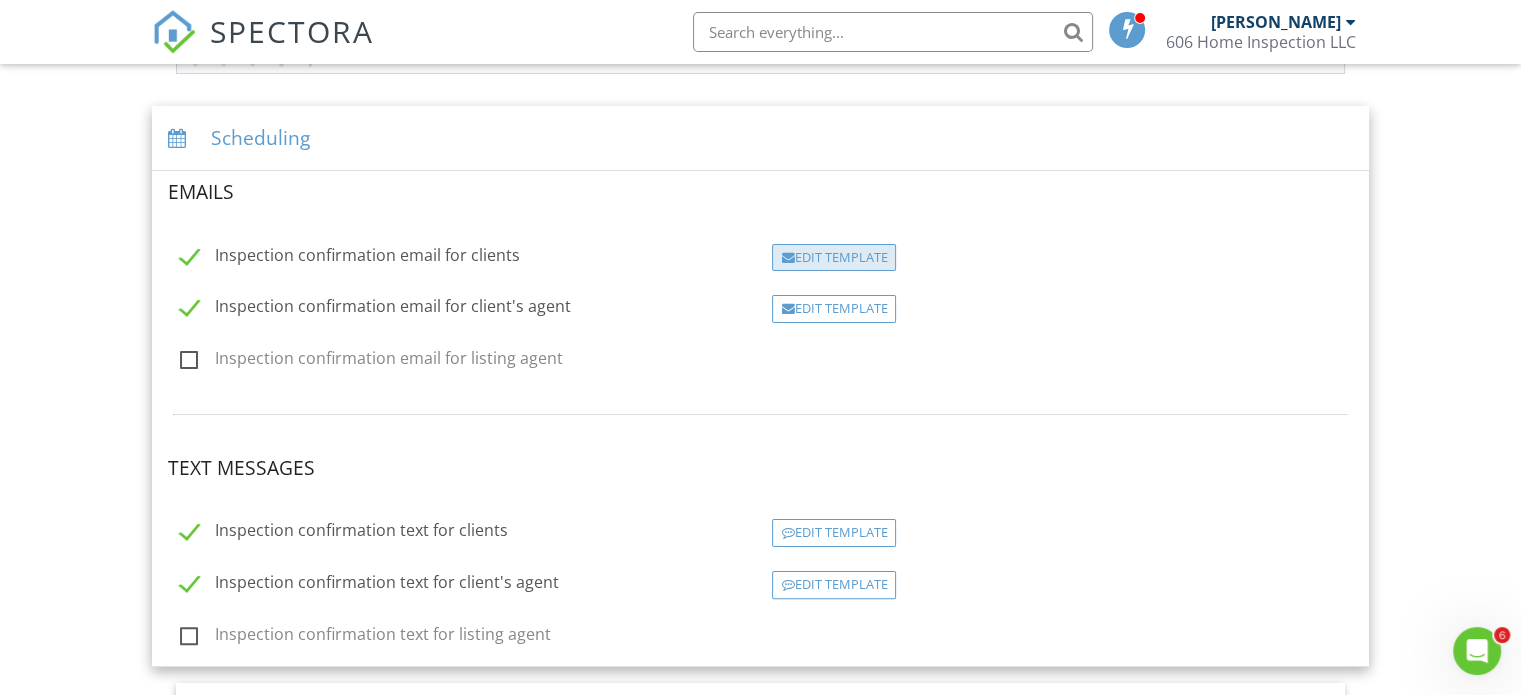 click on "Edit Template" at bounding box center [834, 258] 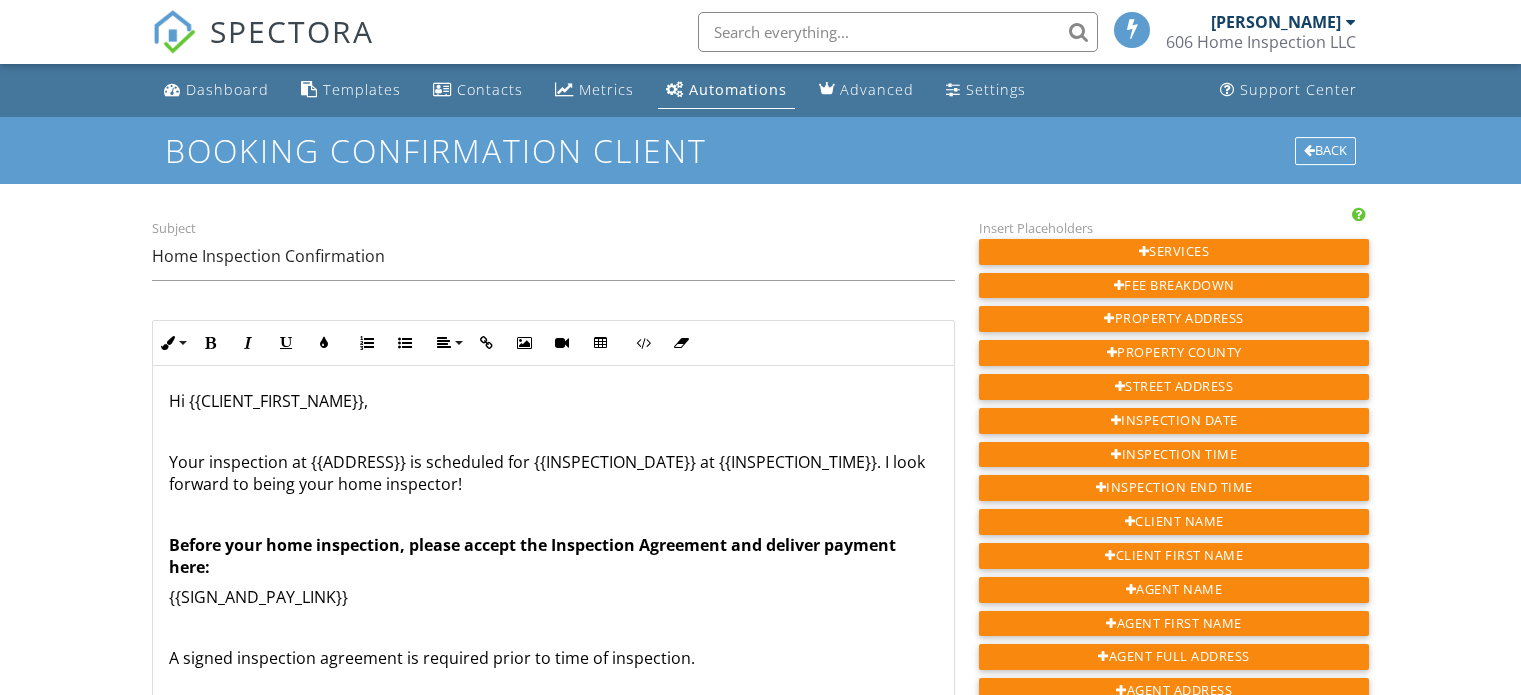 scroll, scrollTop: 0, scrollLeft: 0, axis: both 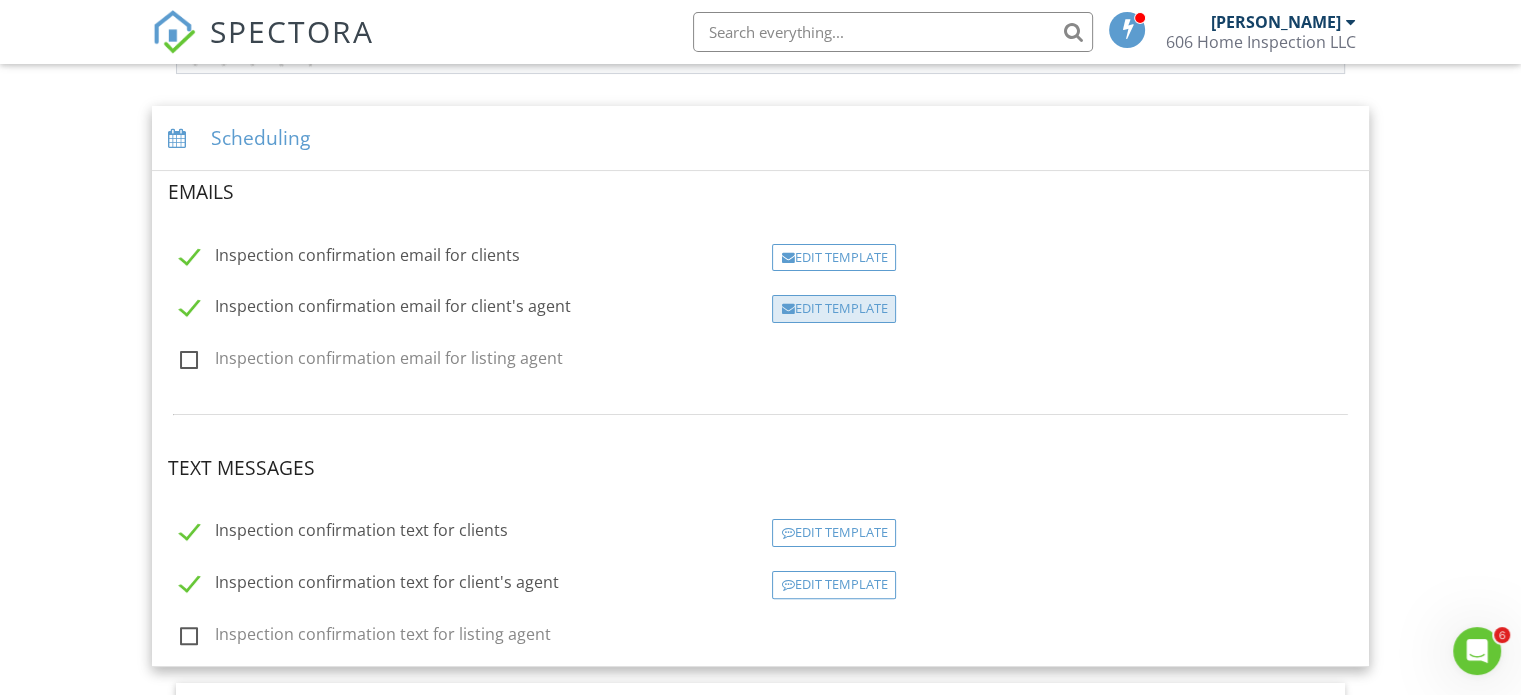 click on "Edit Template" at bounding box center [834, 309] 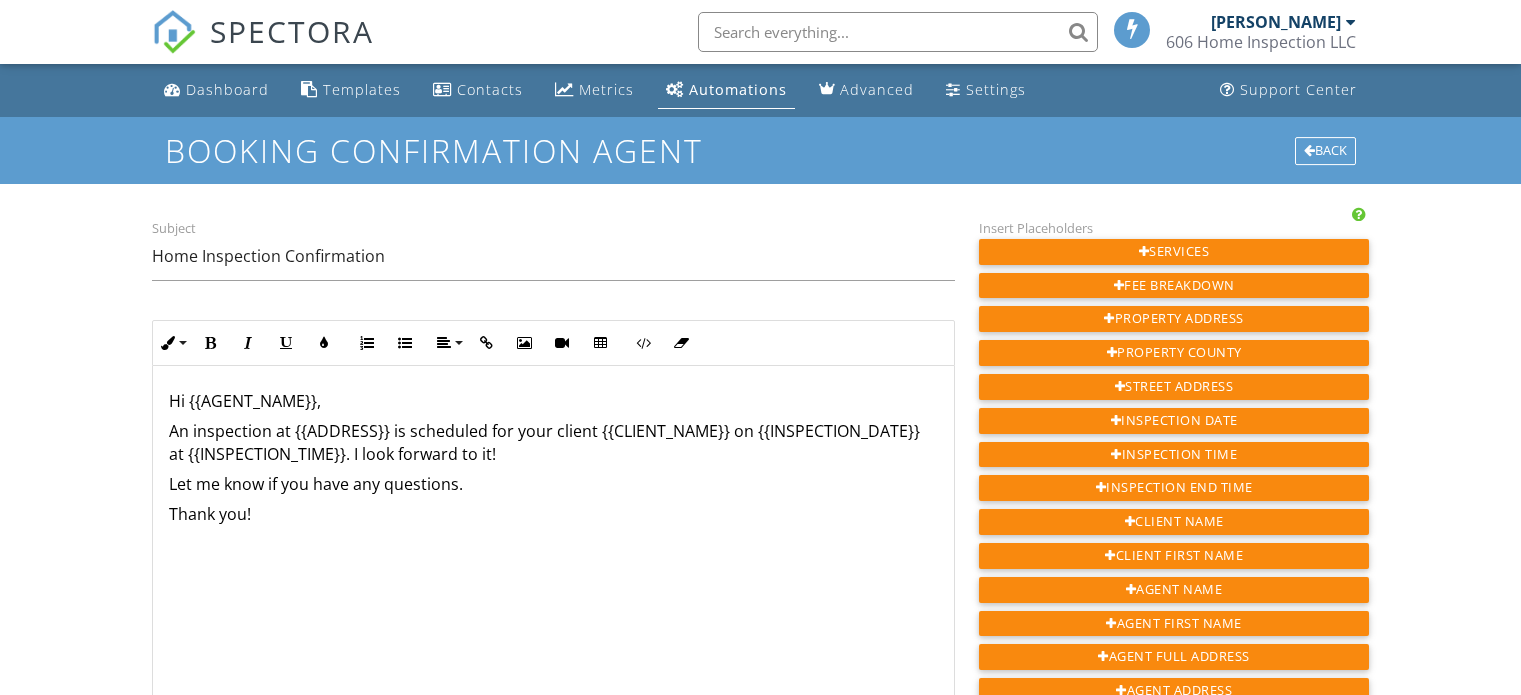 scroll, scrollTop: 0, scrollLeft: 0, axis: both 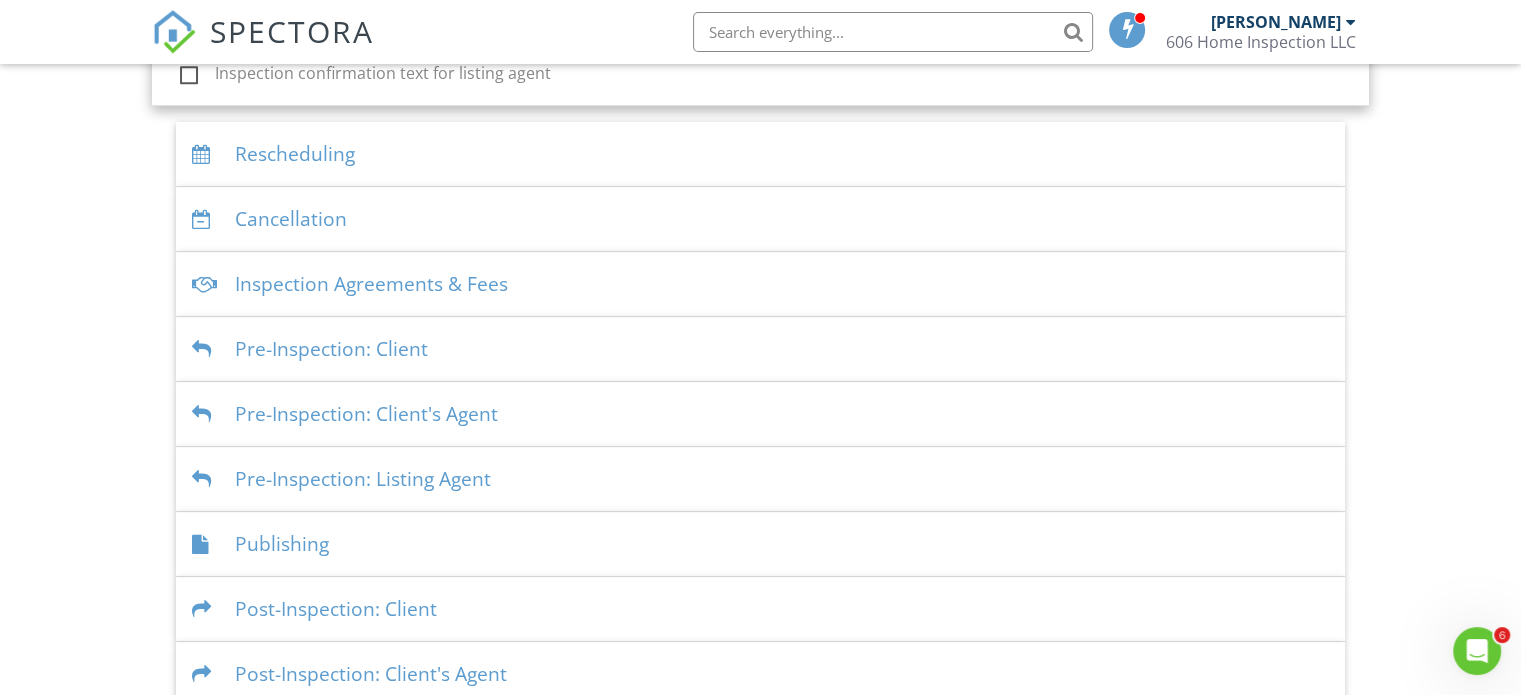 click on "Cancellation" at bounding box center (760, 219) 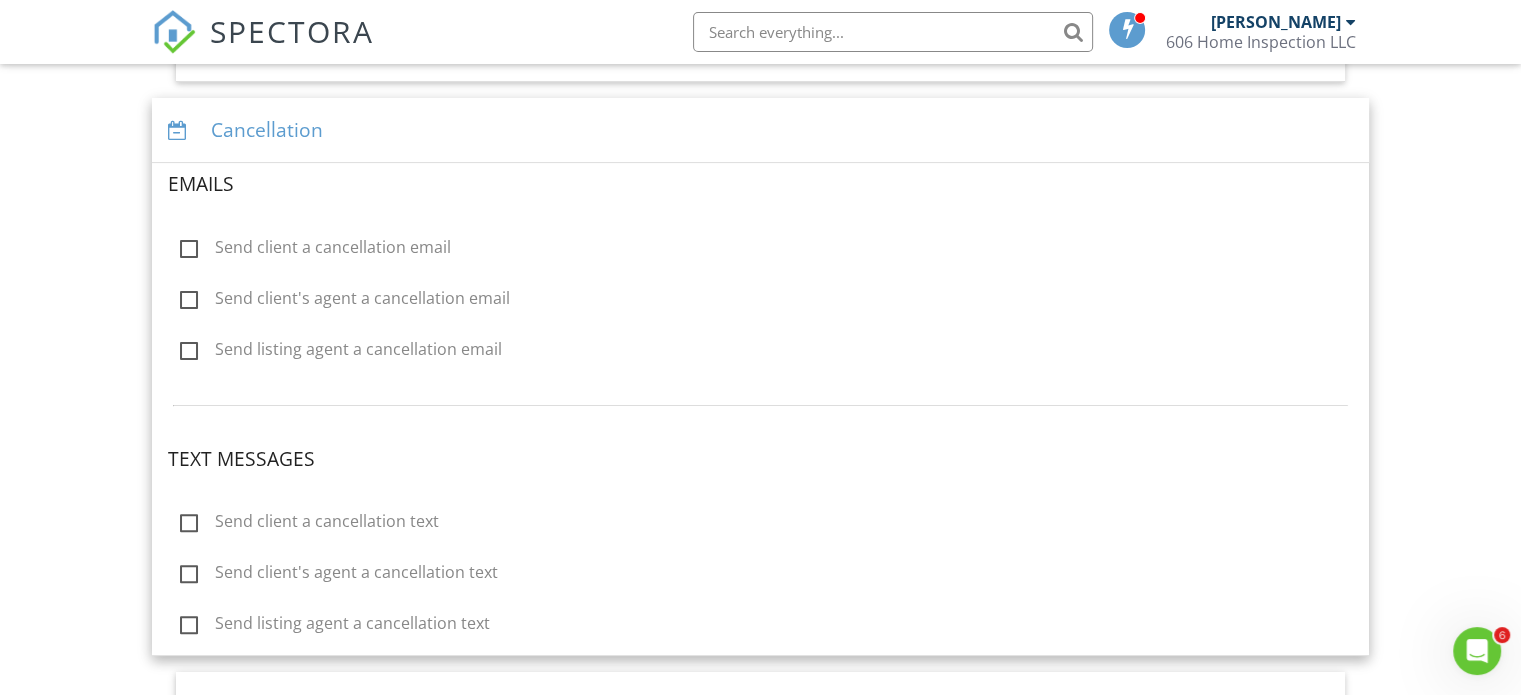 scroll, scrollTop: 559, scrollLeft: 0, axis: vertical 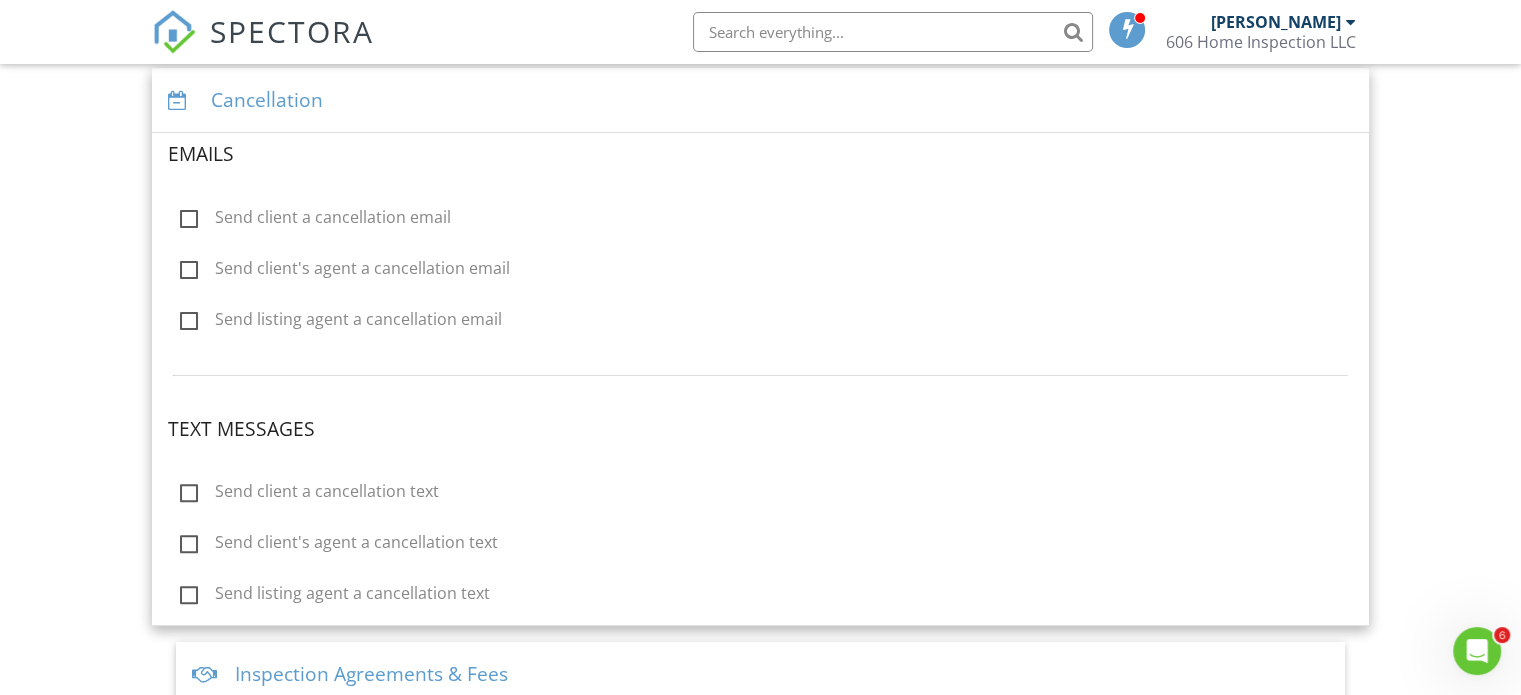 click on "Send client a cancellation email" at bounding box center (315, 220) 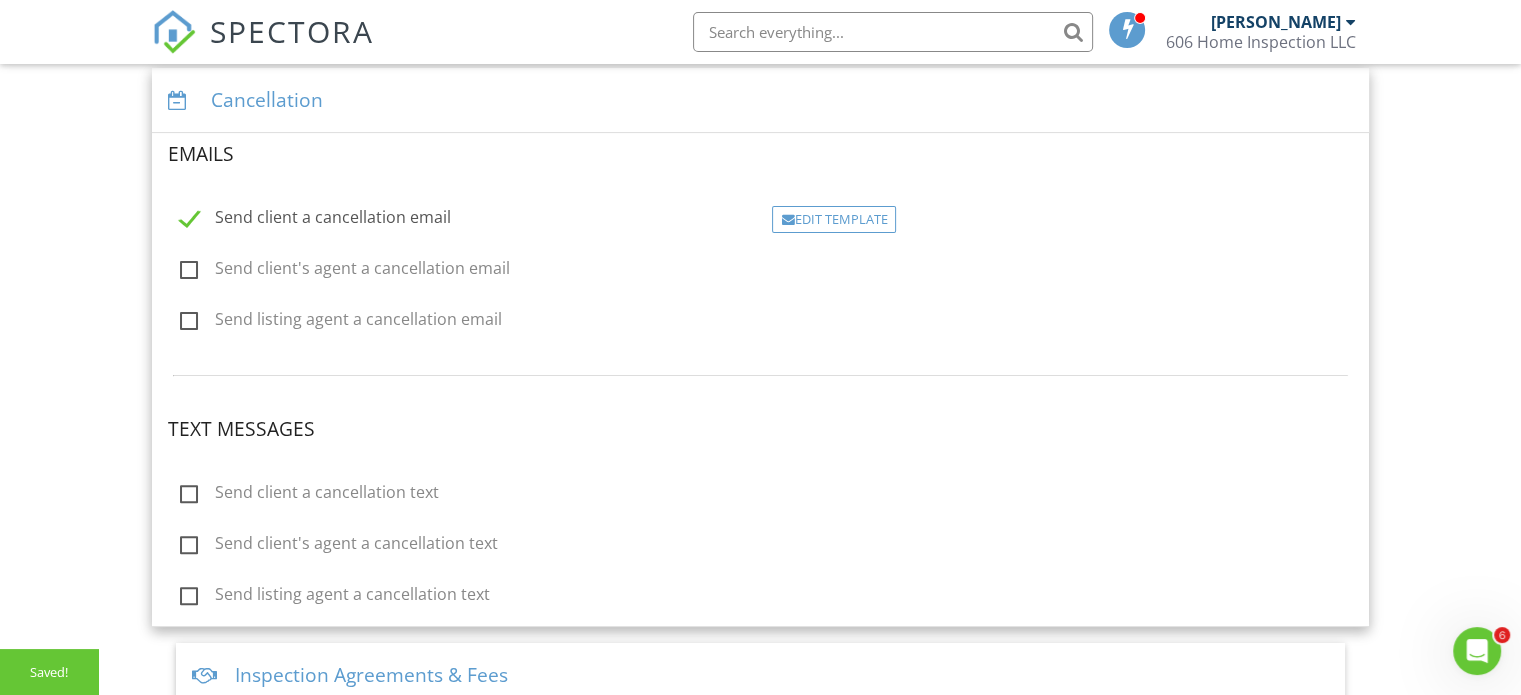 click on "Send client's agent a cancellation email" at bounding box center (345, 271) 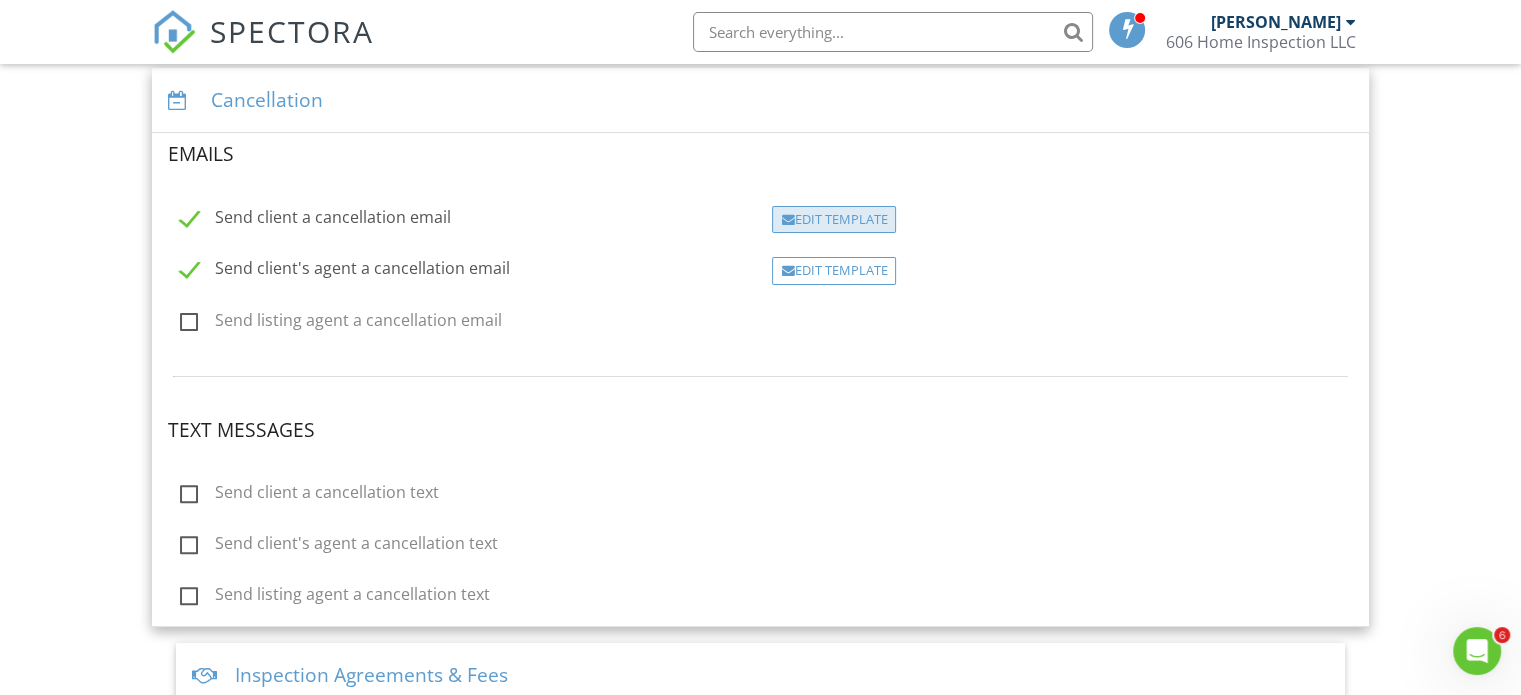click on "Edit Template" at bounding box center [834, 220] 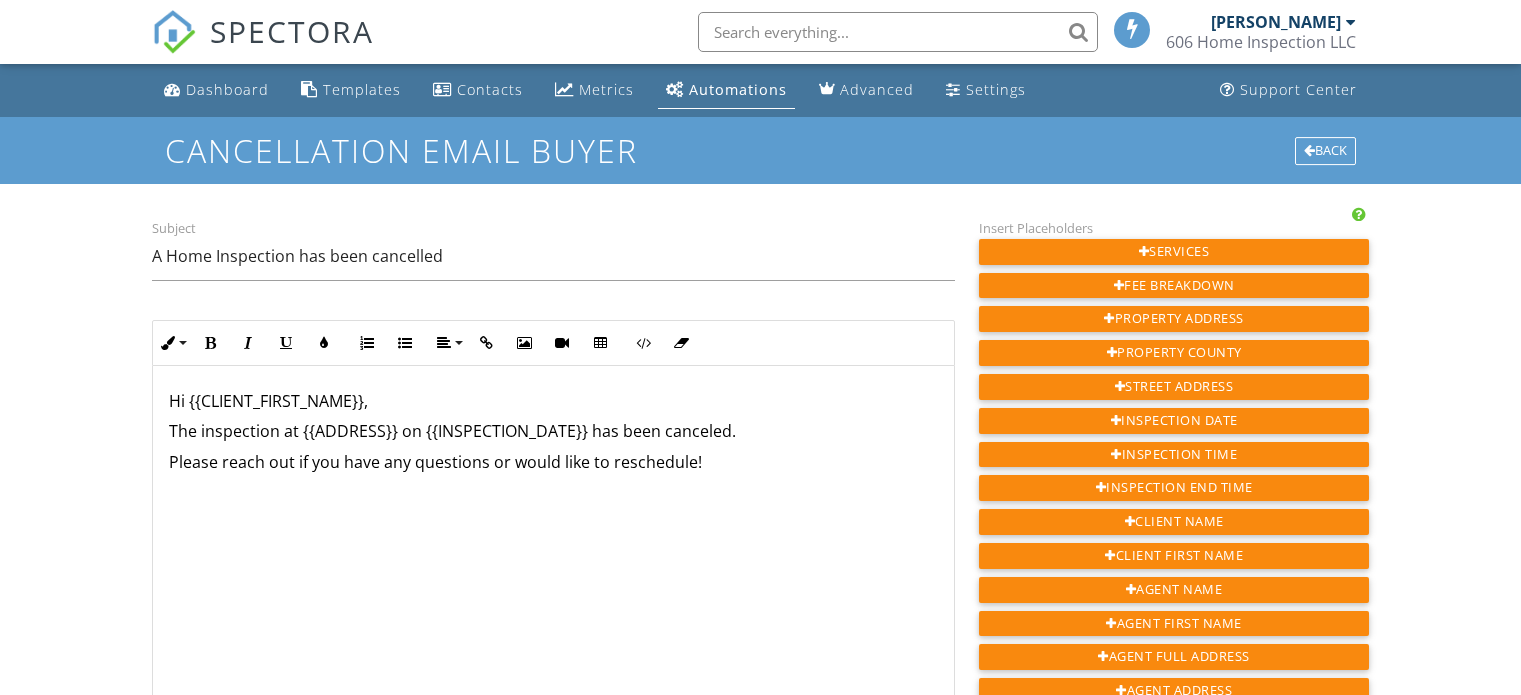 scroll, scrollTop: 0, scrollLeft: 0, axis: both 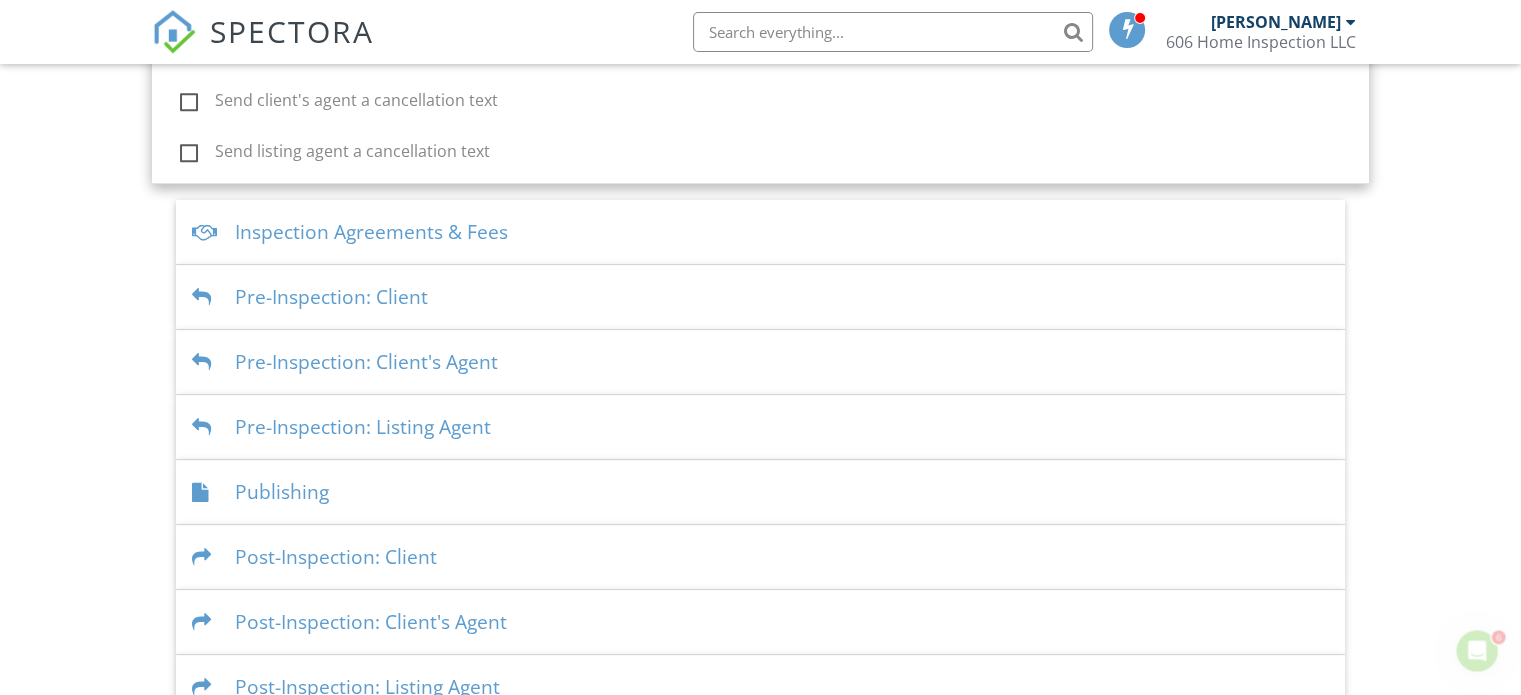click on "Inspection Agreements & Fees" at bounding box center [760, 232] 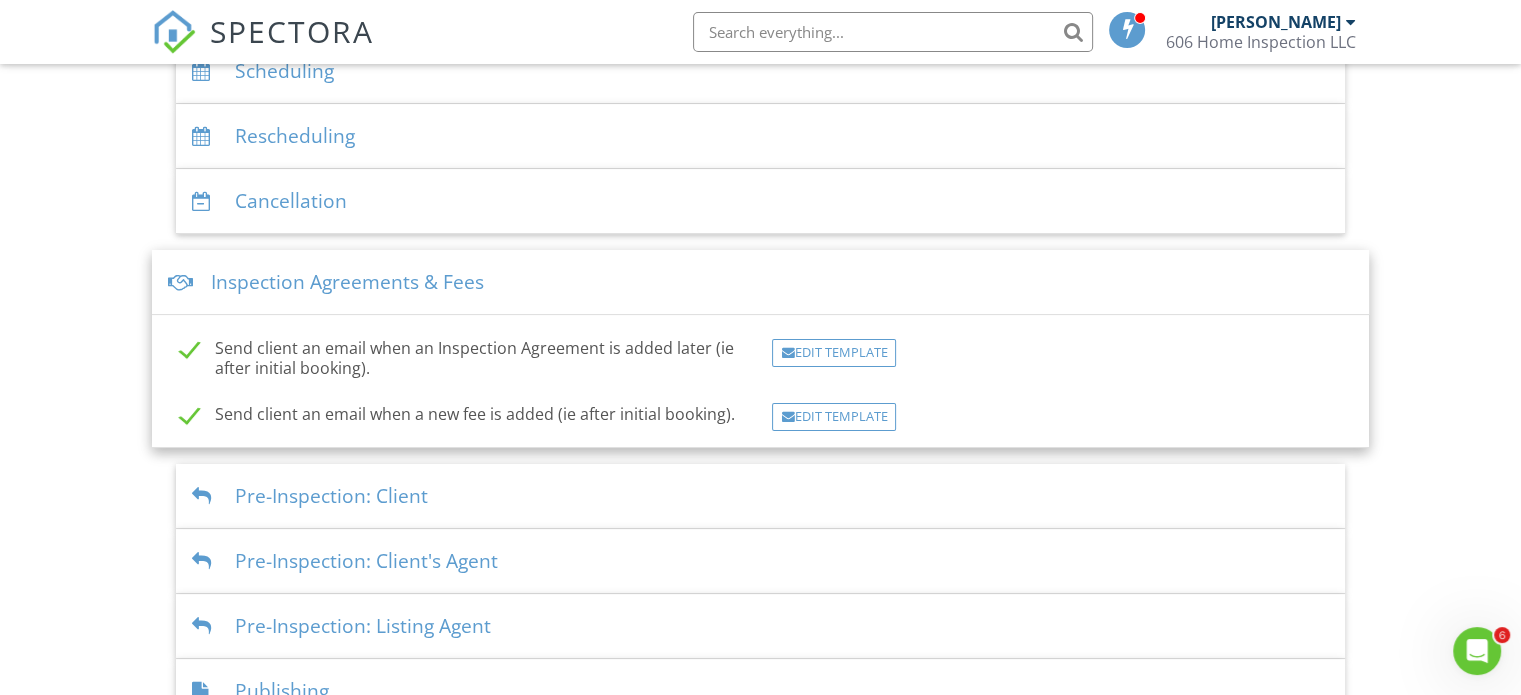 scroll, scrollTop: 441, scrollLeft: 0, axis: vertical 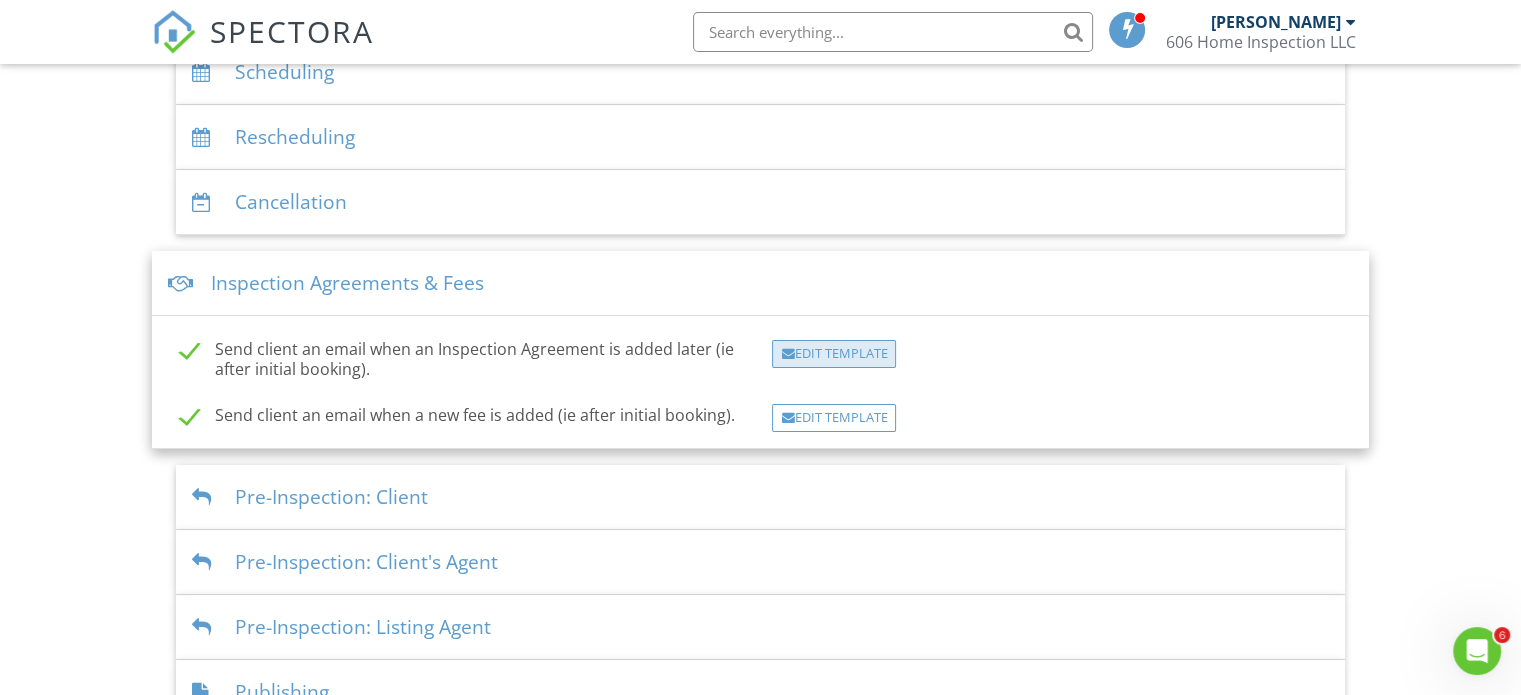 click on "Edit Template" at bounding box center (834, 354) 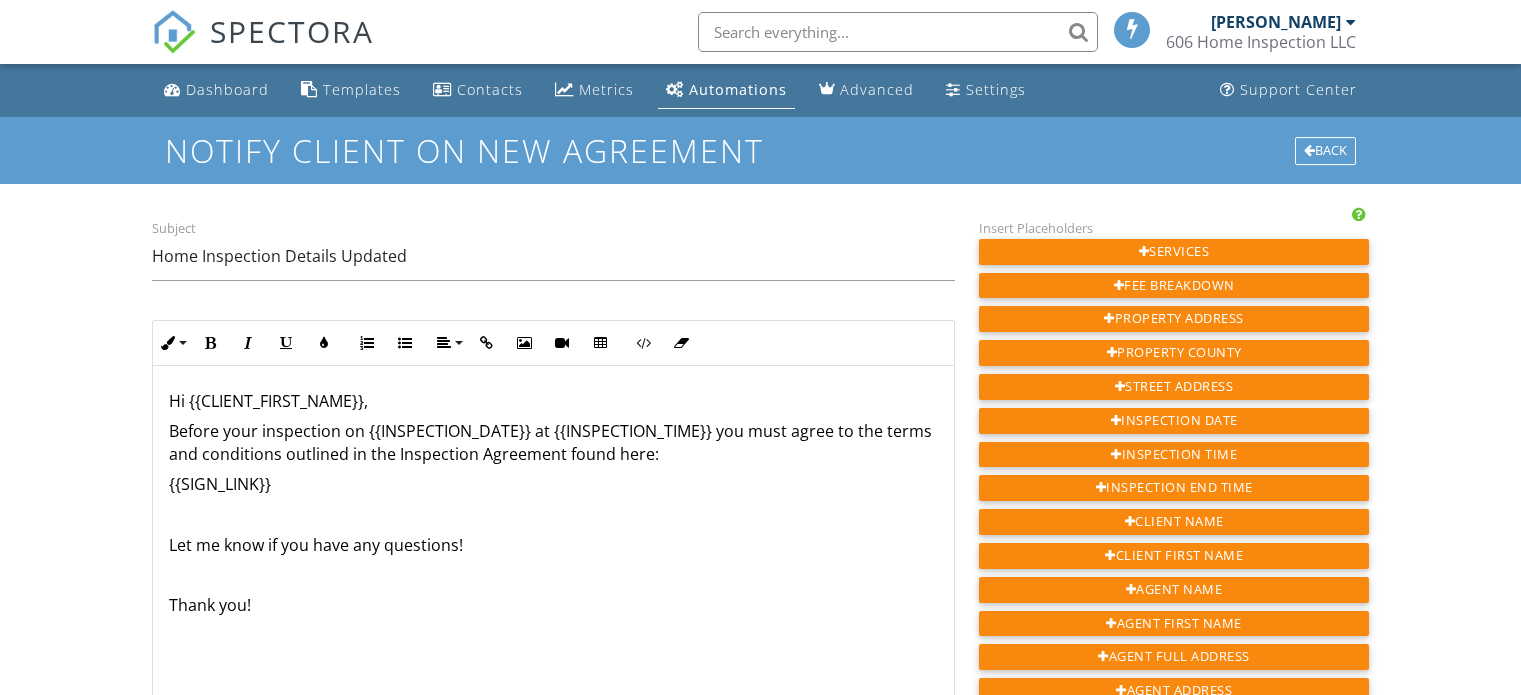 scroll, scrollTop: 0, scrollLeft: 0, axis: both 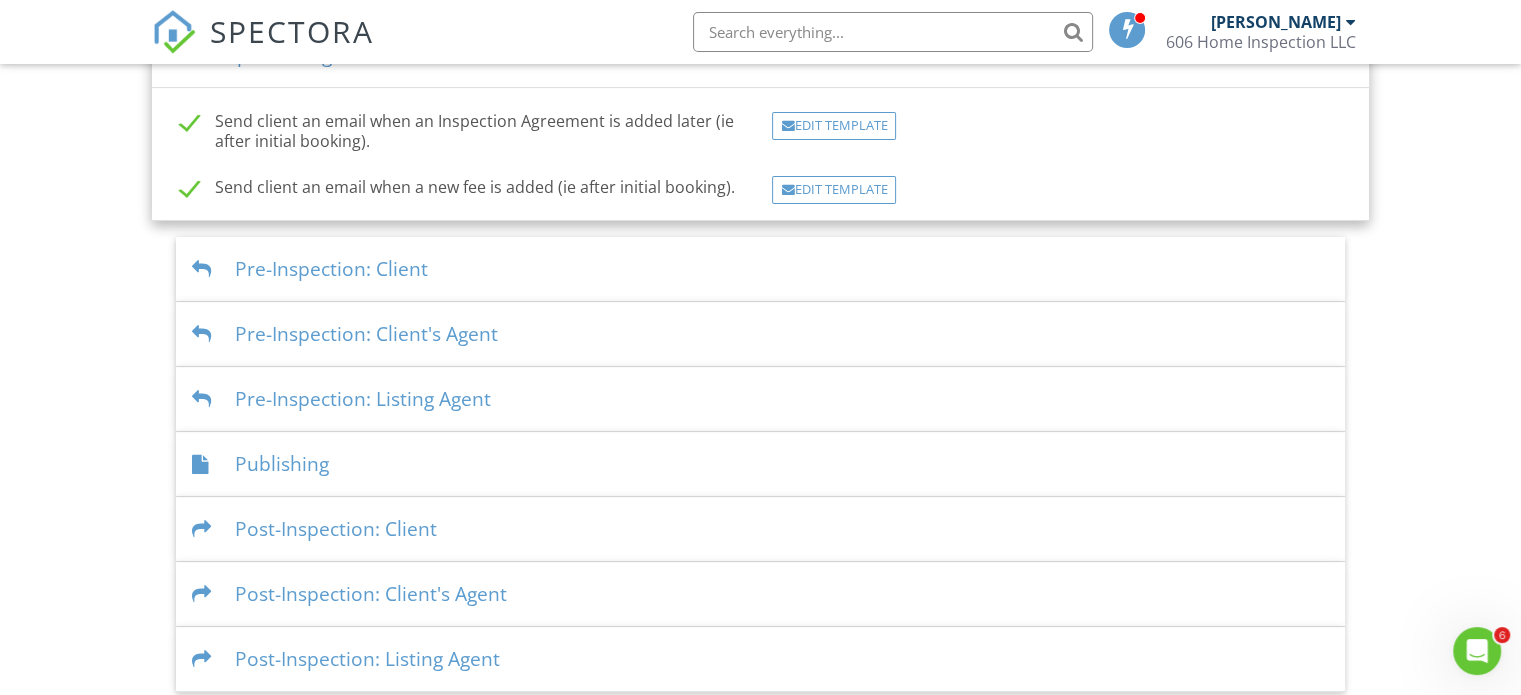 click on "Pre-Inspection: Client" at bounding box center [760, 269] 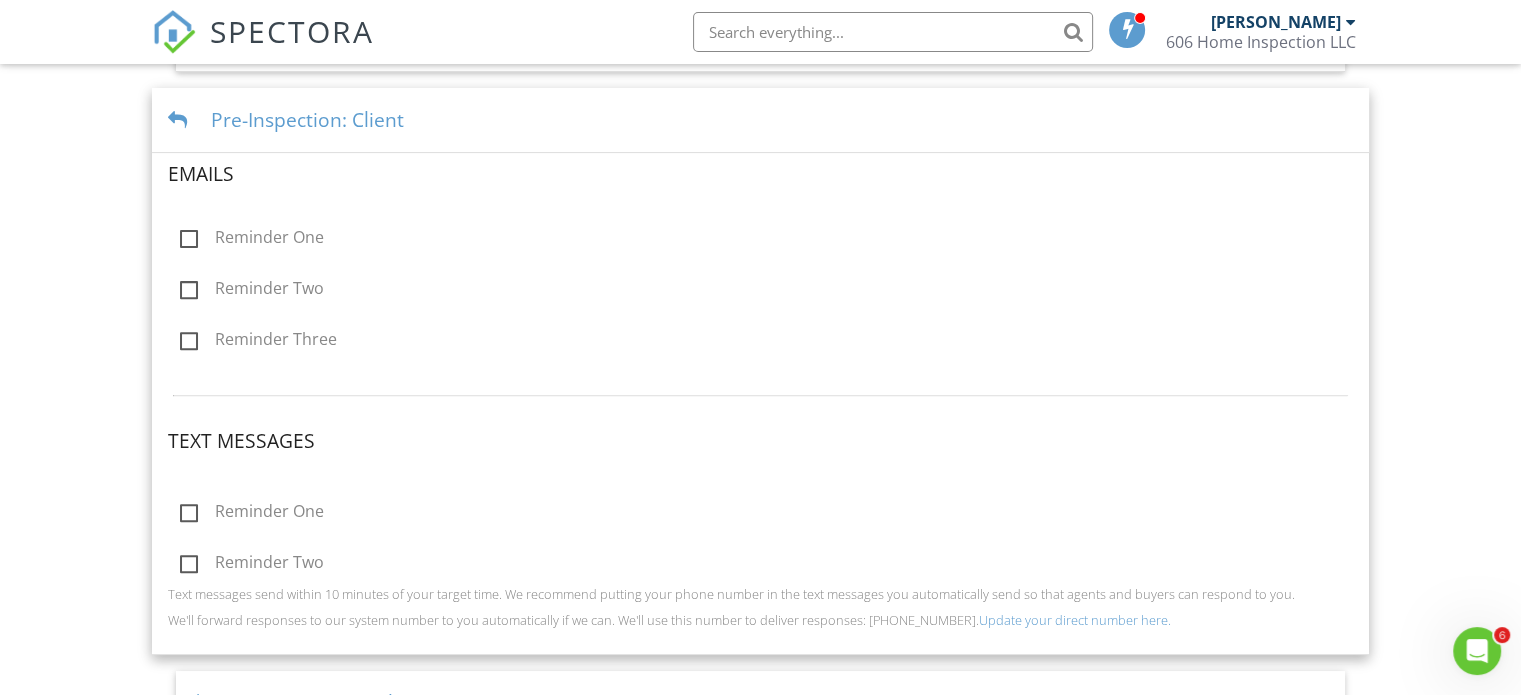 click on "Reminder One" at bounding box center [252, 240] 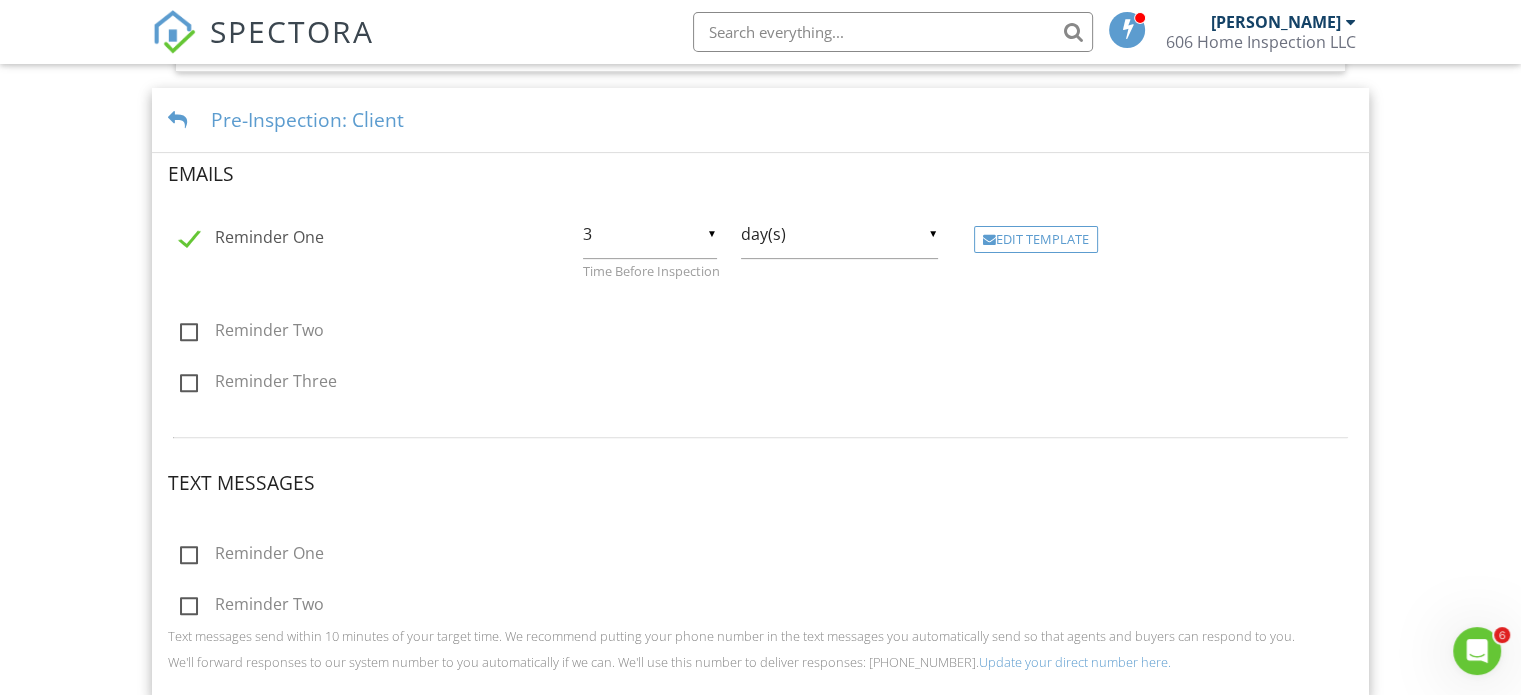 click on "Edit Template" at bounding box center [1036, 240] 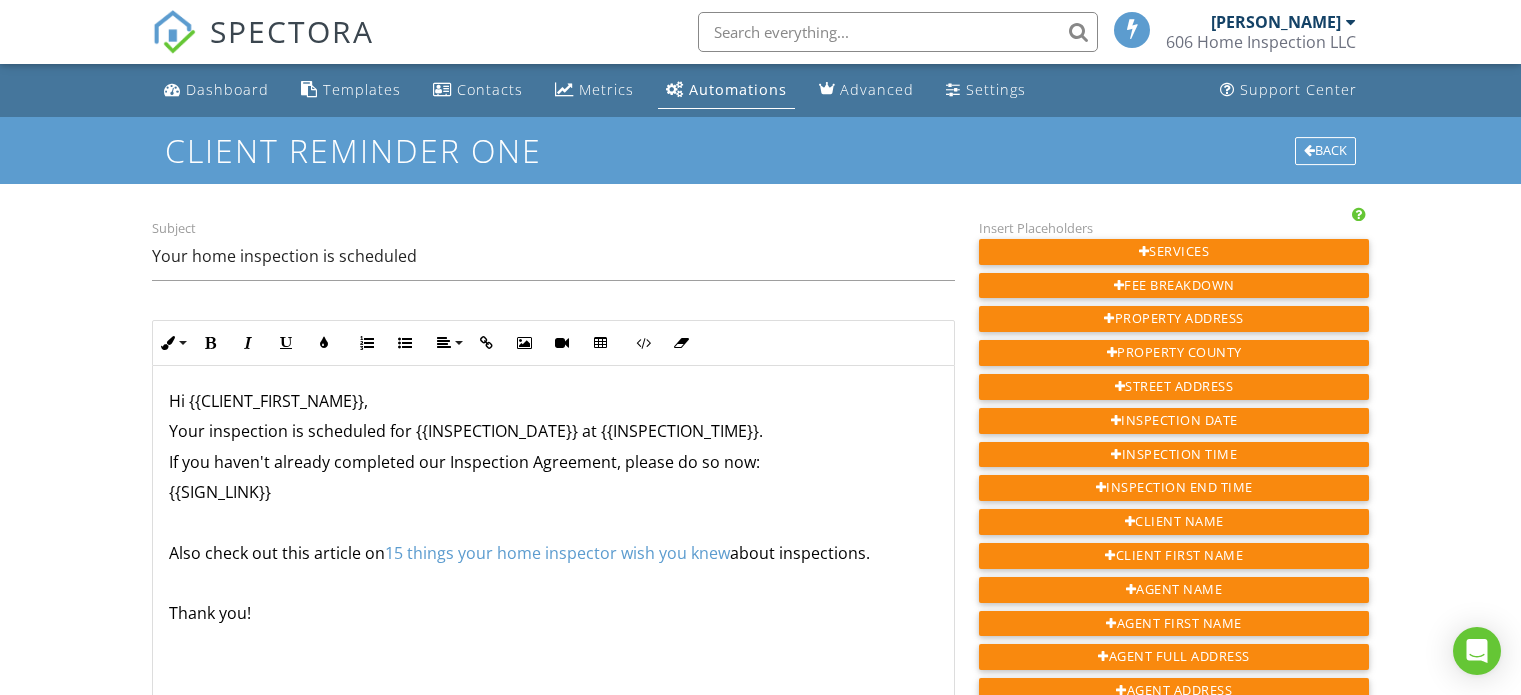 scroll, scrollTop: 0, scrollLeft: 0, axis: both 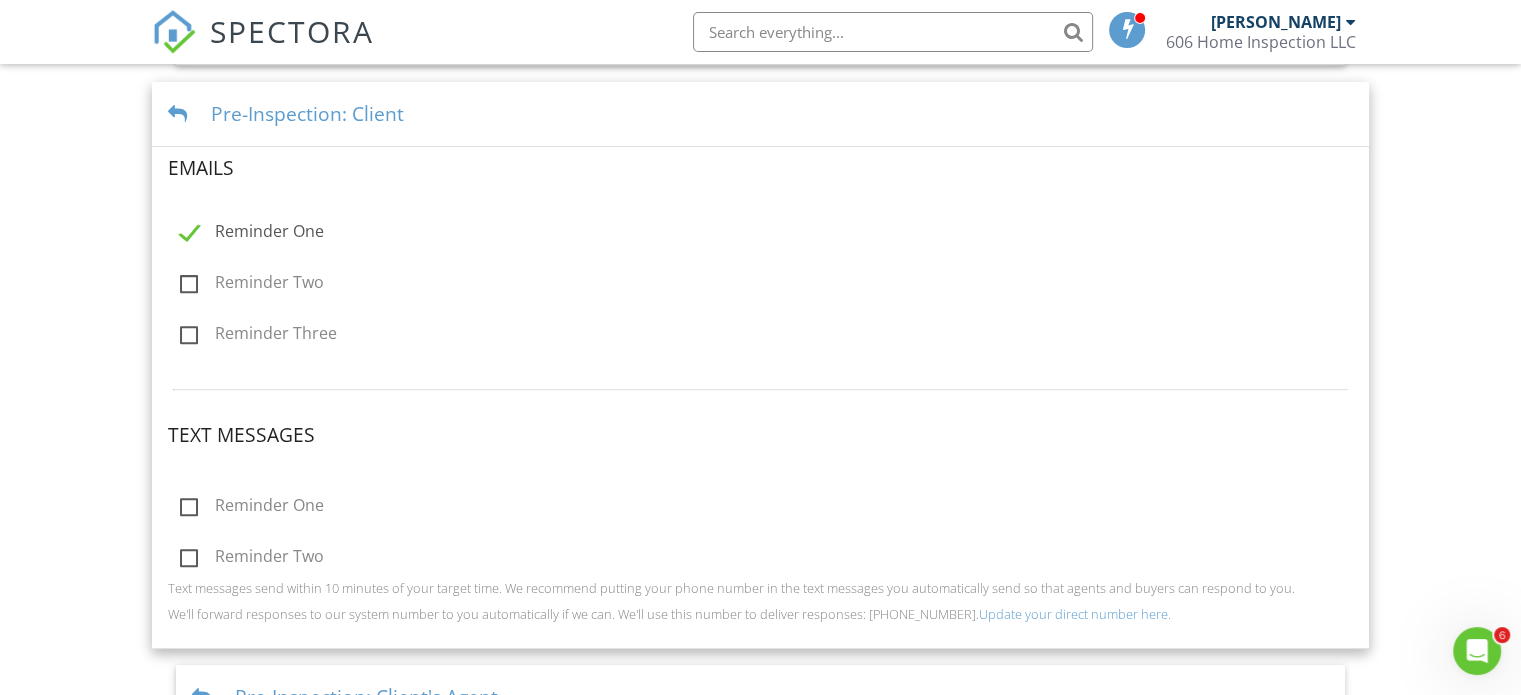 click on "Reminder One" at bounding box center (252, 234) 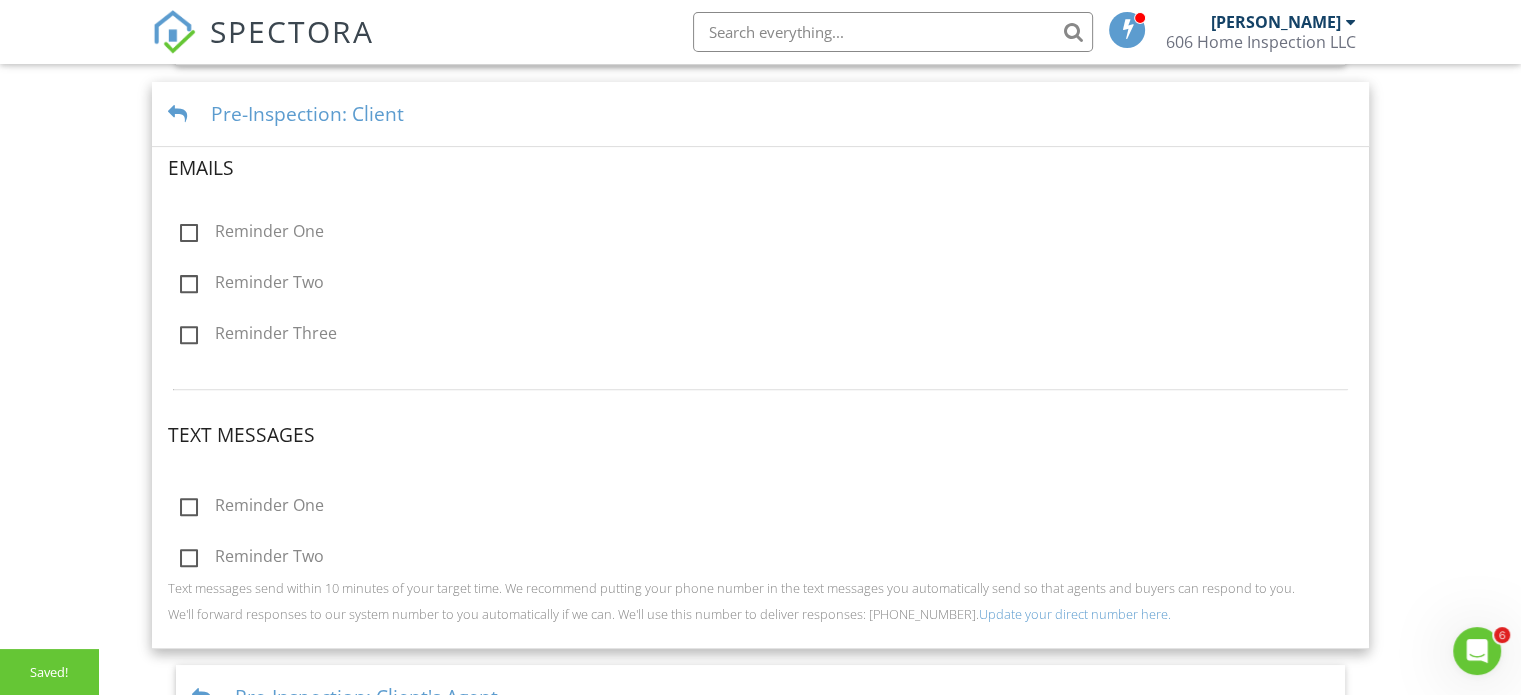 click on "Reminder One" at bounding box center [252, 234] 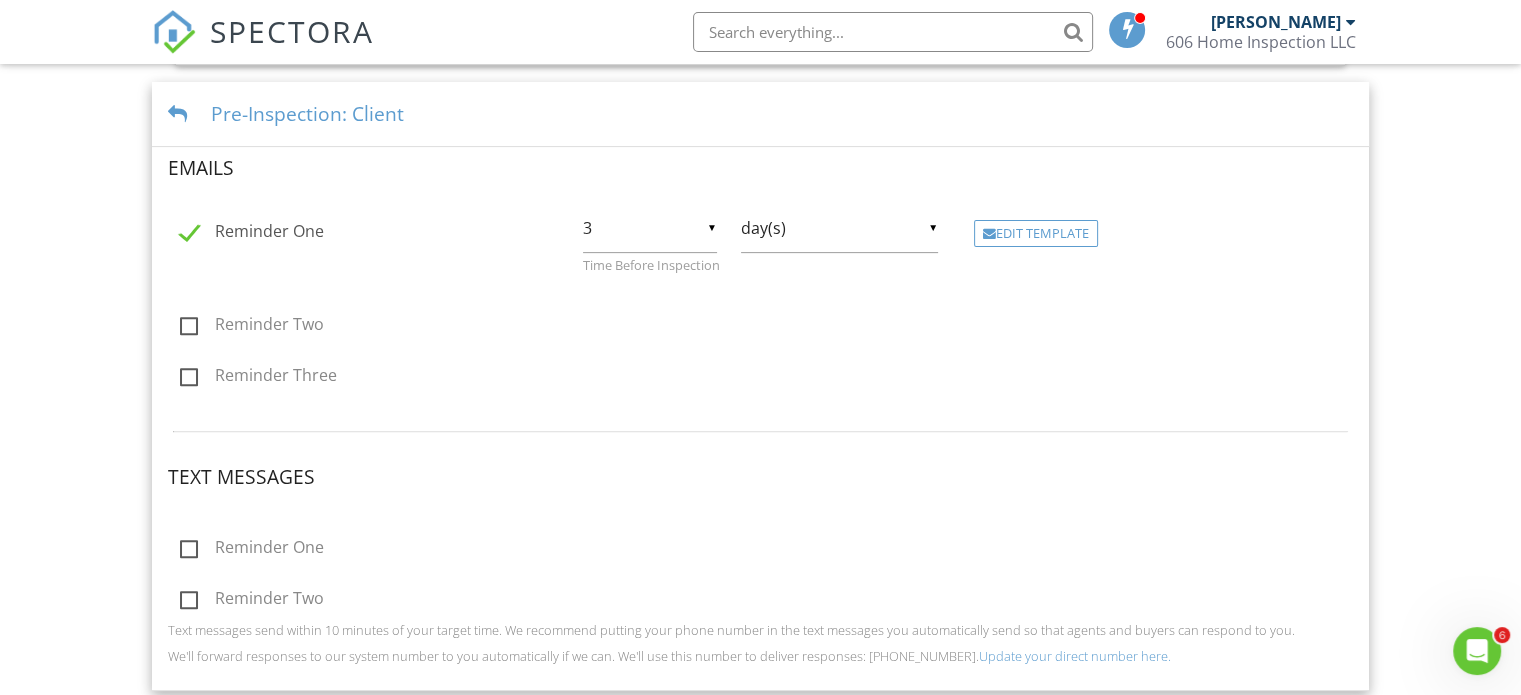 click on "▼ 3 1 2 3 4 5 6 7 8 9 10 11 12 13 14 15 16 17 18 19 20 21 22 23 24 25 26 27 28 29 30 1
2
3
4
5
6
7
8
9
10
11
12
13
14
15
16
17
18
19
20
21
22
23
24
25
26
27
28
29
30" at bounding box center (650, 228) 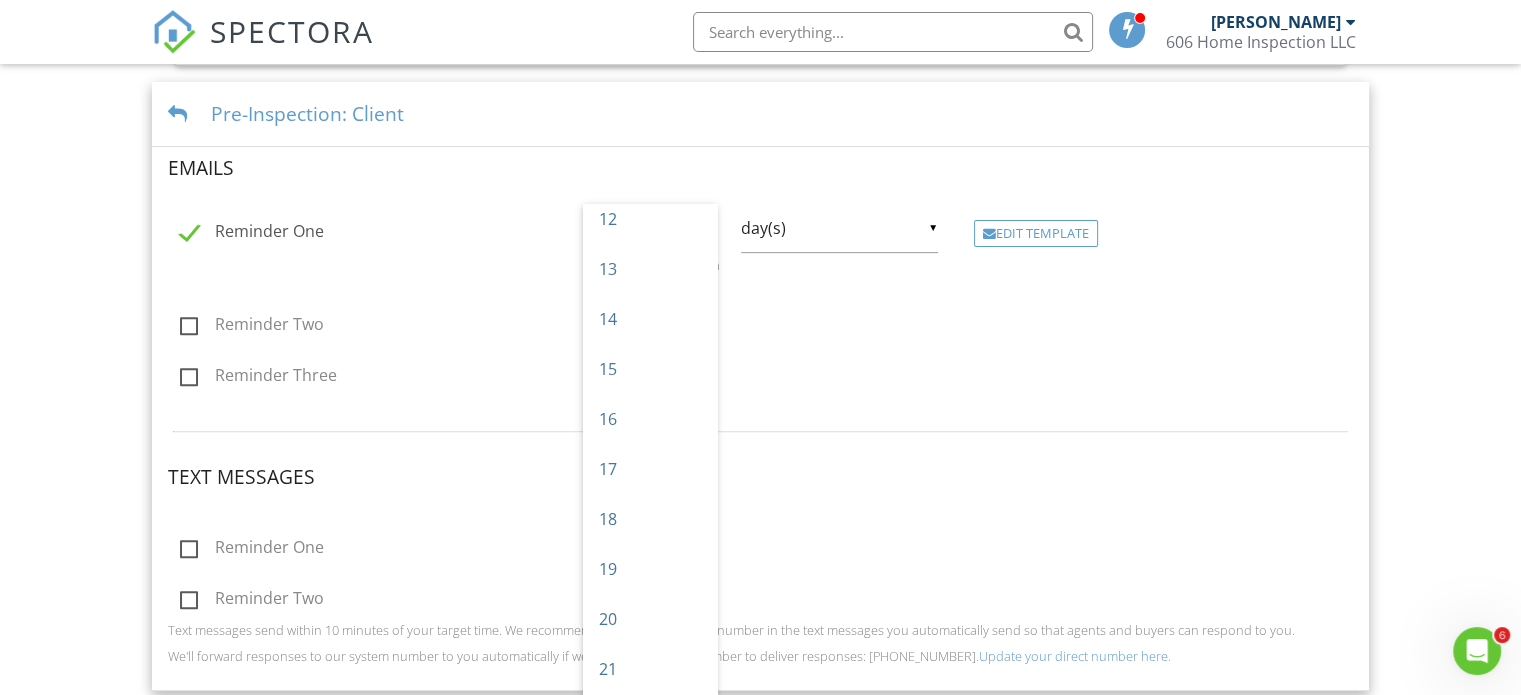 scroll, scrollTop: 0, scrollLeft: 0, axis: both 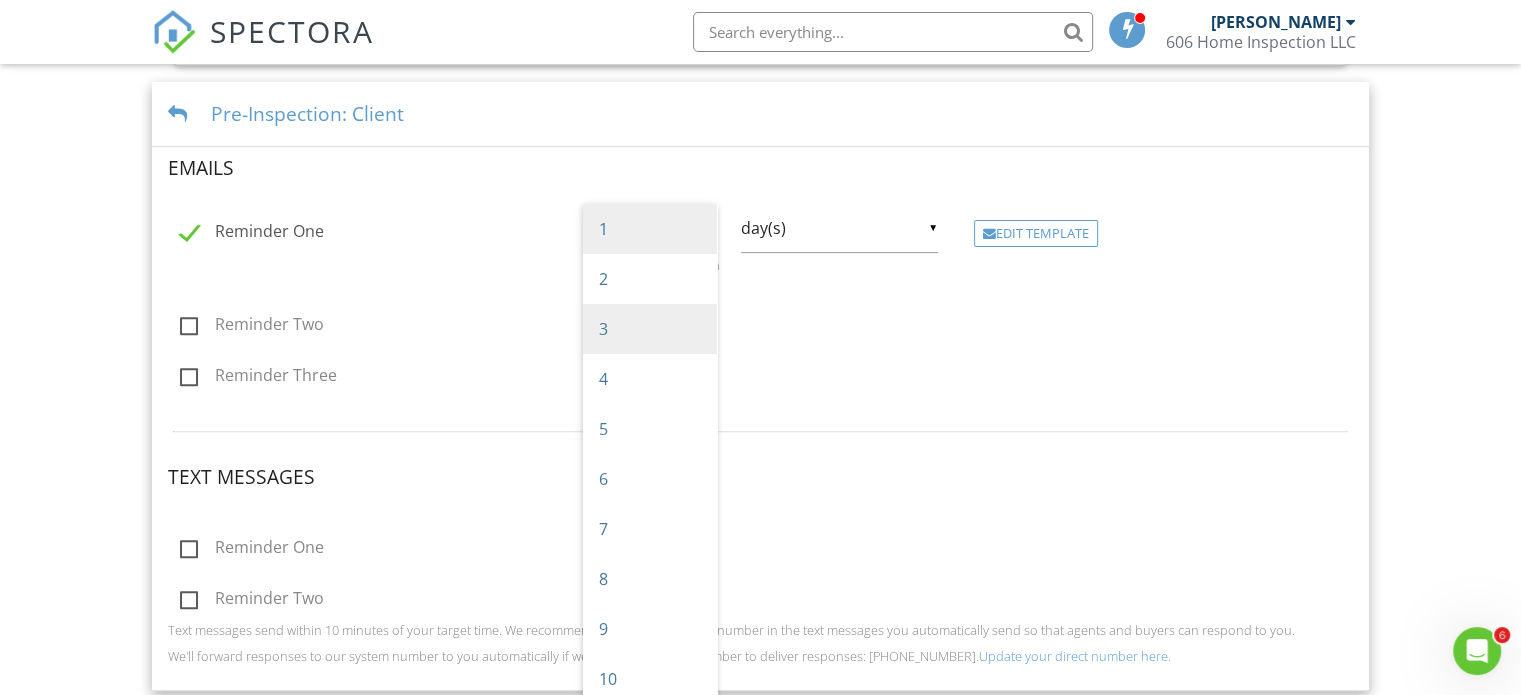 click on "1" at bounding box center (650, 229) 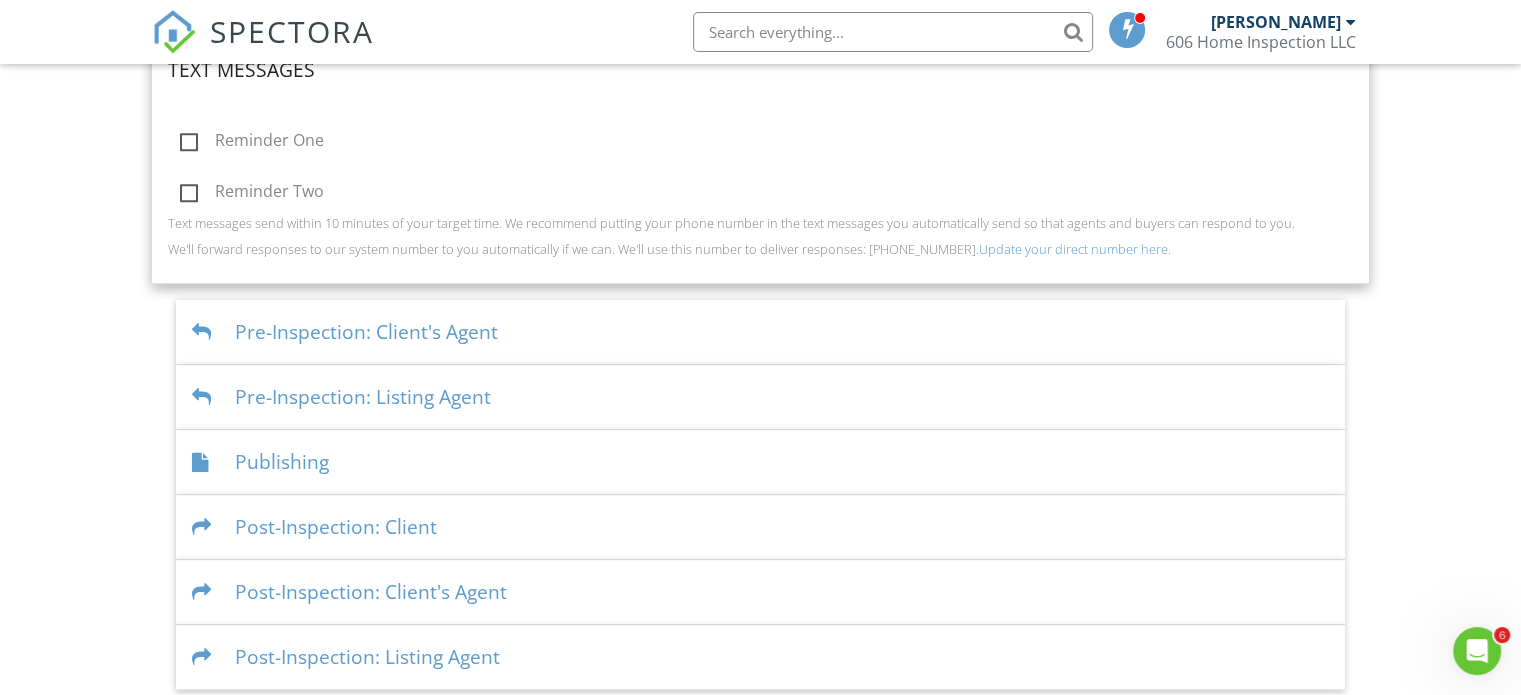 scroll, scrollTop: 1088, scrollLeft: 0, axis: vertical 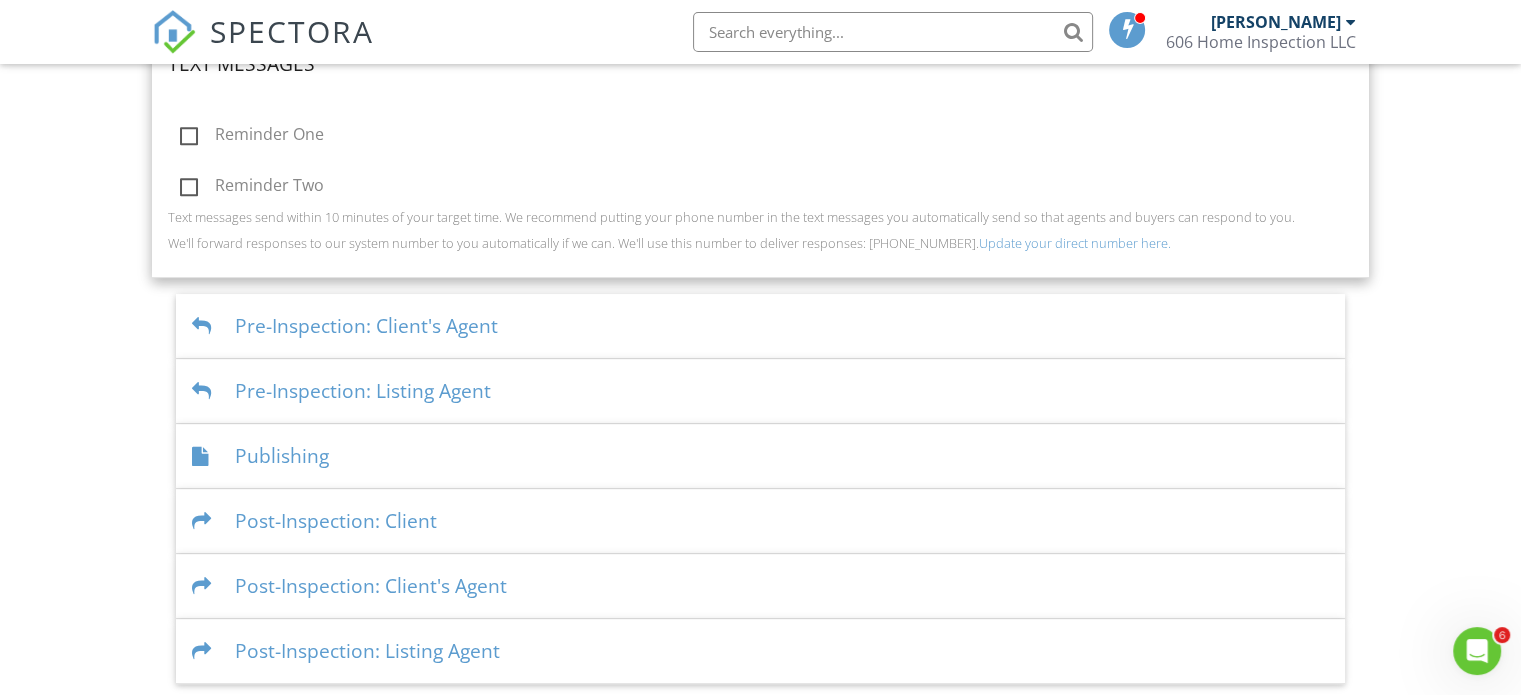 click on "Publishing" at bounding box center [760, 456] 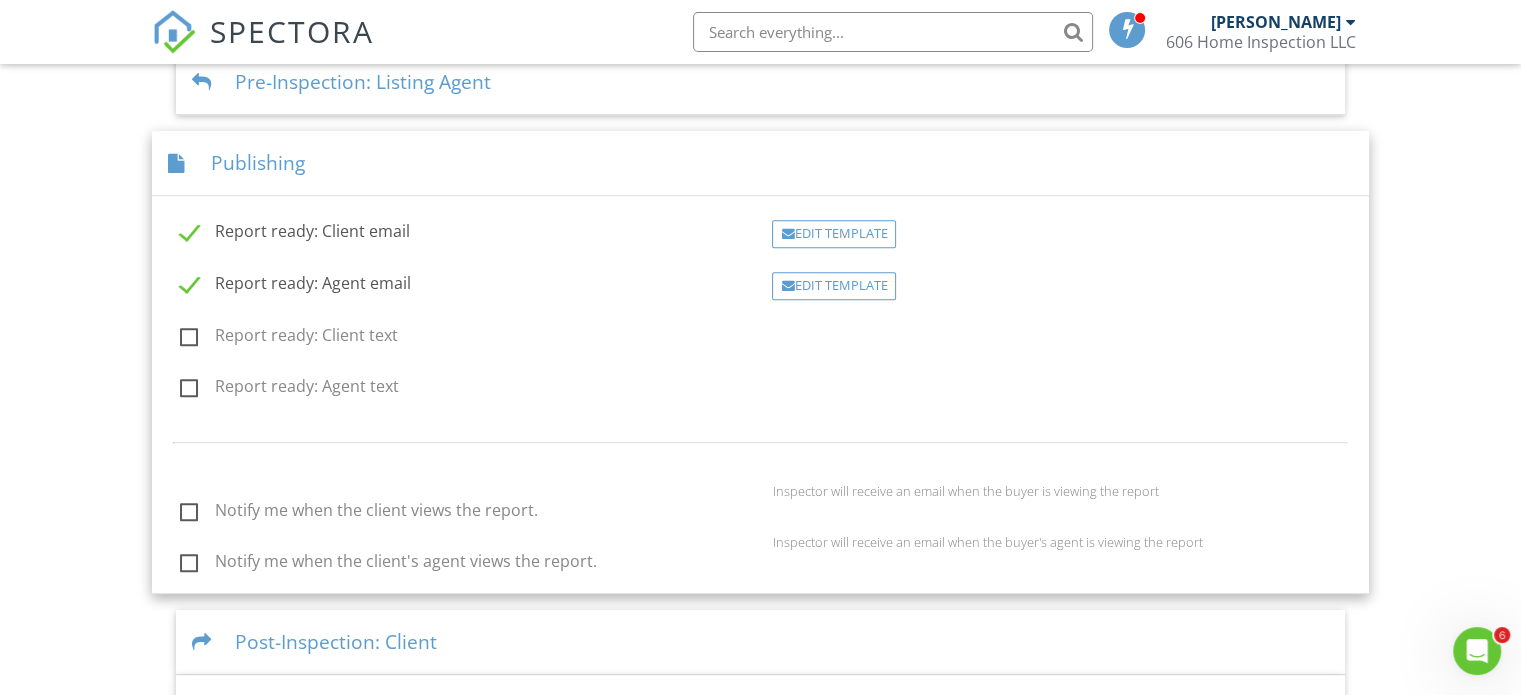 scroll, scrollTop: 817, scrollLeft: 0, axis: vertical 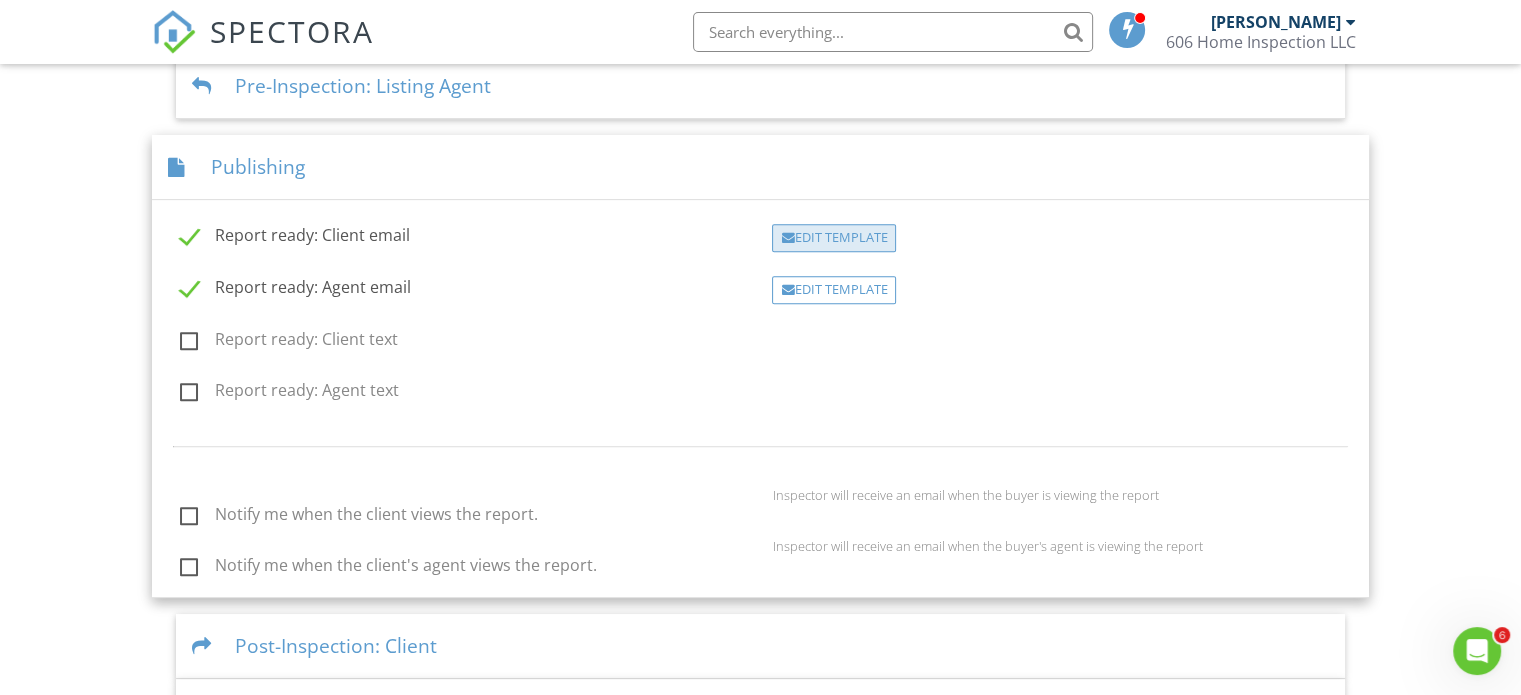 click on "Edit Template" at bounding box center [834, 238] 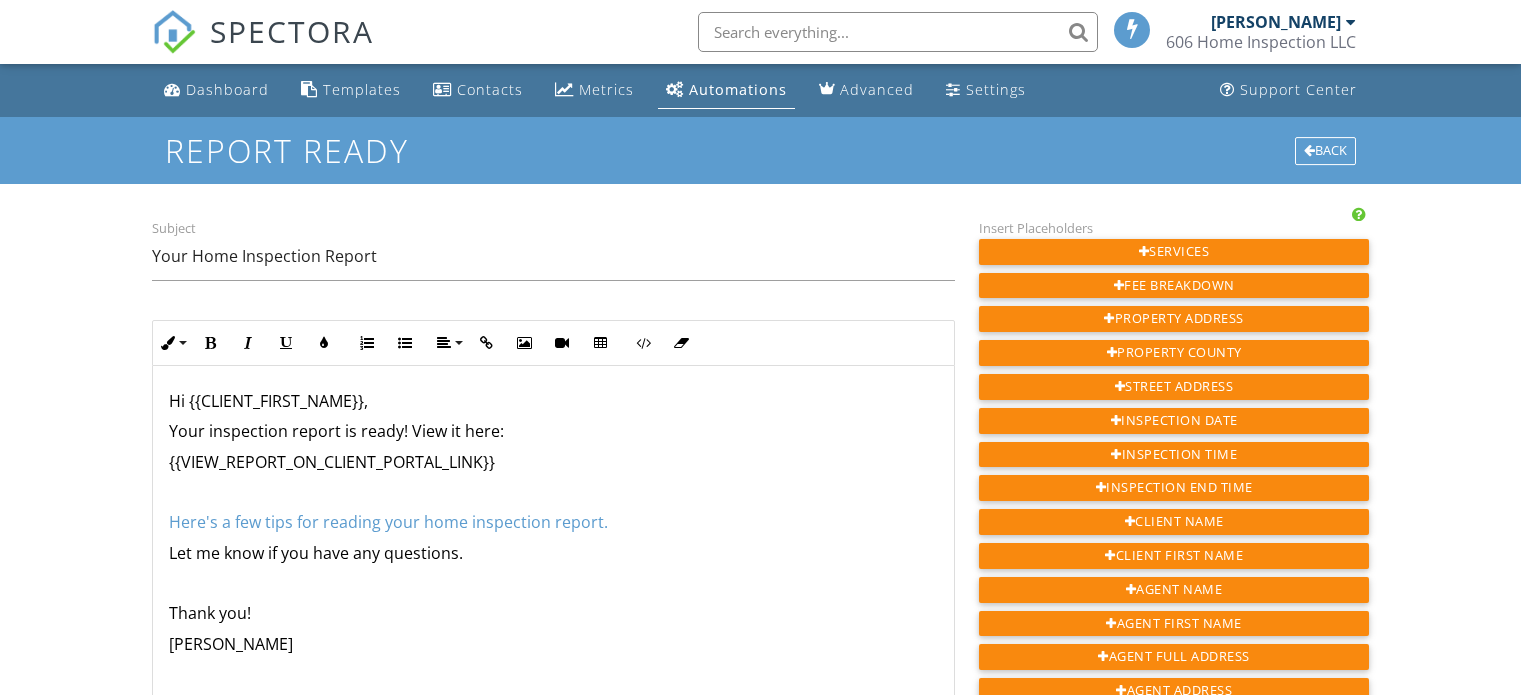 scroll, scrollTop: 0, scrollLeft: 0, axis: both 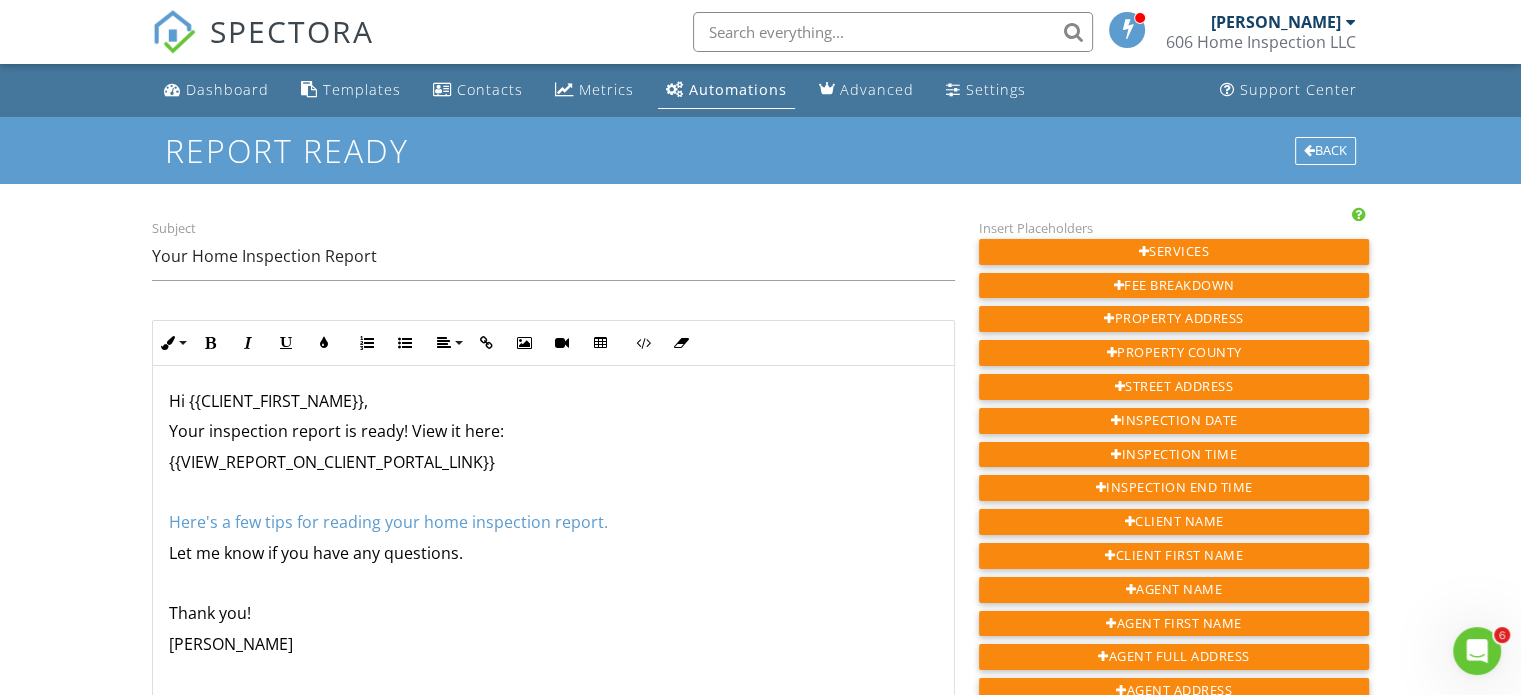 click on "Dashboard
Templates
Contacts
Metrics
Automations
Advanced
Settings
Support Center
Report ready
Back
Subject
Your Home Inspection Report
Inline Style XLarge Large Normal Small Light Small/Light Bold Italic Underline Colors Ordered List Unordered List Align Align Left Align Center Align Right Align Justify Insert Link Insert Image Insert Video Insert Table Code View Clear Formatting Hi {{CLIENT_FIRST_NAME}}, Your inspection report is ready! View it here: {{VIEW_REPORT_ON_CLIENT_PORTAL_LINK}} Here's a few tips for reading your home inspection report. Let me know if you have any questions. Thank you! [PERSON_NAME]
Your header and footer will be placed around the text.
Save Email Template
Insert Placeholders
Services
Fee Breakdown
Property Address
Property County
Street Address
Inspection Date" at bounding box center (760, 887) 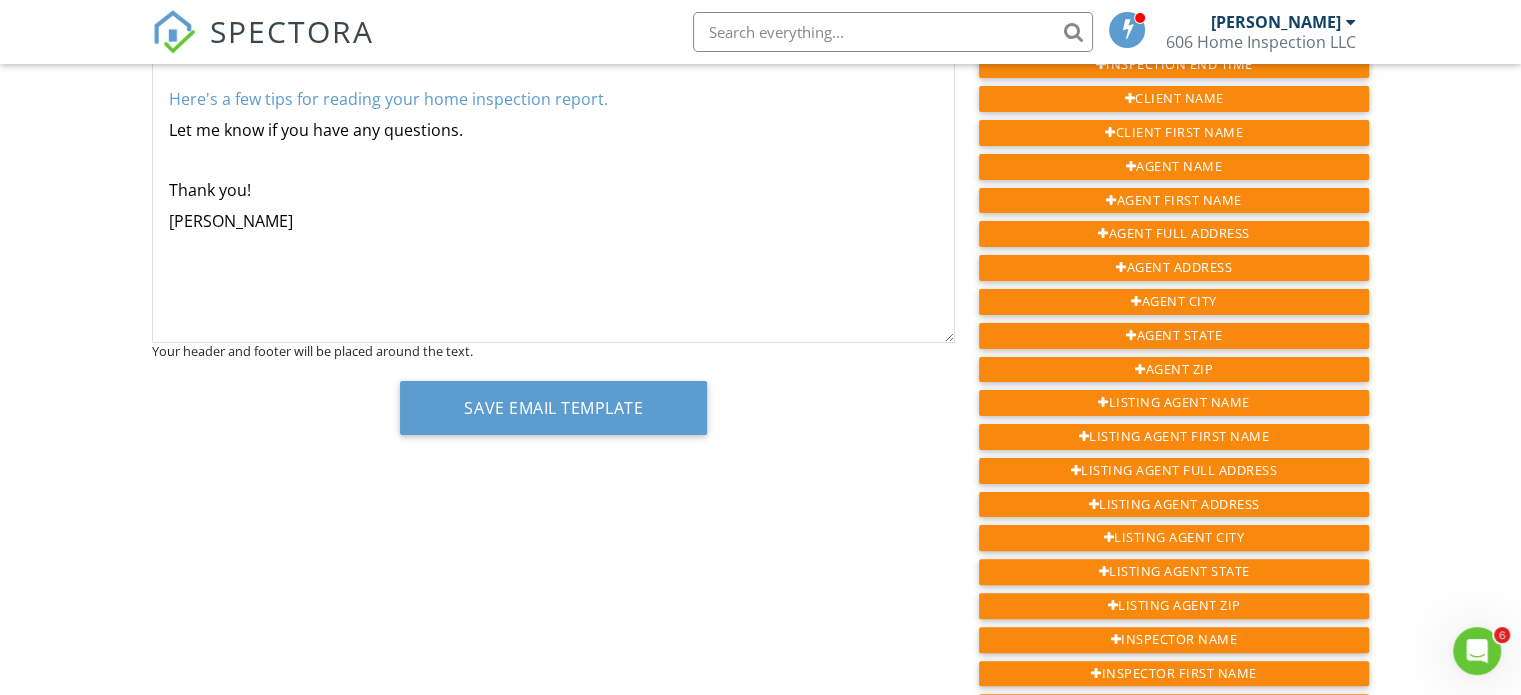 scroll, scrollTop: 424, scrollLeft: 0, axis: vertical 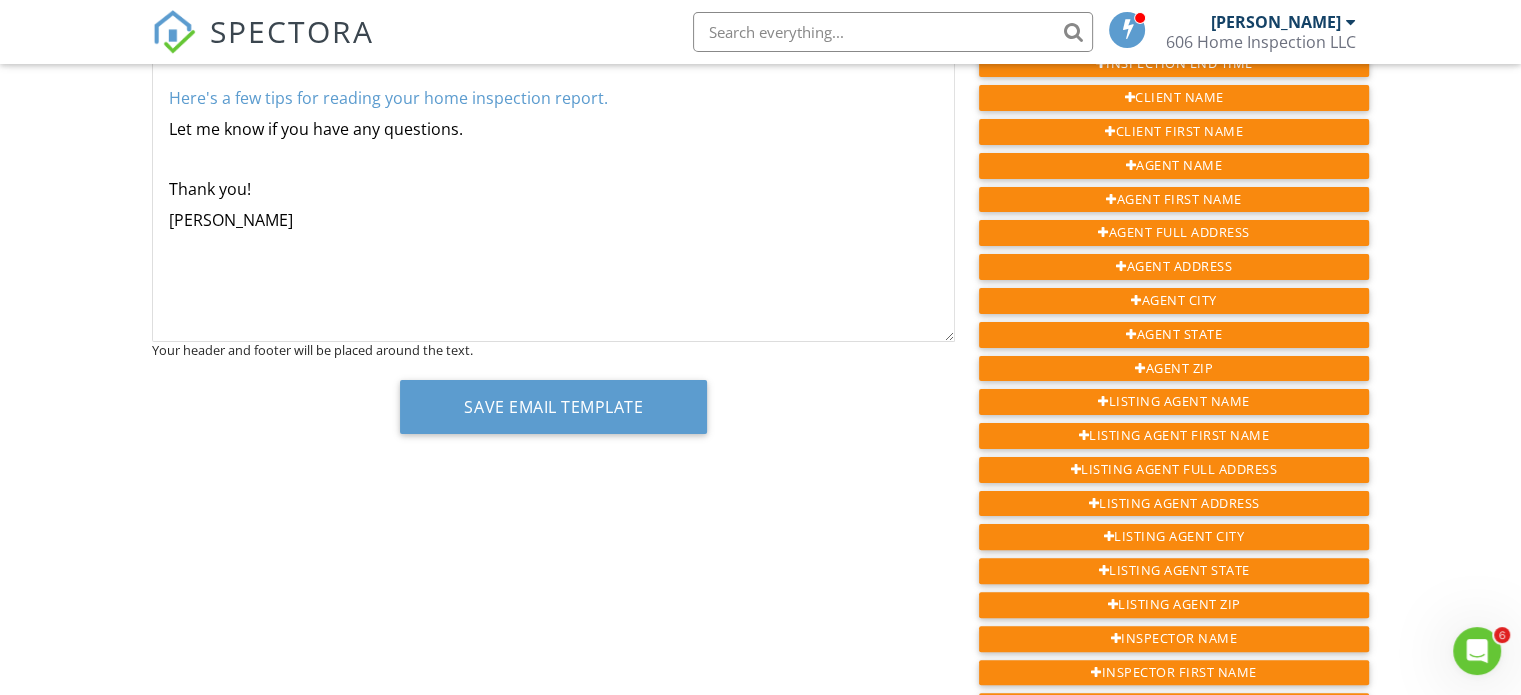 click on "Hi {{CLIENT_FIRST_NAME}}, Your inspection report is ready! View it here: {{VIEW_REPORT_ON_CLIENT_PORTAL_LINK}} Here's a few tips for reading your home inspection report. Let me know if you have any questions. Thank you! [PERSON_NAME]" at bounding box center (553, 142) 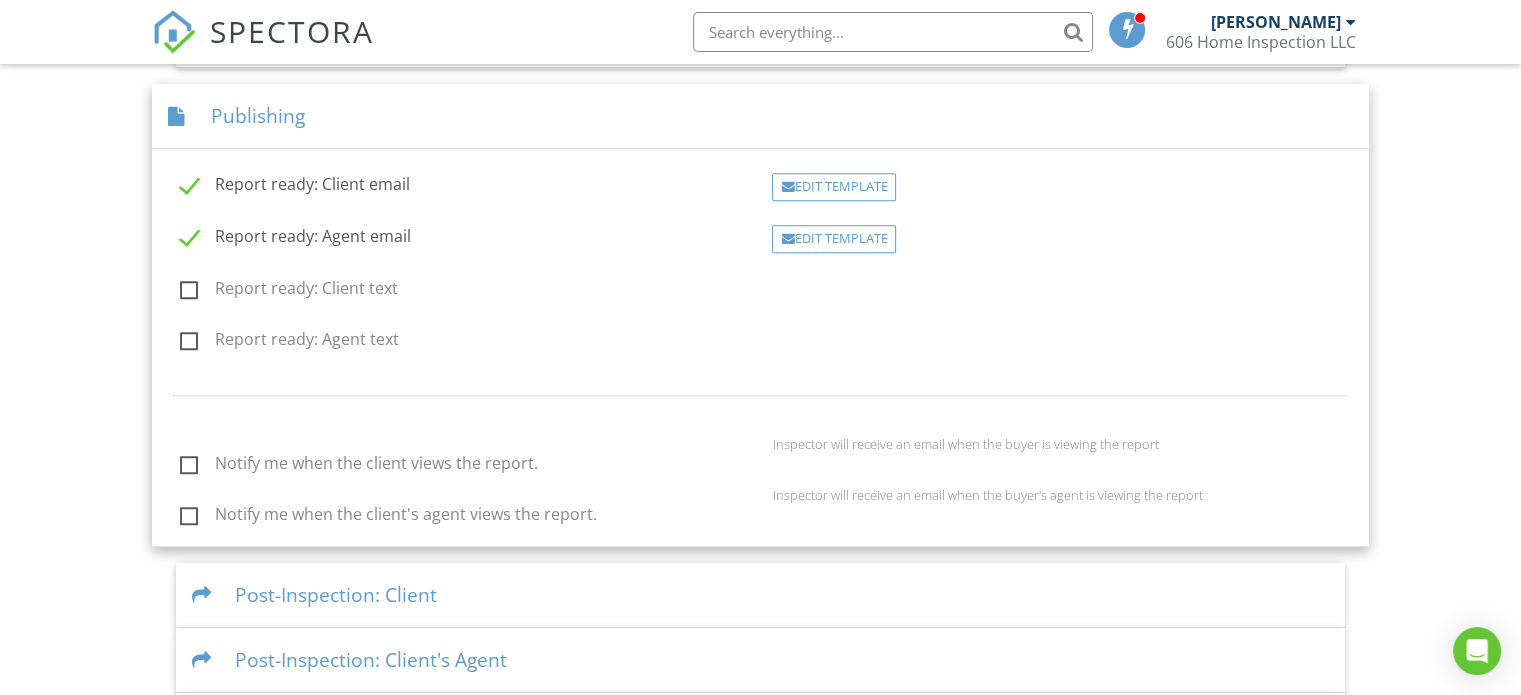 scroll, scrollTop: 874, scrollLeft: 0, axis: vertical 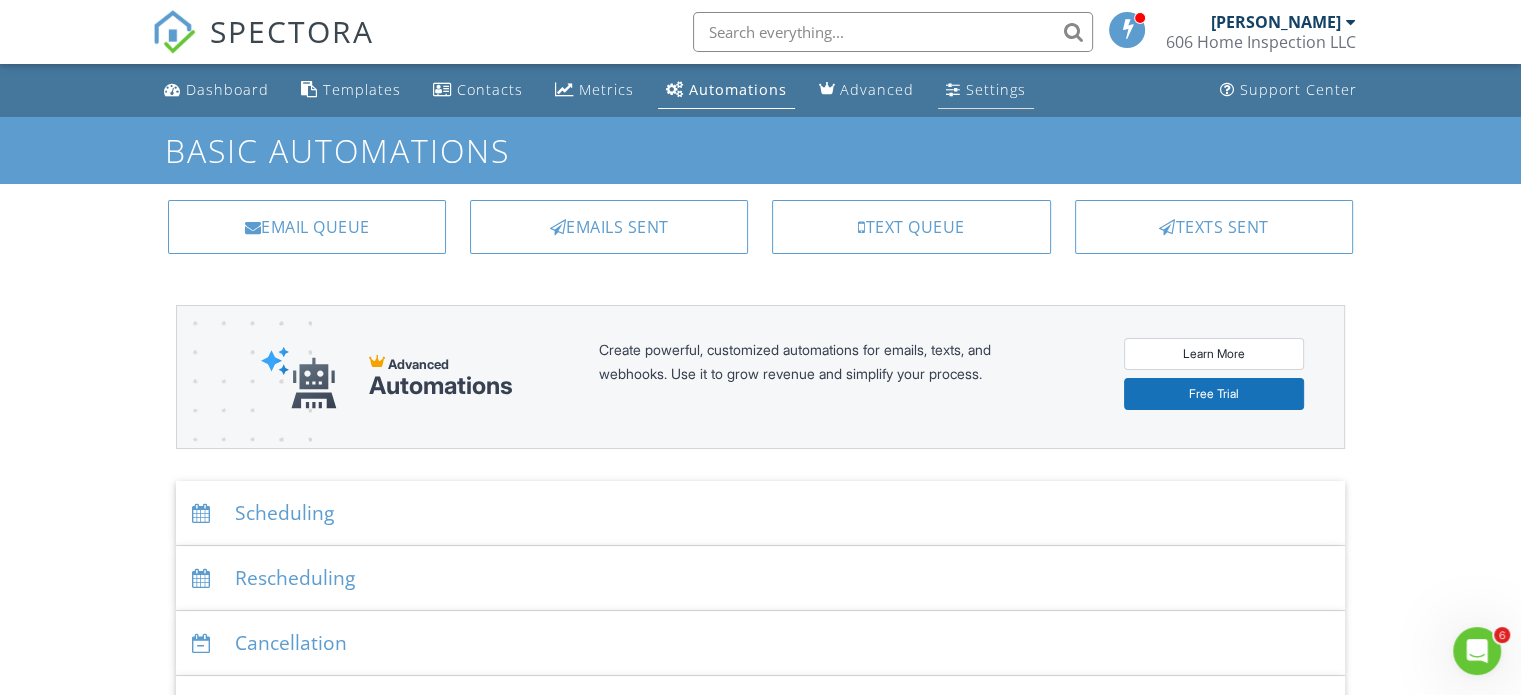click at bounding box center (953, 89) 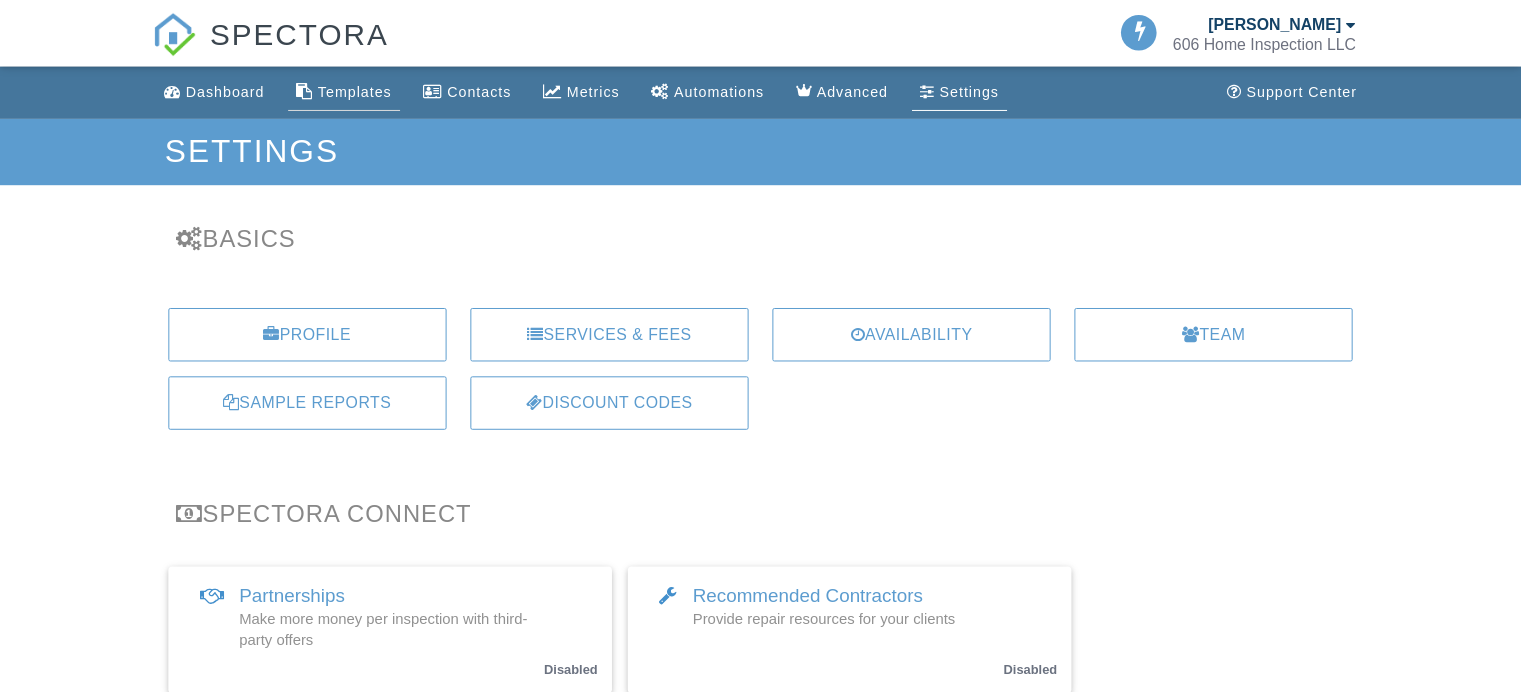 scroll, scrollTop: 0, scrollLeft: 0, axis: both 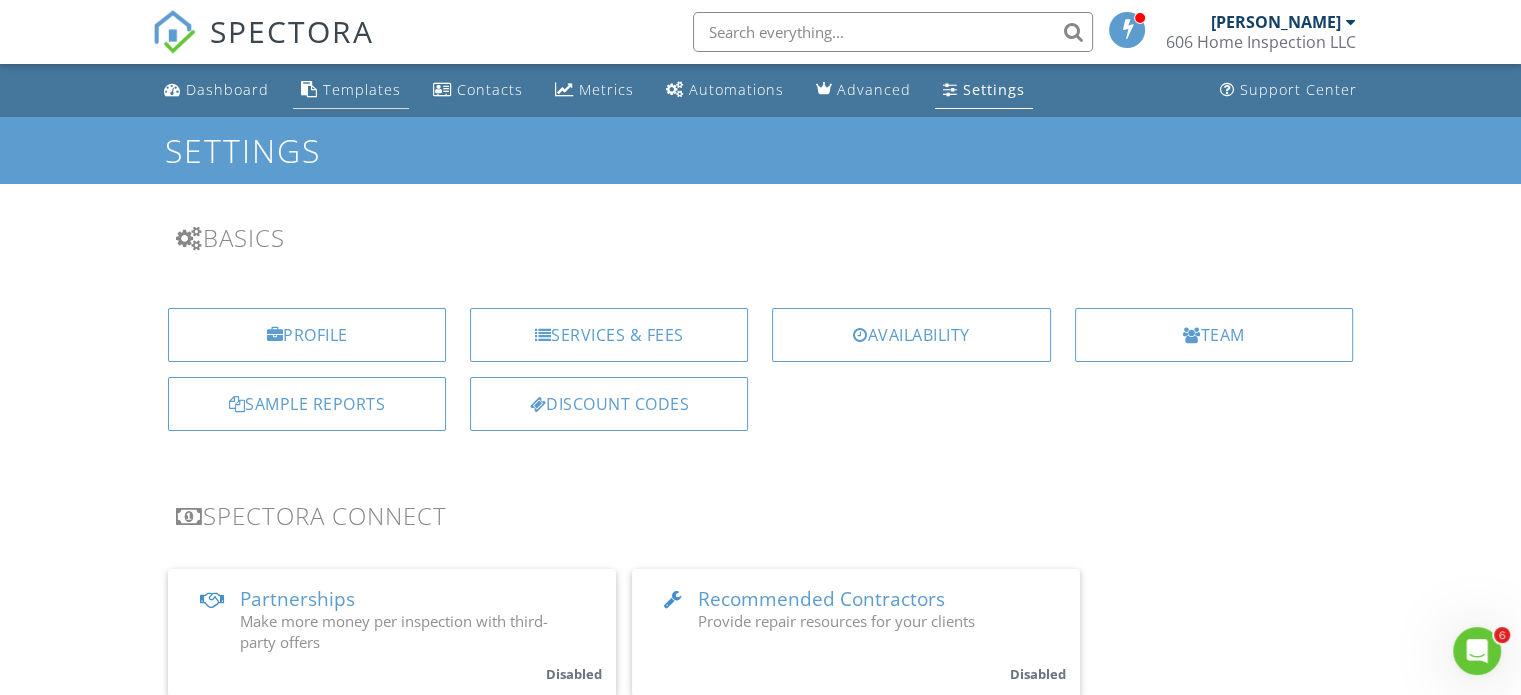 click on "Templates" at bounding box center (362, 89) 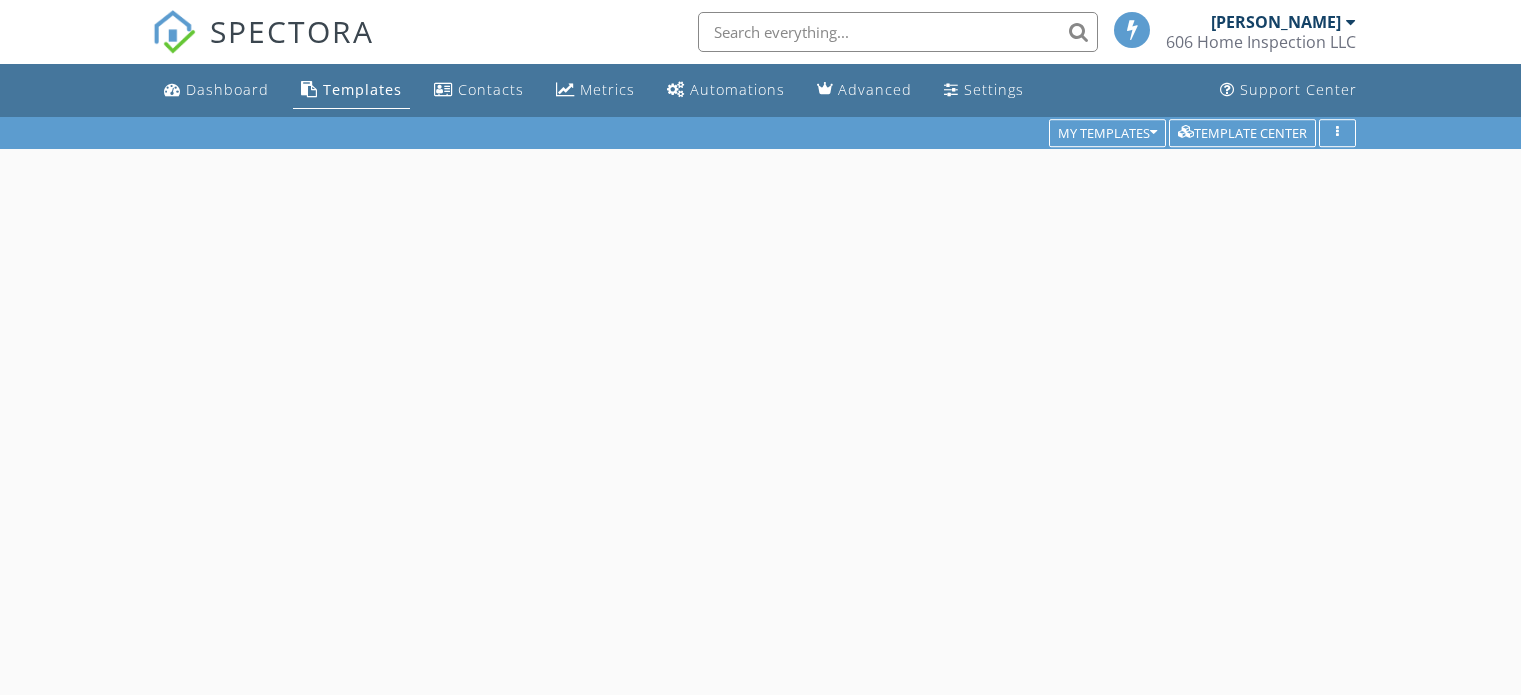 scroll, scrollTop: 0, scrollLeft: 0, axis: both 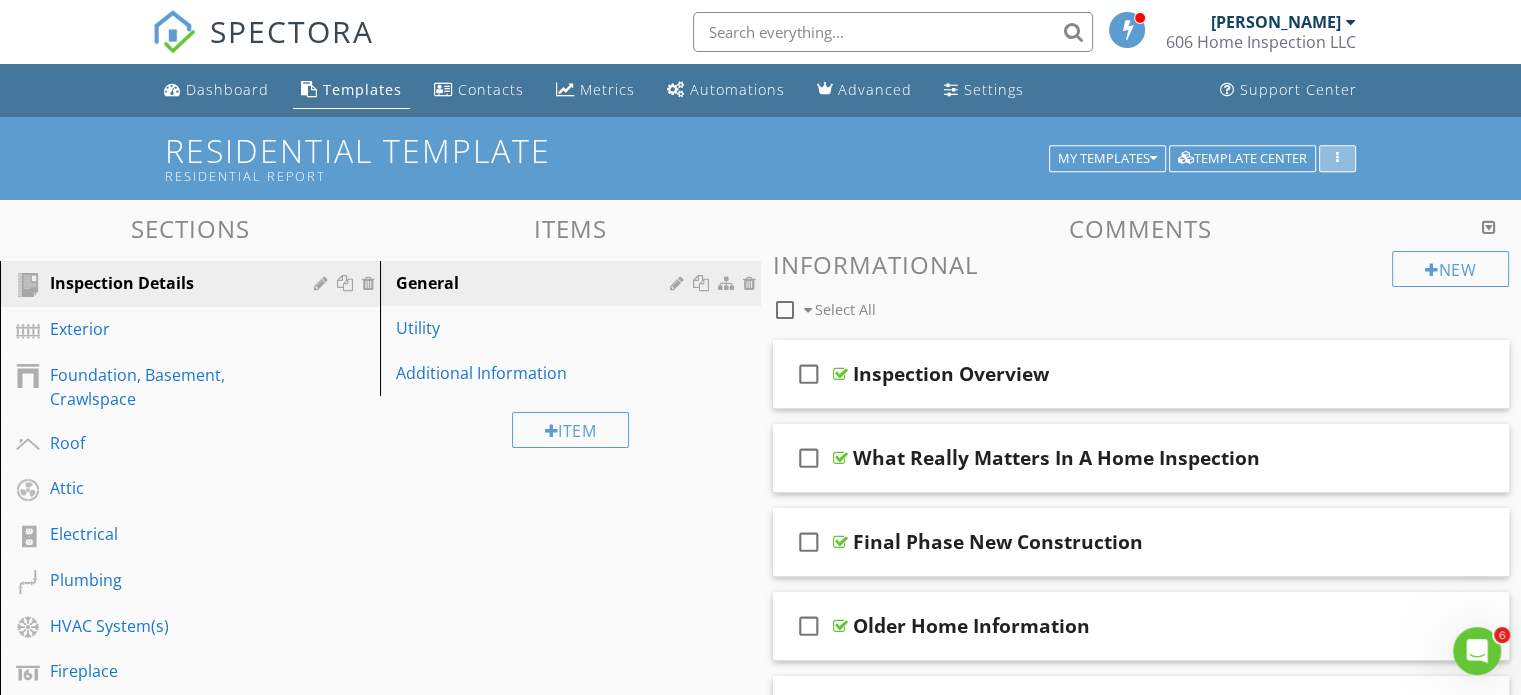 click at bounding box center [1337, 159] 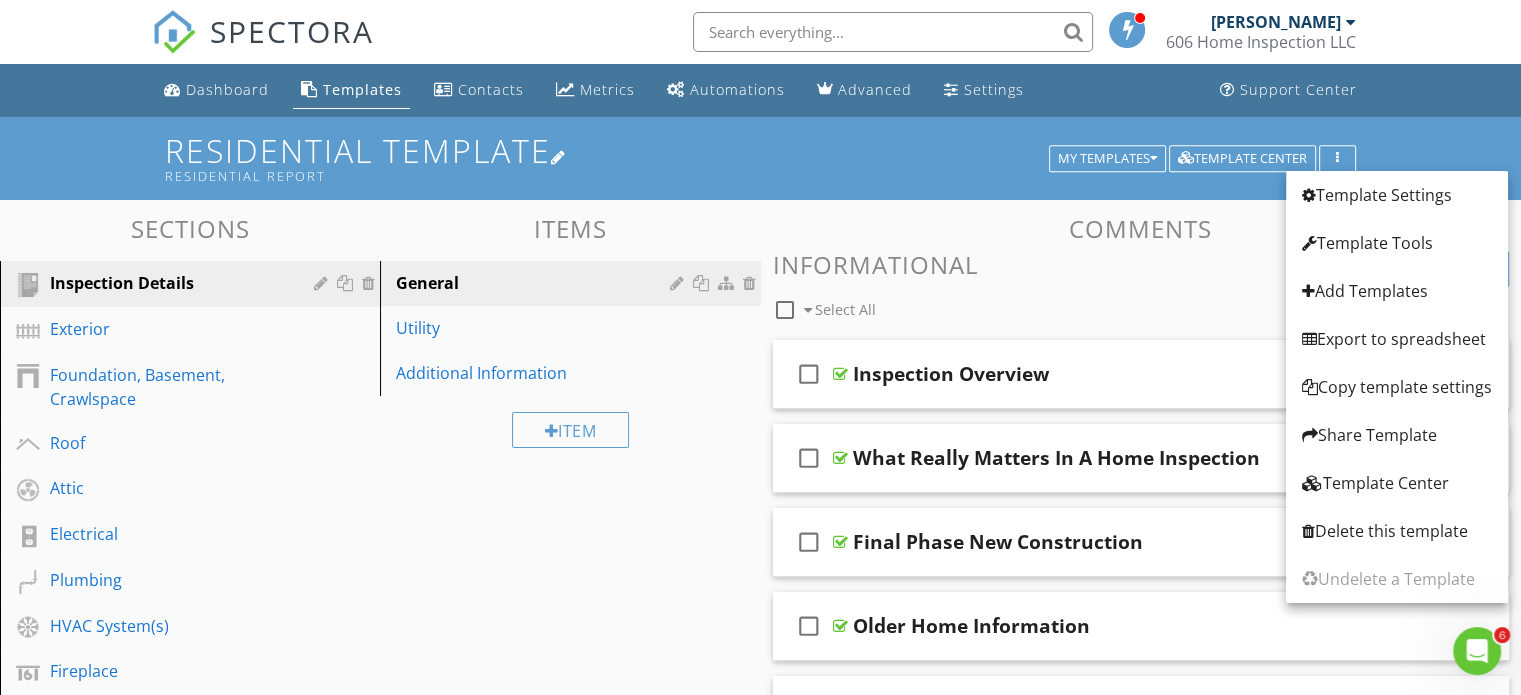 click on "Residential Template
Residential Report" at bounding box center [760, 158] 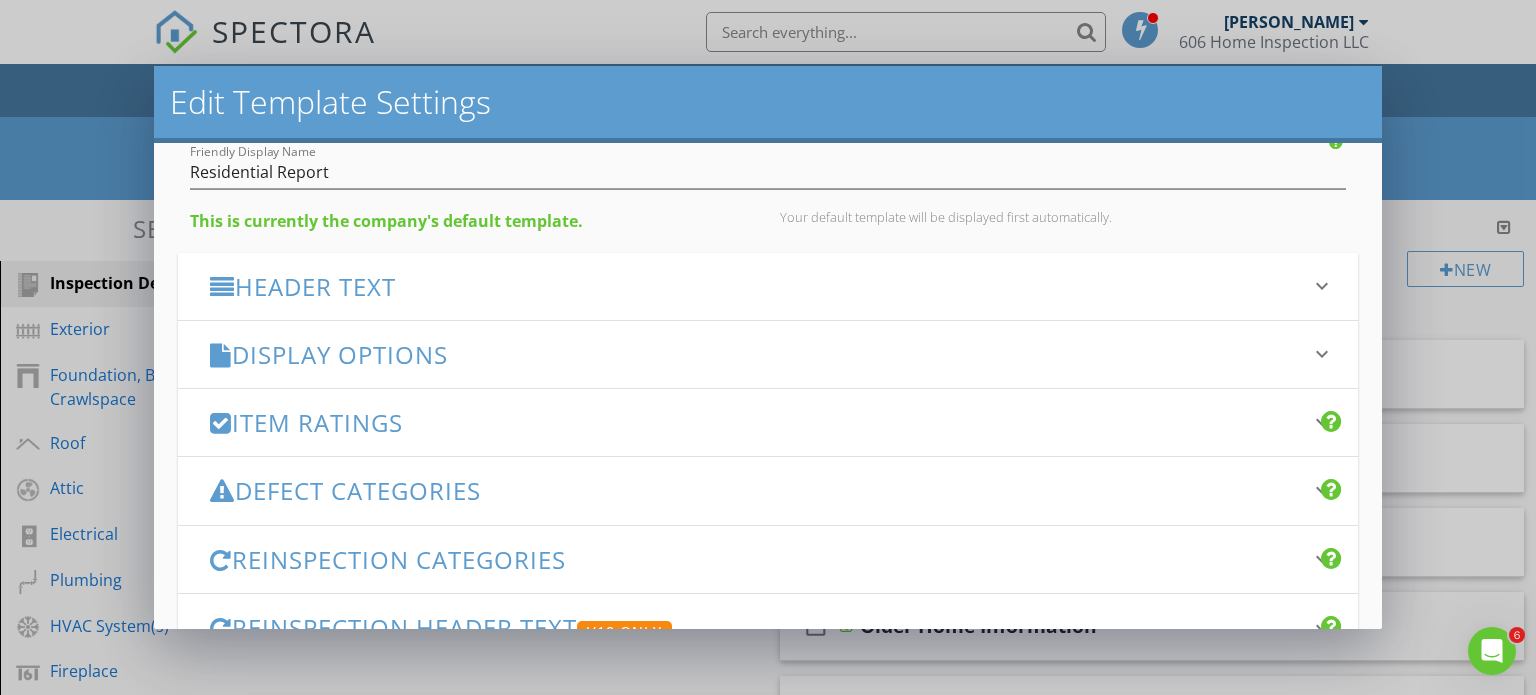 scroll, scrollTop: 152, scrollLeft: 0, axis: vertical 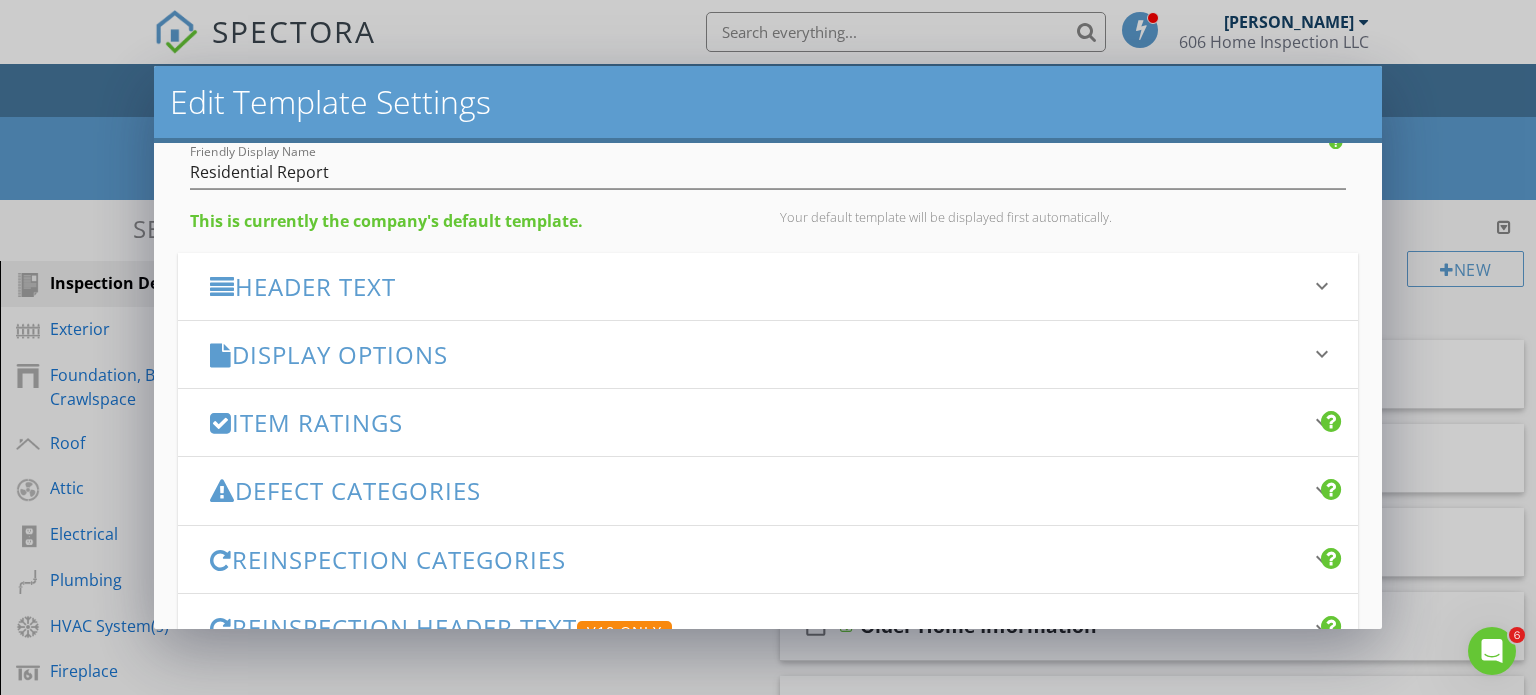 click on "Display Options" at bounding box center (756, 354) 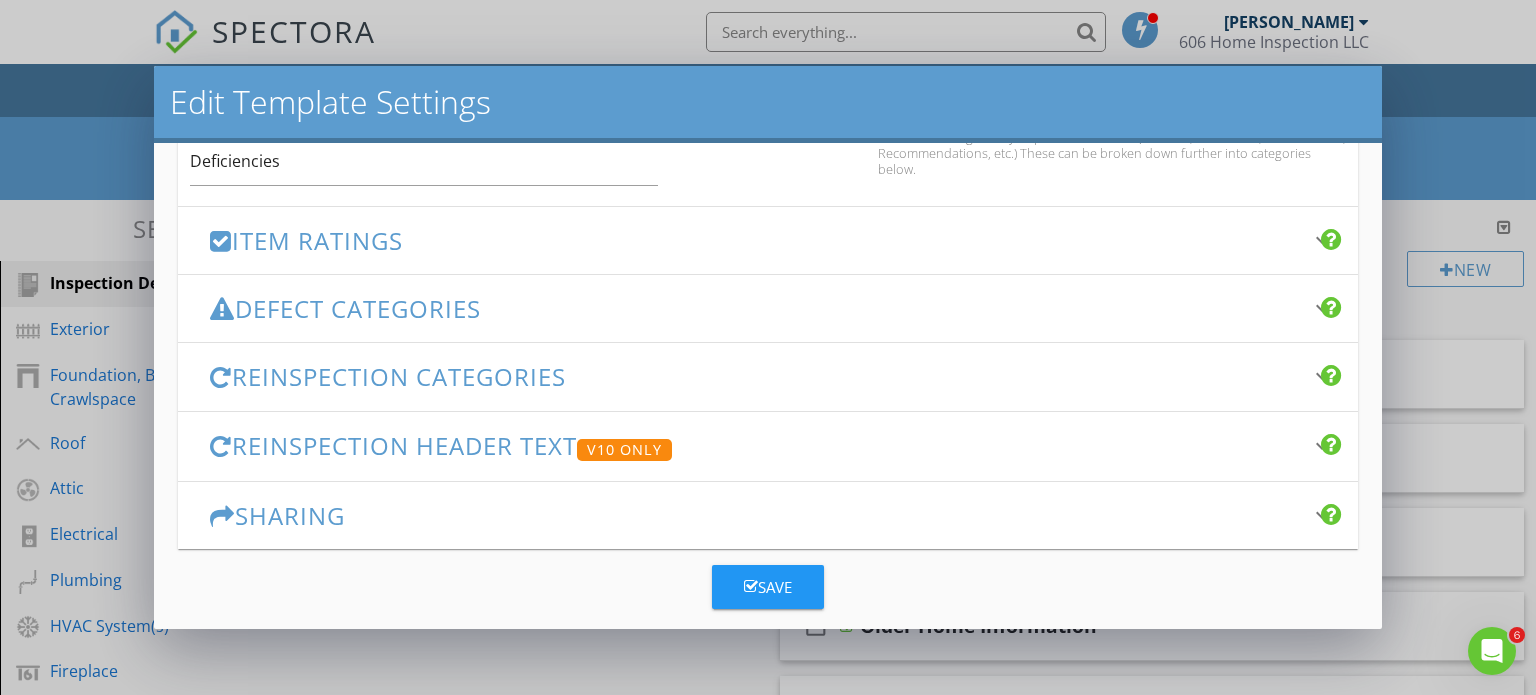scroll, scrollTop: 1452, scrollLeft: 0, axis: vertical 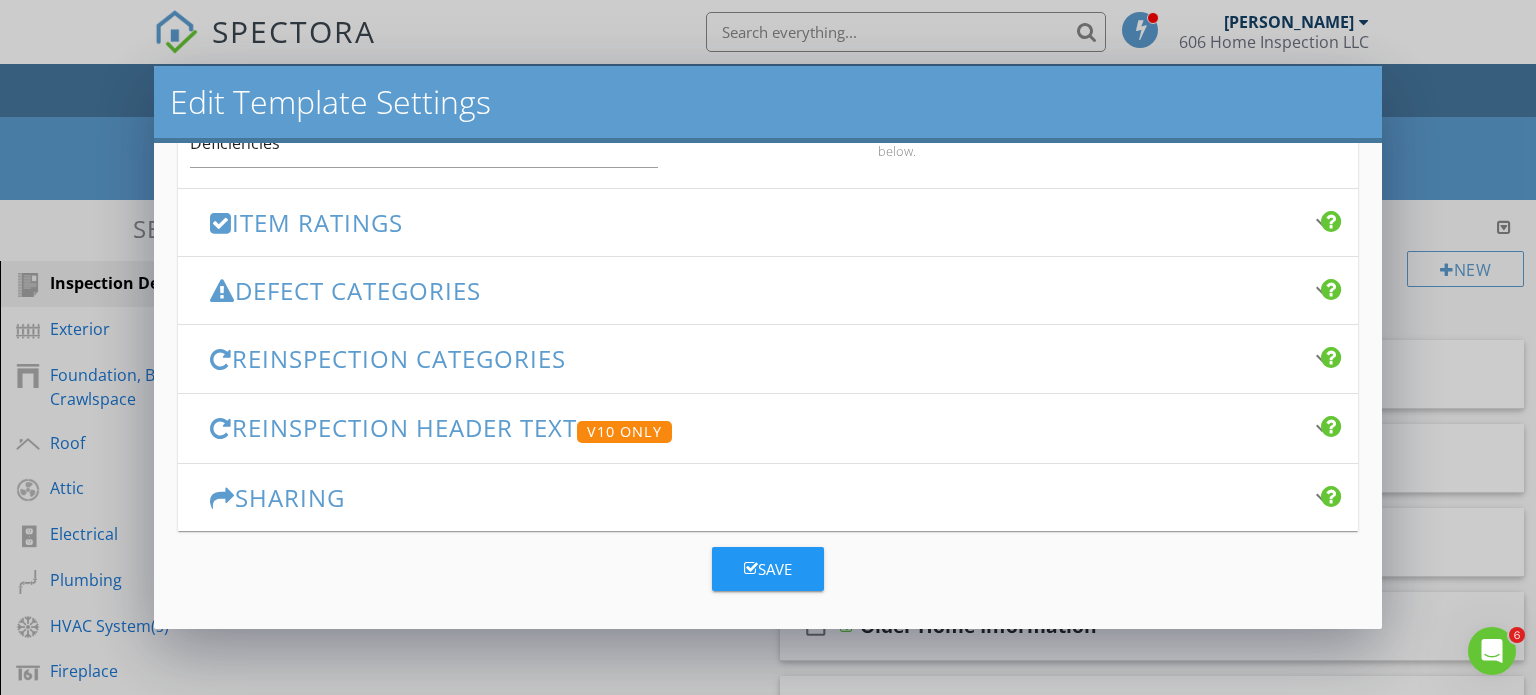 click on "Item Ratings
keyboard_arrow_down" at bounding box center [768, 222] 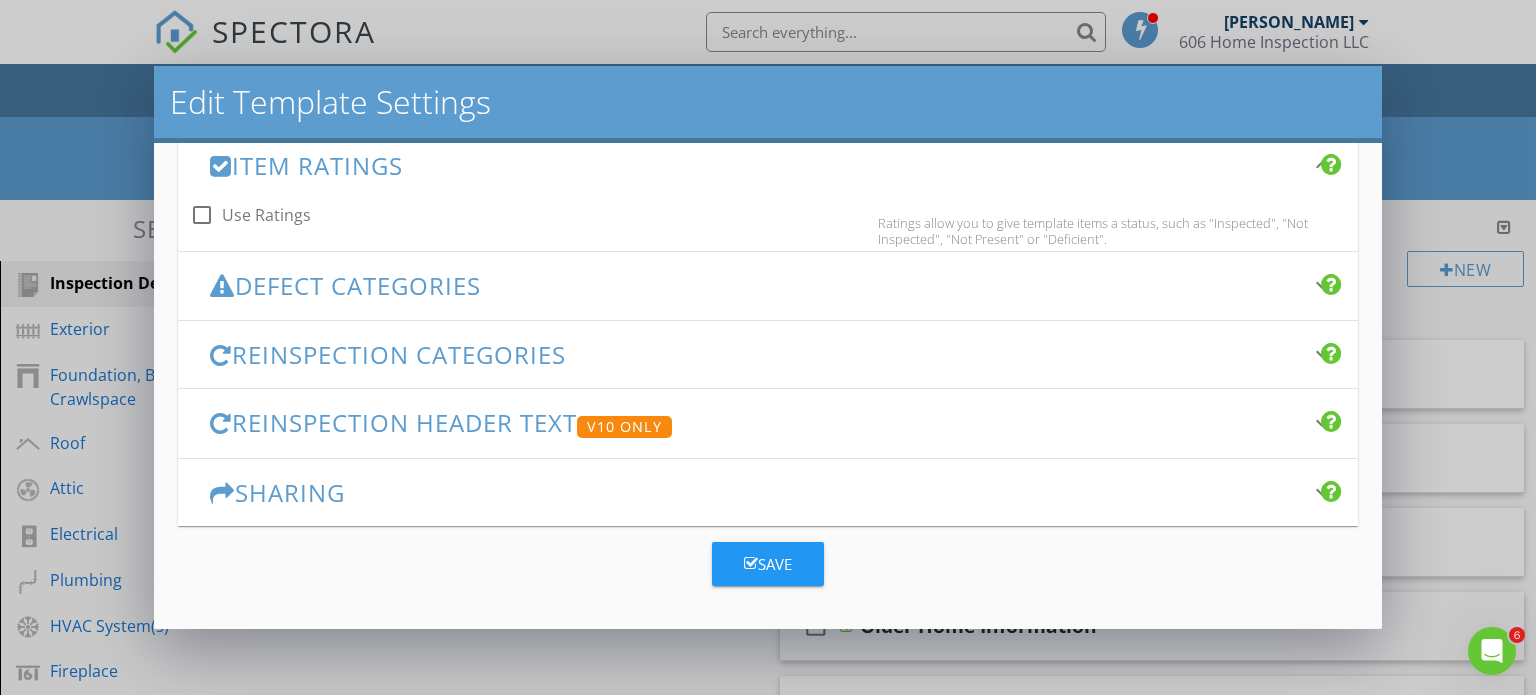 scroll, scrollTop: 398, scrollLeft: 0, axis: vertical 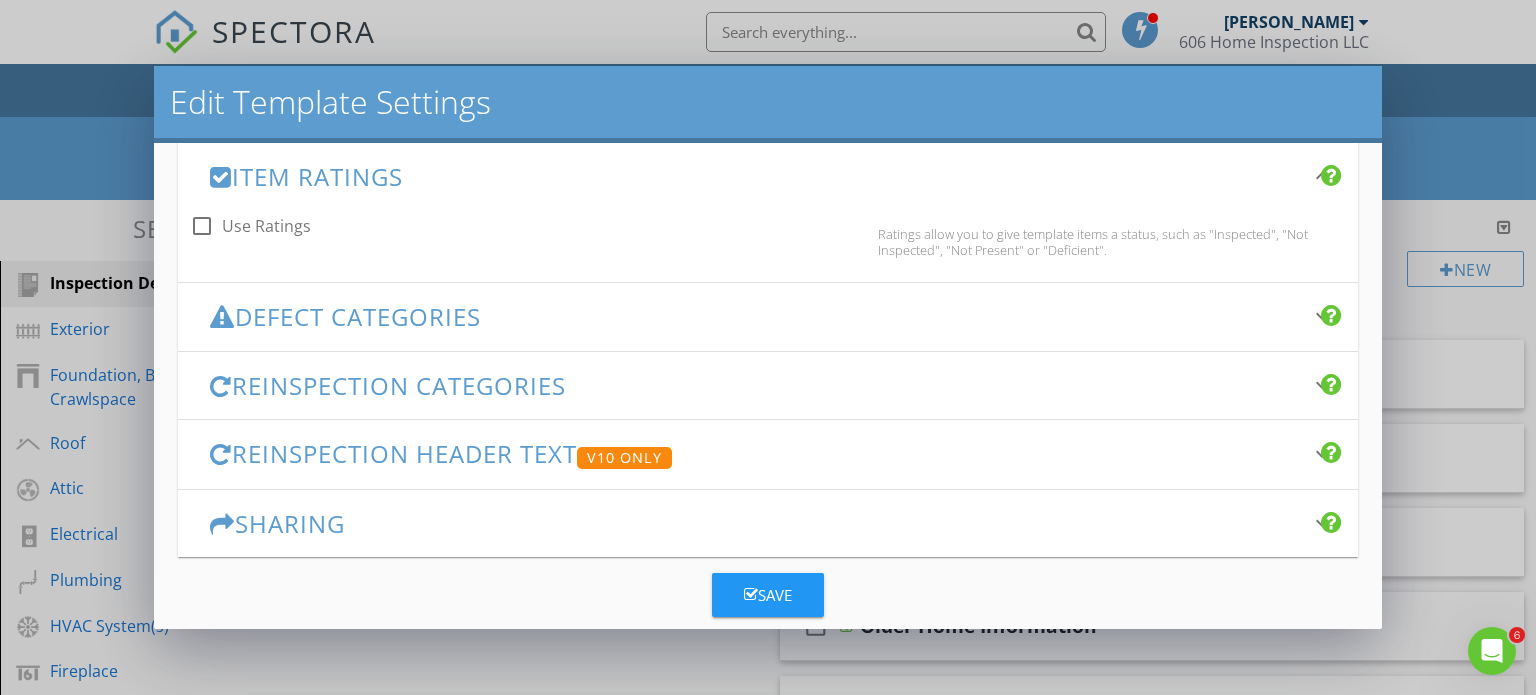click on "Defect Categories" at bounding box center (756, 316) 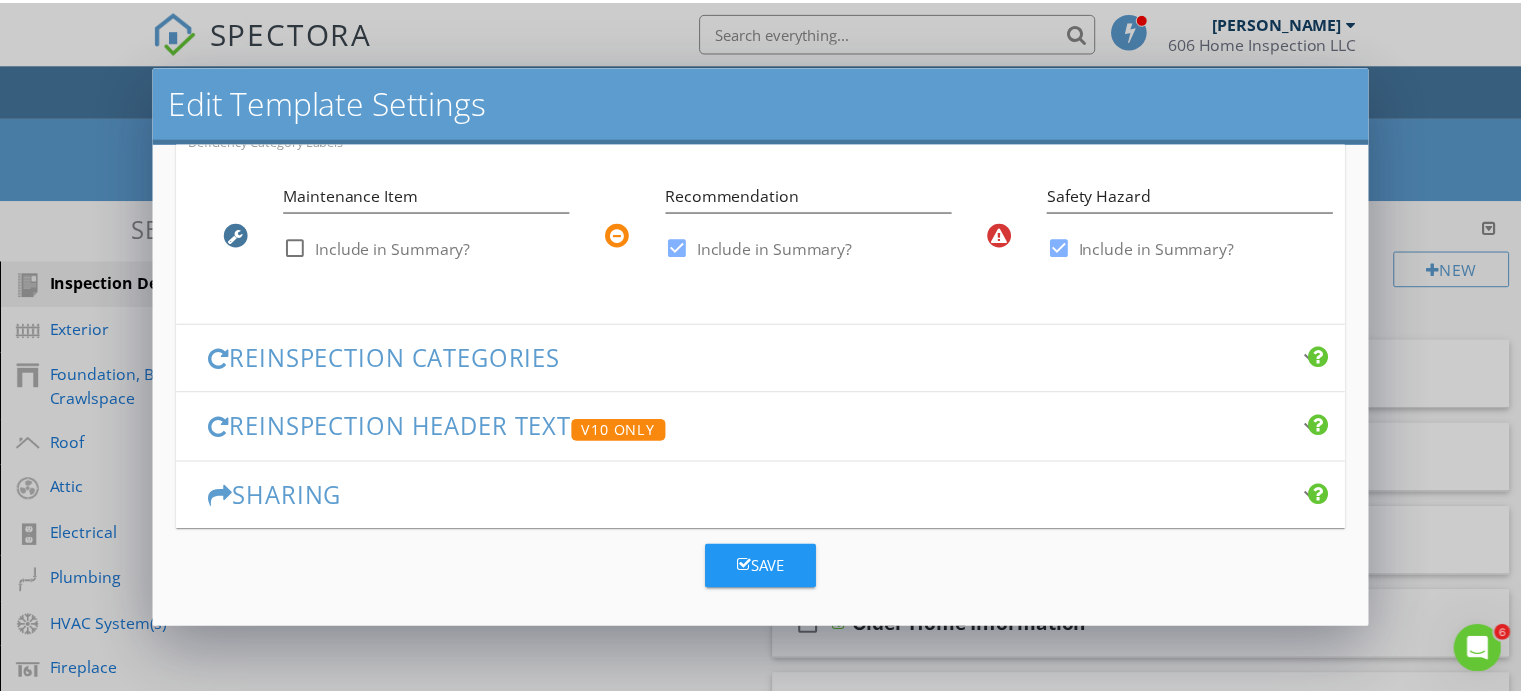 scroll, scrollTop: 0, scrollLeft: 0, axis: both 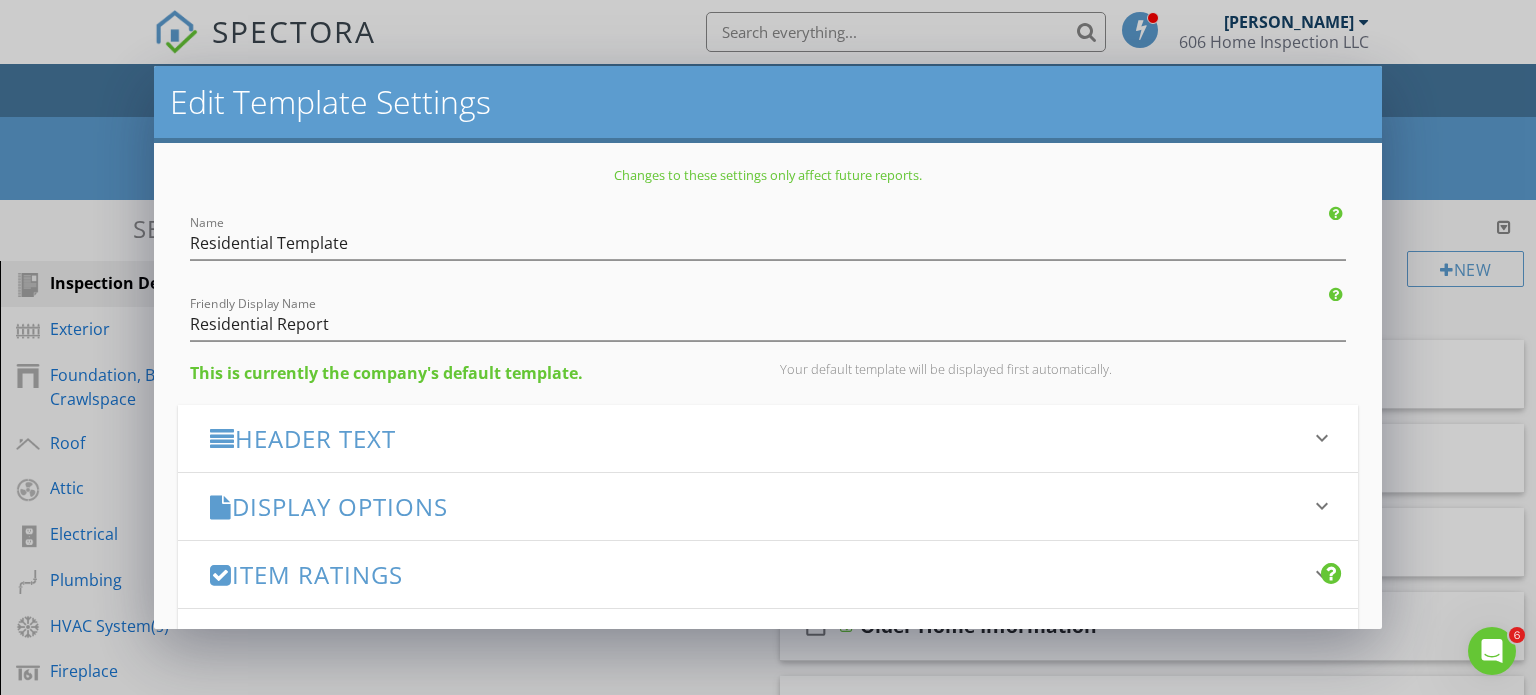 click on "Edit Template Settings   Changes to these settings only affect future reports.     Name Residential Template     Friendly Display Name Residential Report
This is currently the company's default template.
Your default template will be displayed first
automatically.
Header Text
keyboard_arrow_down   Full Report Header Text   Inline Style XLarge Large Normal Small Light Small/Light Bold Italic Underline Colors Ordered List Unordered List Align Align Left Align Center Align Right Align Justify Insert Link Insert Image Insert Video Insert Table Code View Clear Formatting This text will be displayed at the top of every report, both in the PDF and HTML format.   Summary Header Text   Inline Style XLarge Large Normal Small Light Small/Light Bold Italic Underline Colors Ordered List Unordered List Align Align Left Align Center Align Right Align Justify Insert Link Insert Image Insert Video Insert Table Code View Clear Formatting" at bounding box center [768, 347] 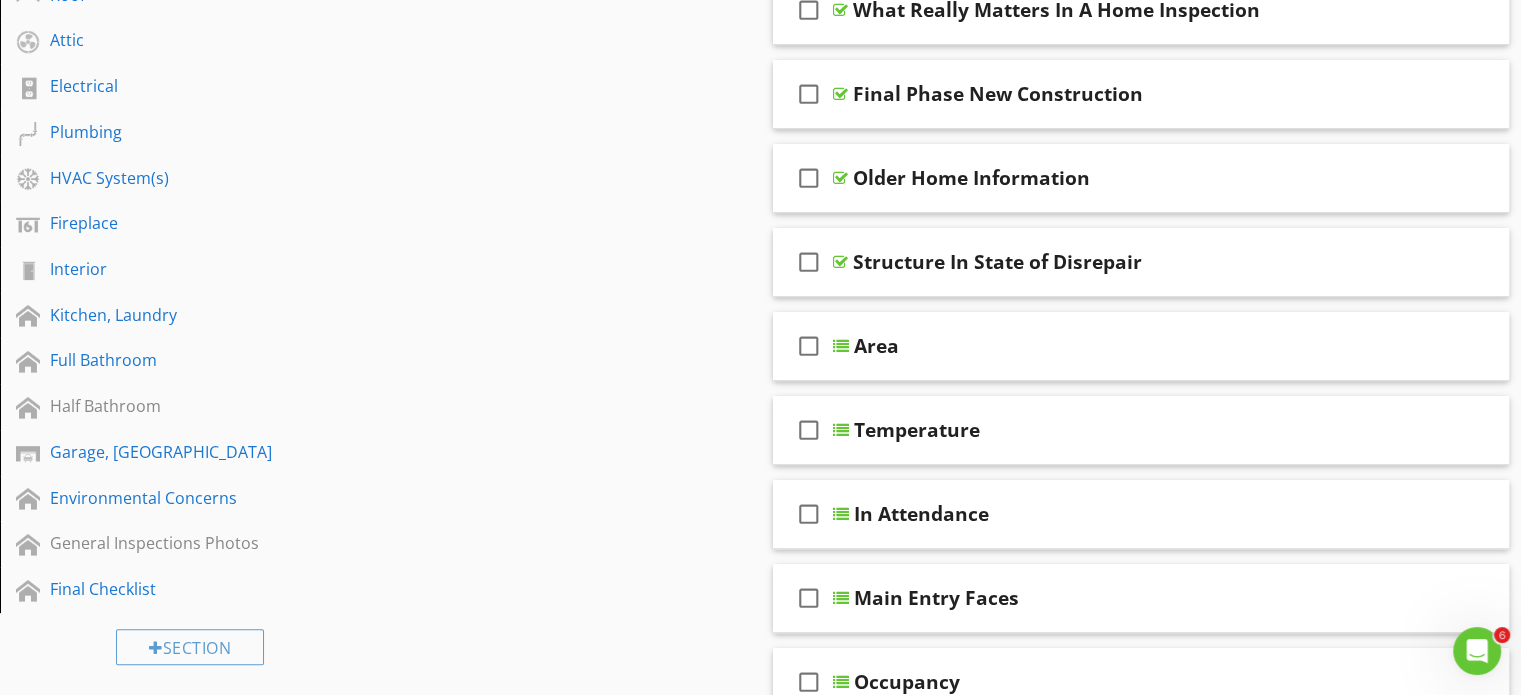 scroll, scrollTop: 0, scrollLeft: 0, axis: both 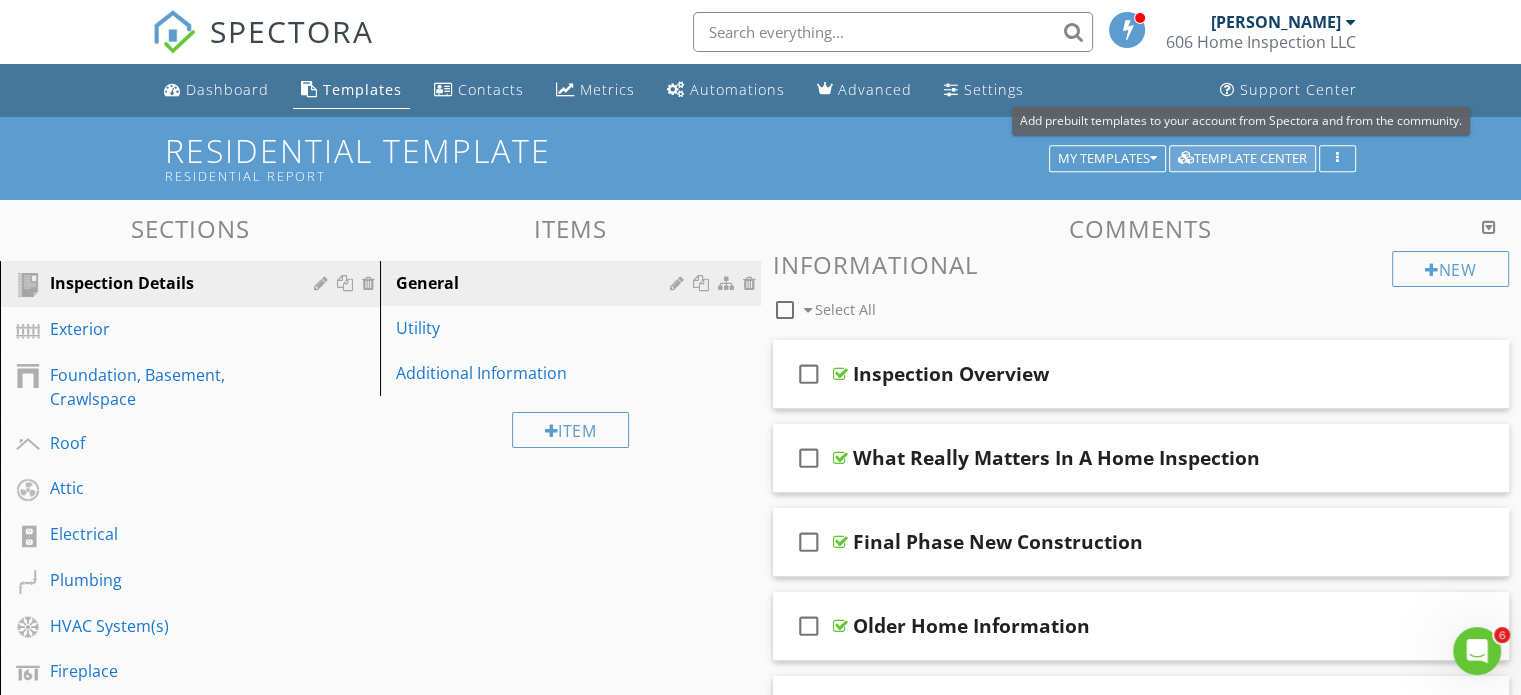 click on "Template Center" at bounding box center (1242, 159) 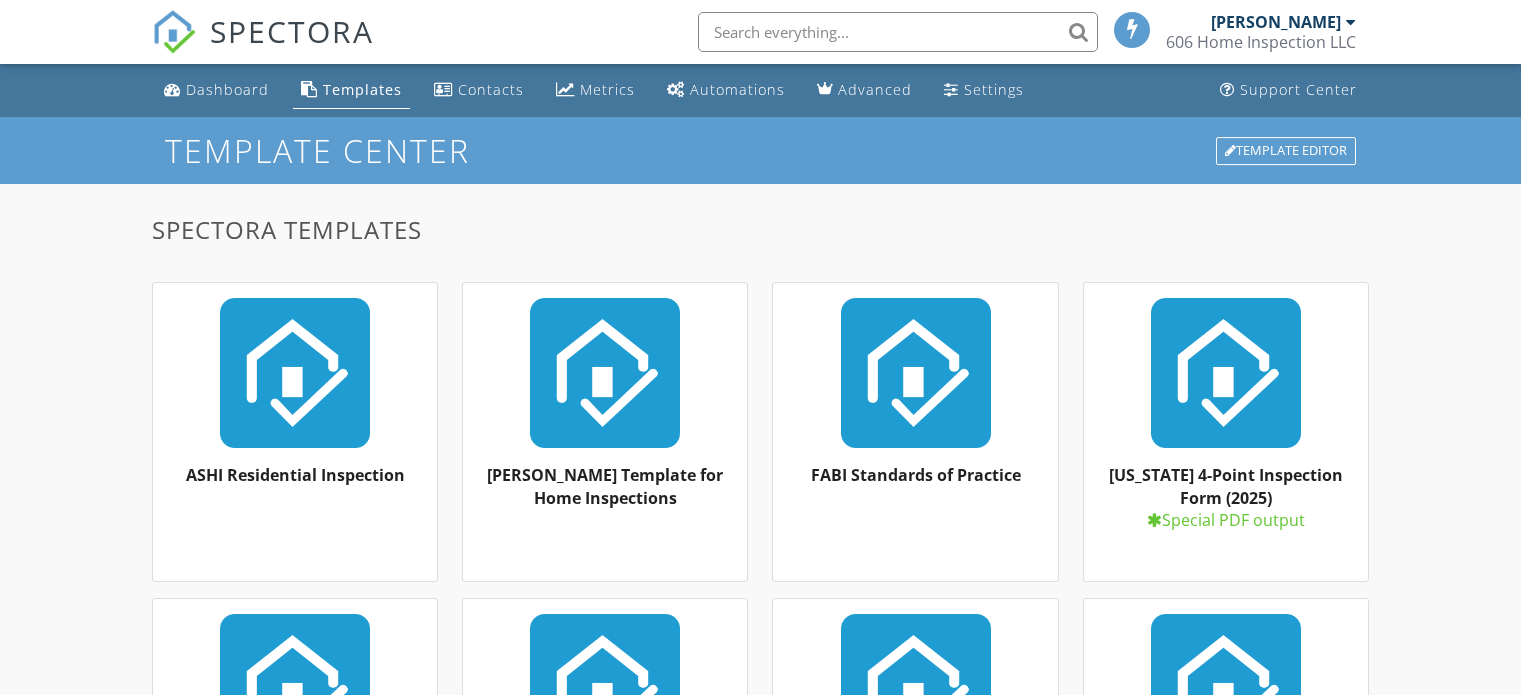 scroll, scrollTop: 0, scrollLeft: 0, axis: both 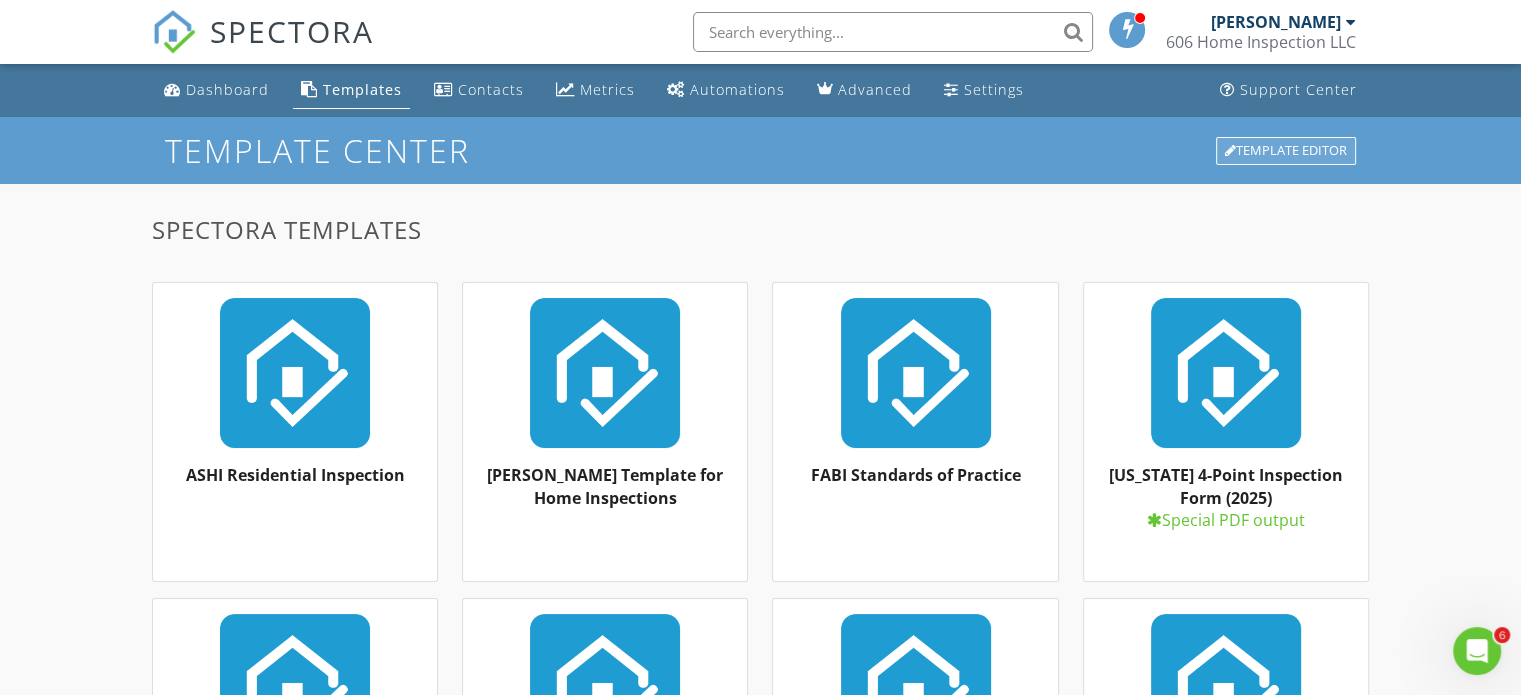 click on "Template Editor" at bounding box center [1286, 151] 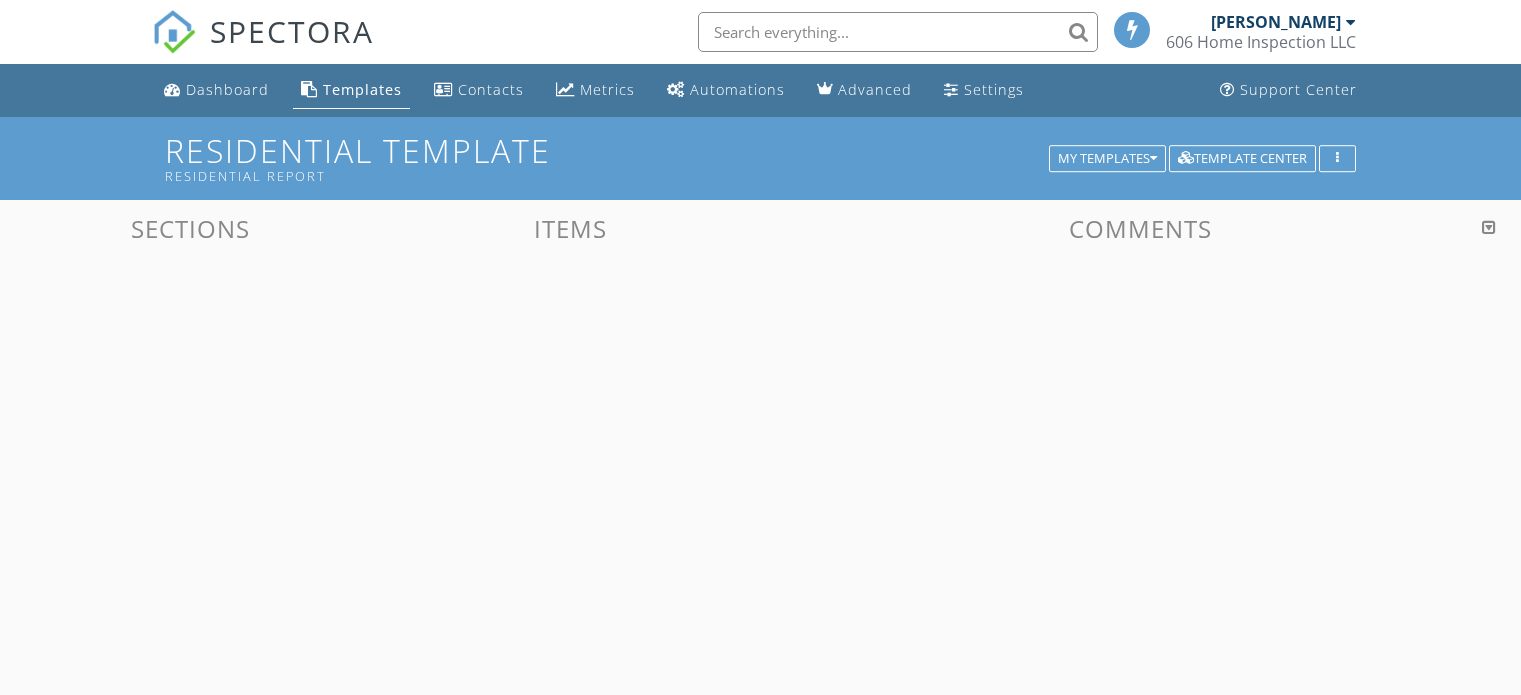 scroll, scrollTop: 0, scrollLeft: 0, axis: both 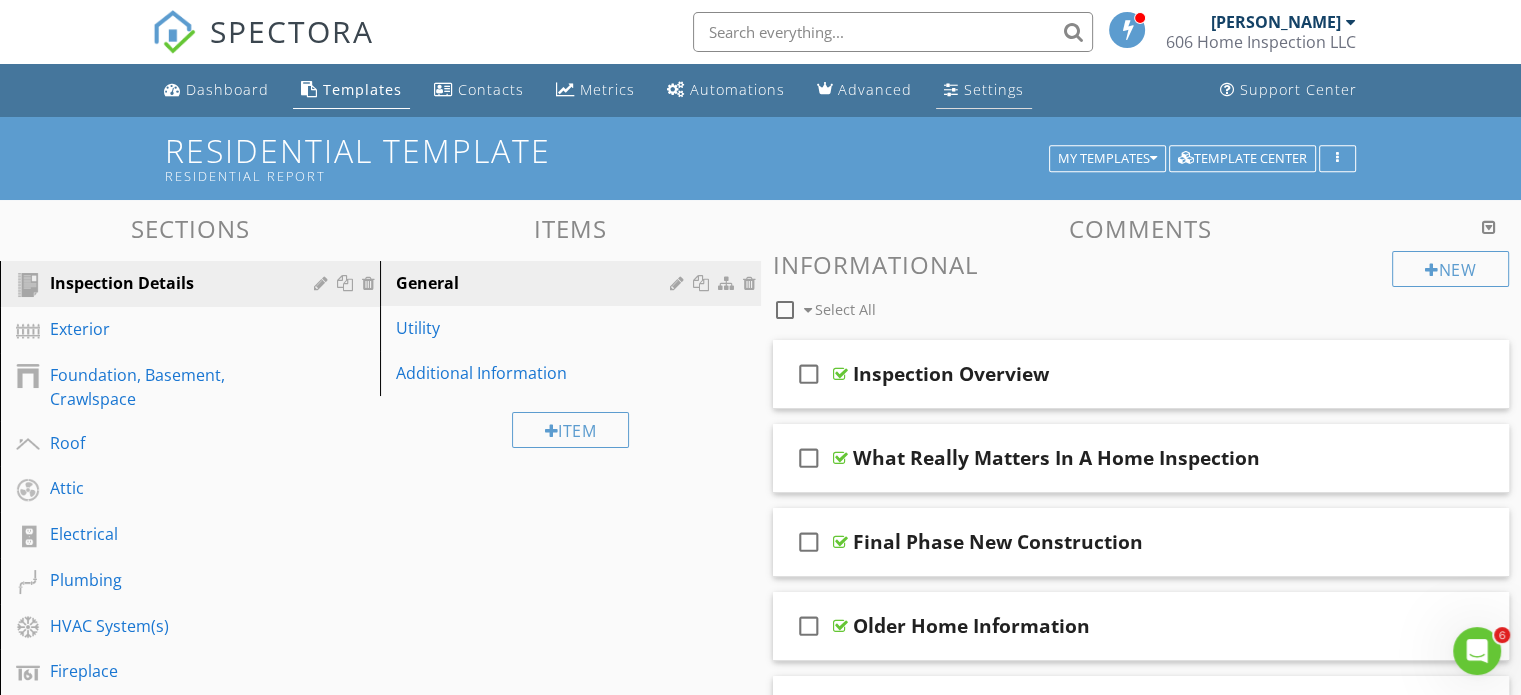 click on "Settings" at bounding box center [984, 90] 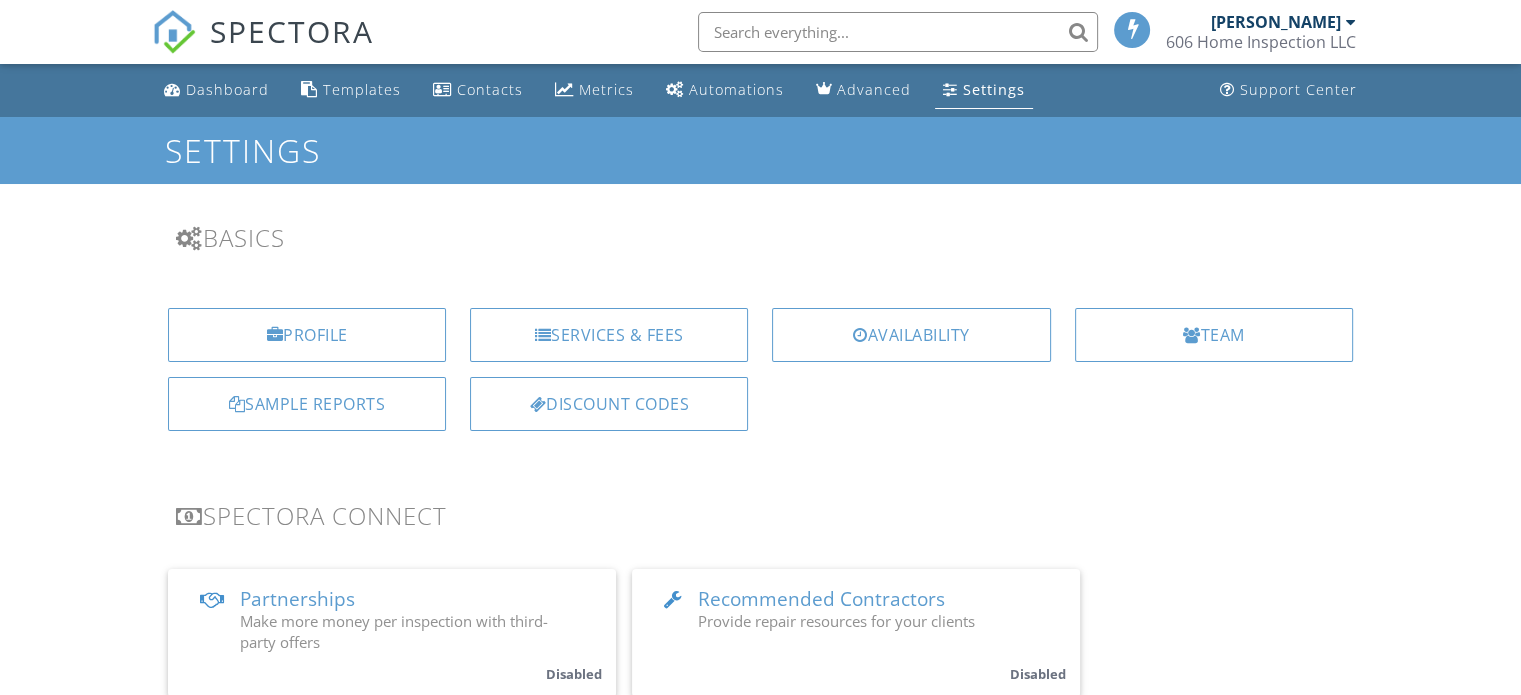 scroll, scrollTop: 127, scrollLeft: 0, axis: vertical 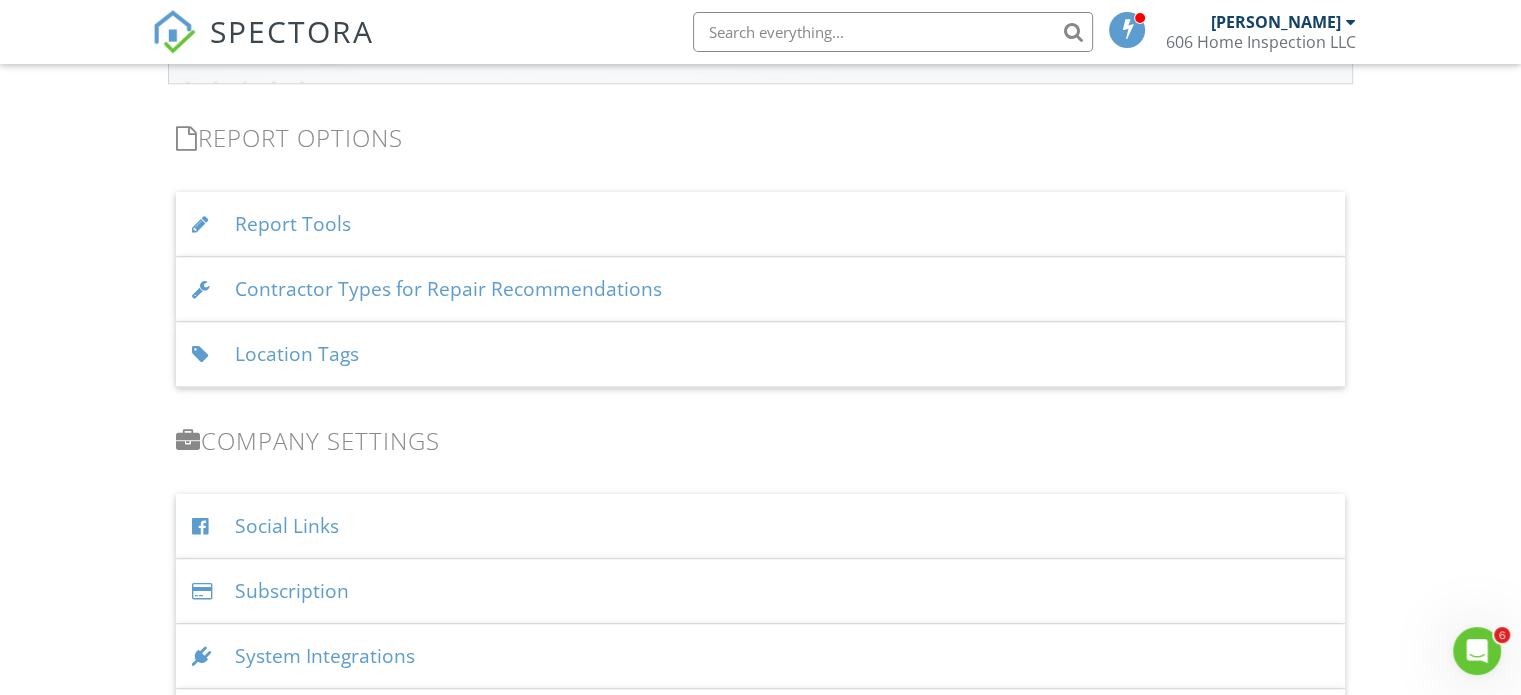 click on "Location Tags" at bounding box center (760, 354) 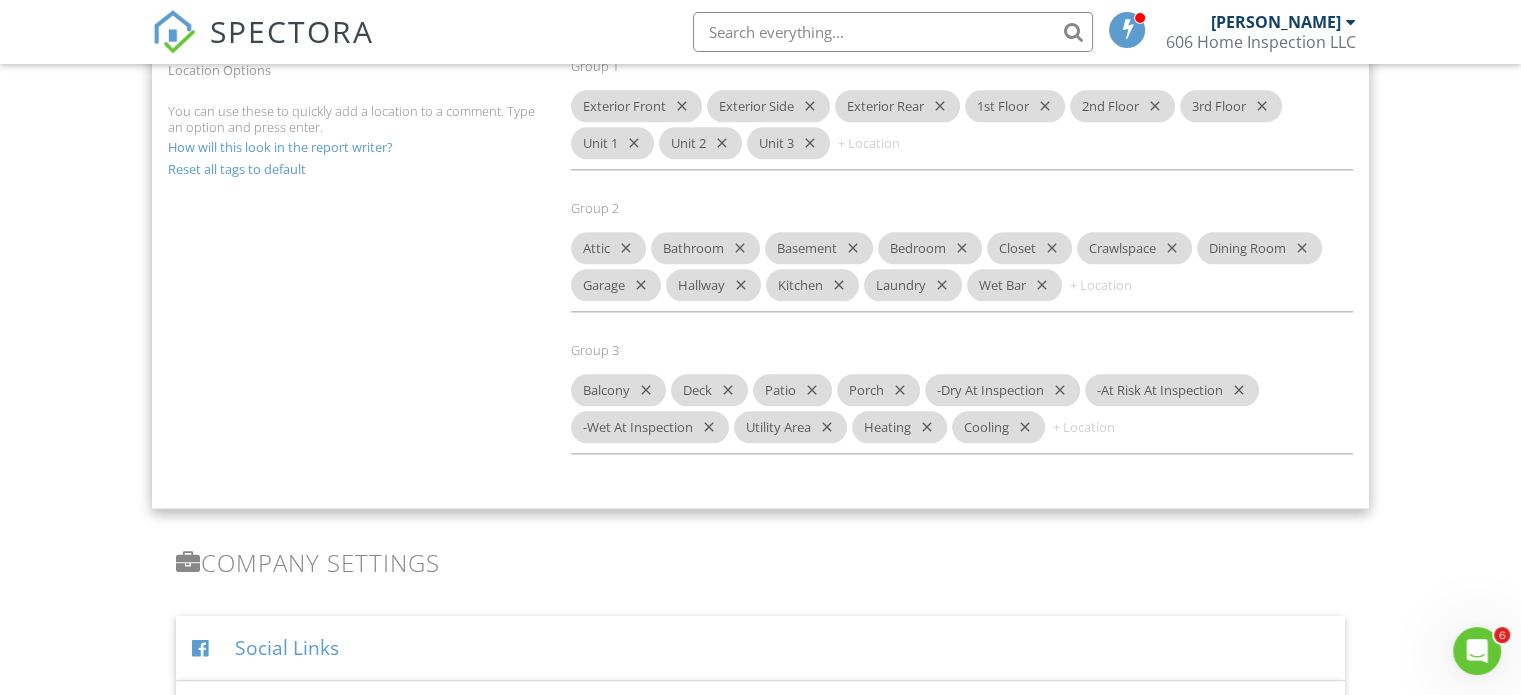 scroll, scrollTop: 2376, scrollLeft: 0, axis: vertical 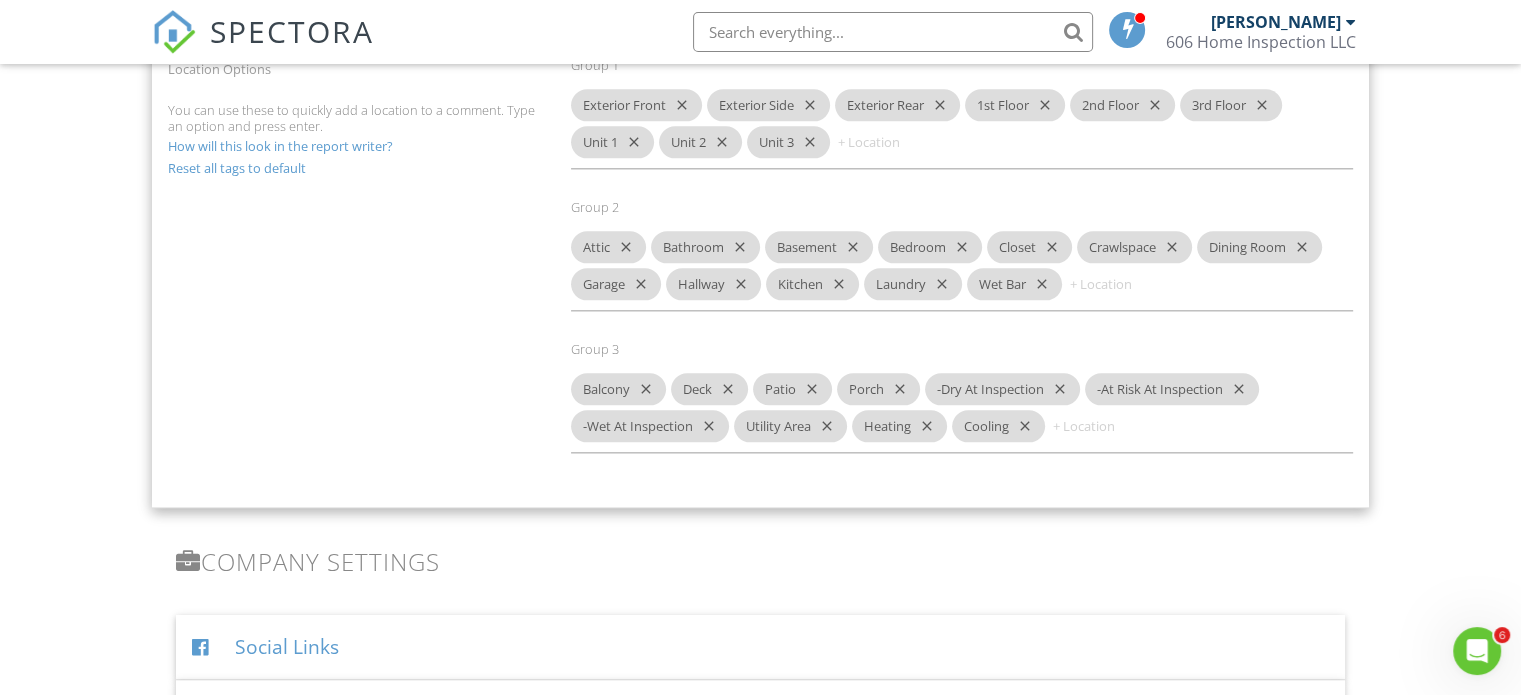click at bounding box center [895, 142] 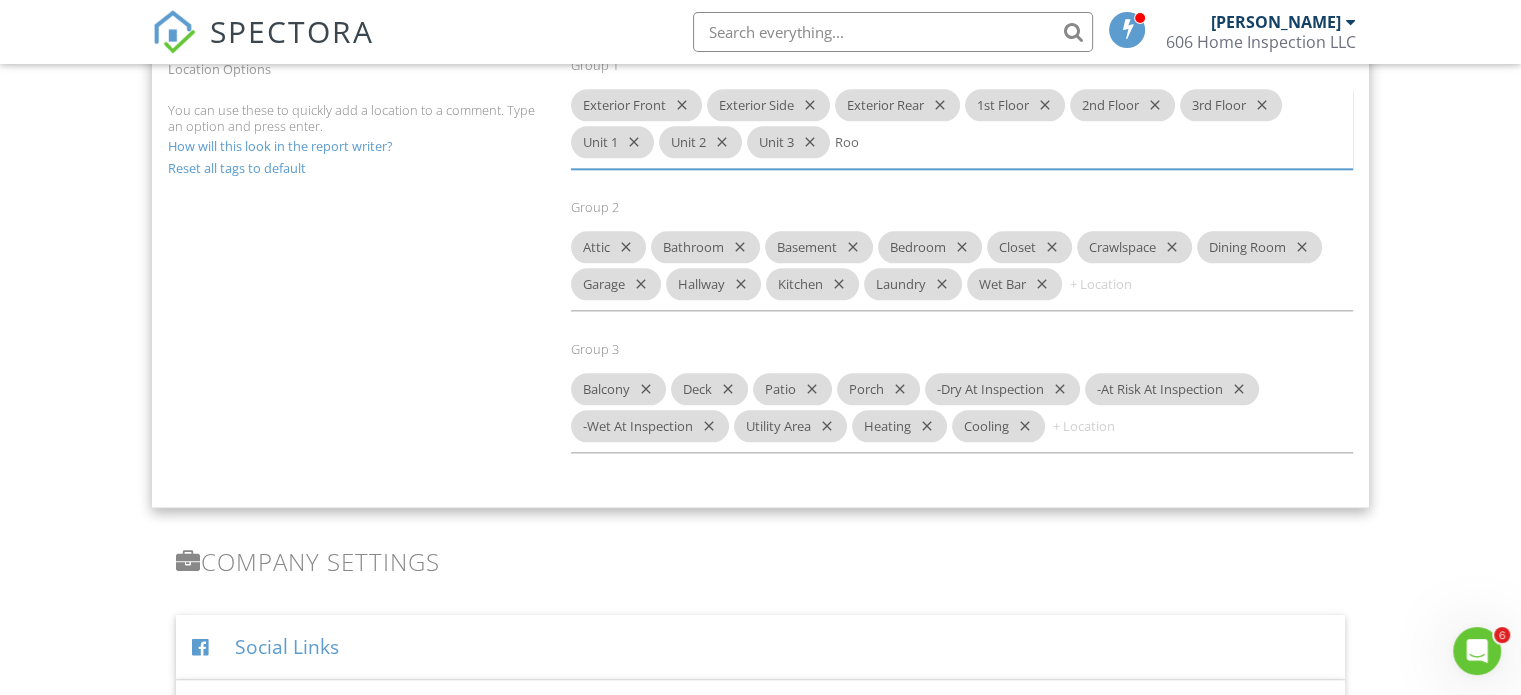 type on "Roof" 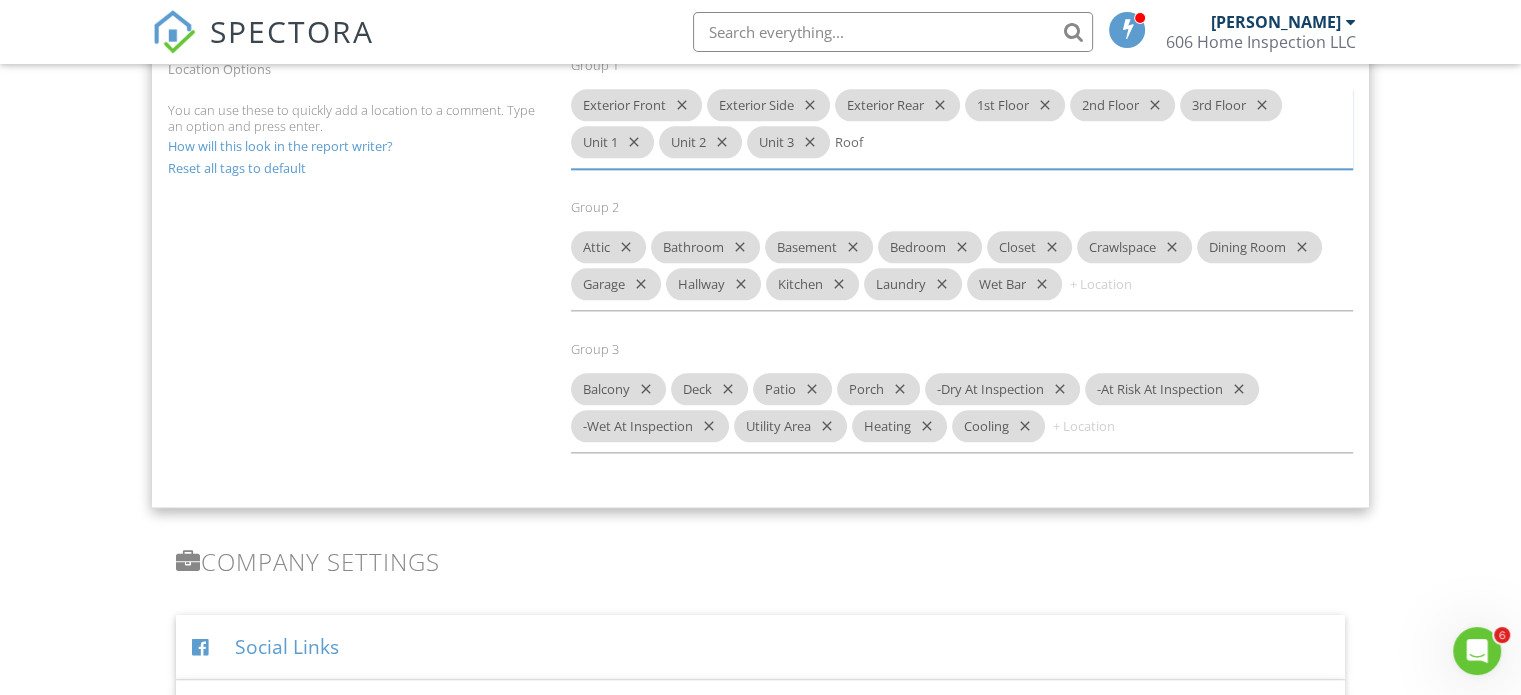 type 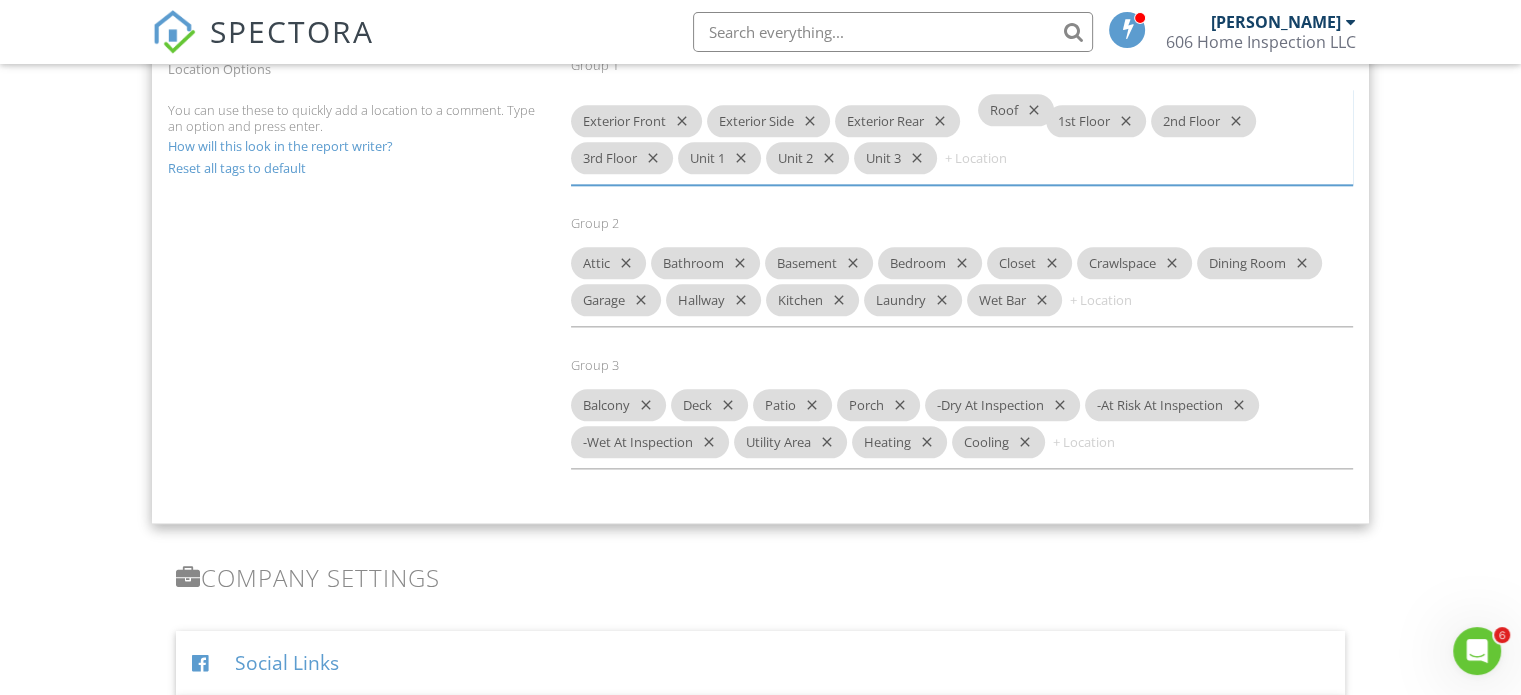 drag, startPoint x: 868, startPoint y: 142, endPoint x: 1007, endPoint y: 113, distance: 141.99295 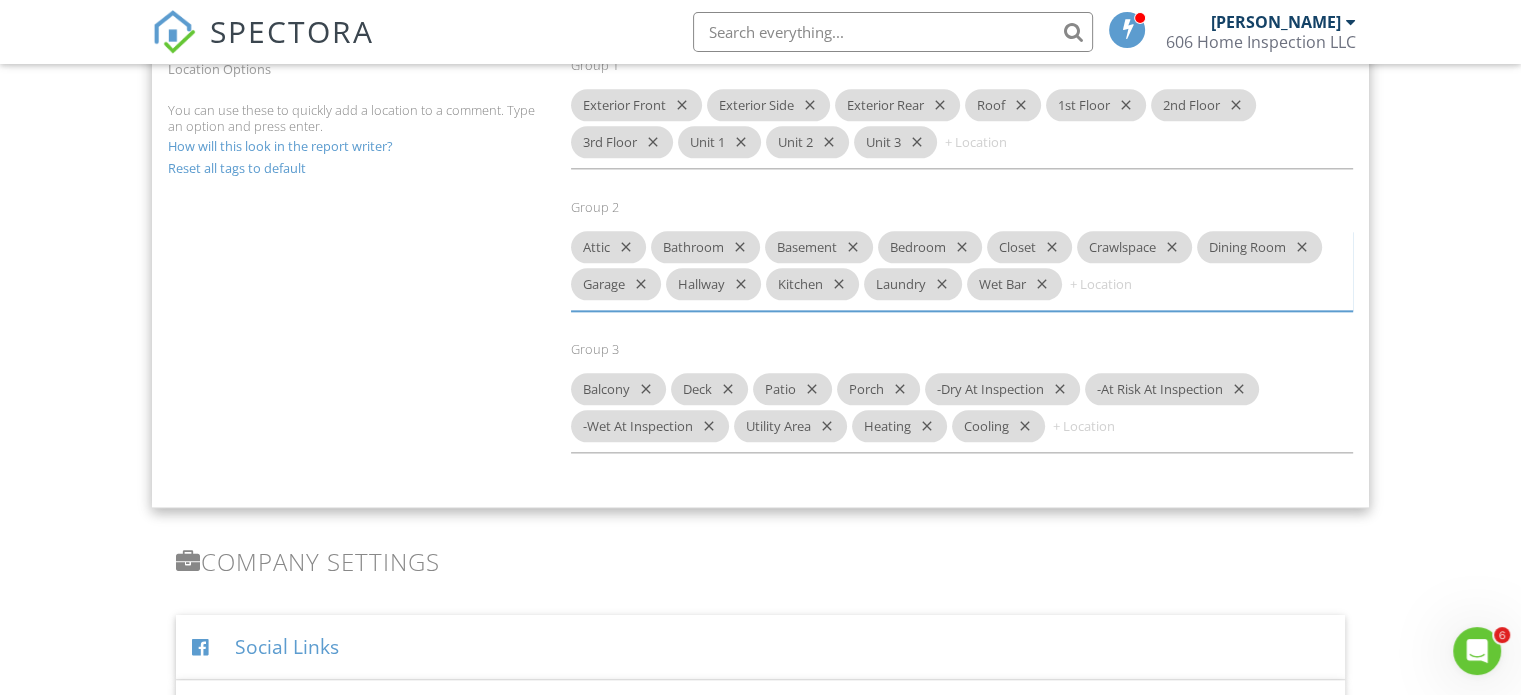 click at bounding box center [1127, 284] 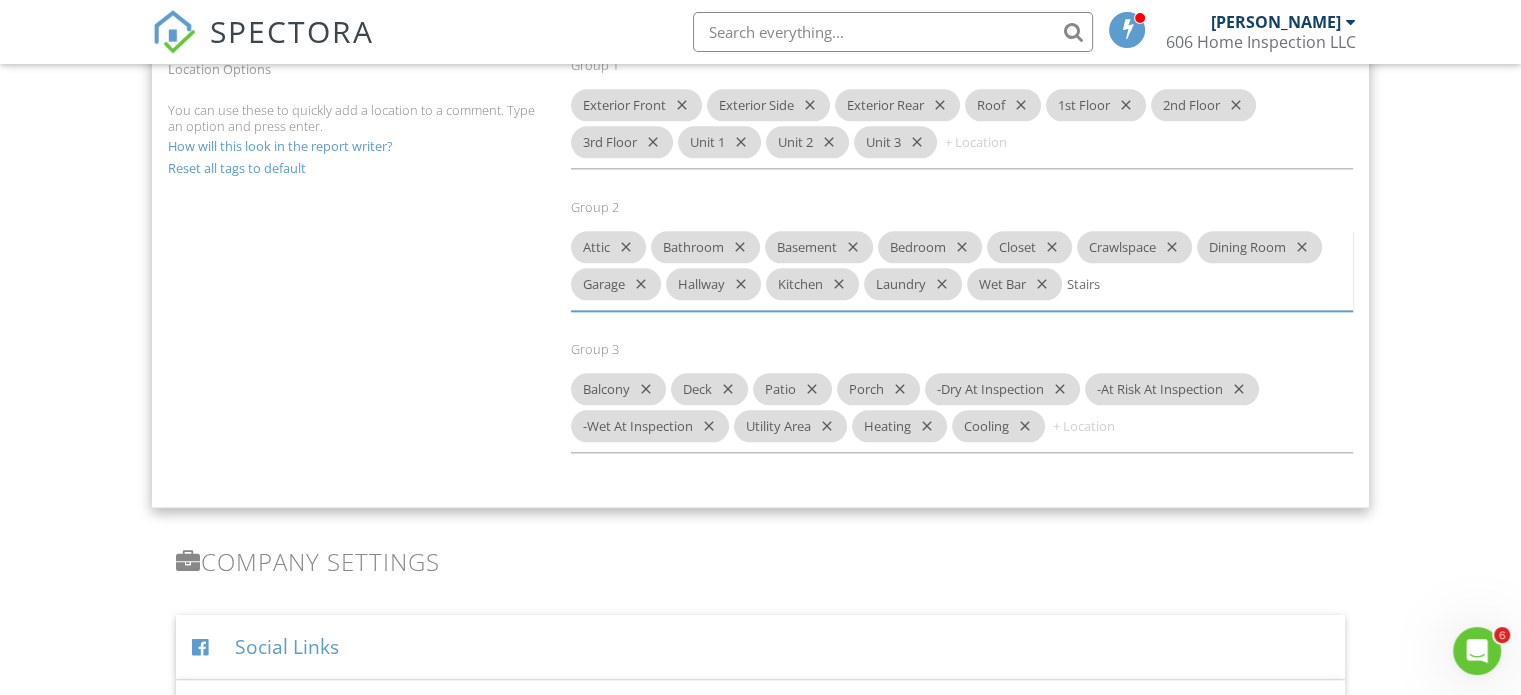 type on "Stairs" 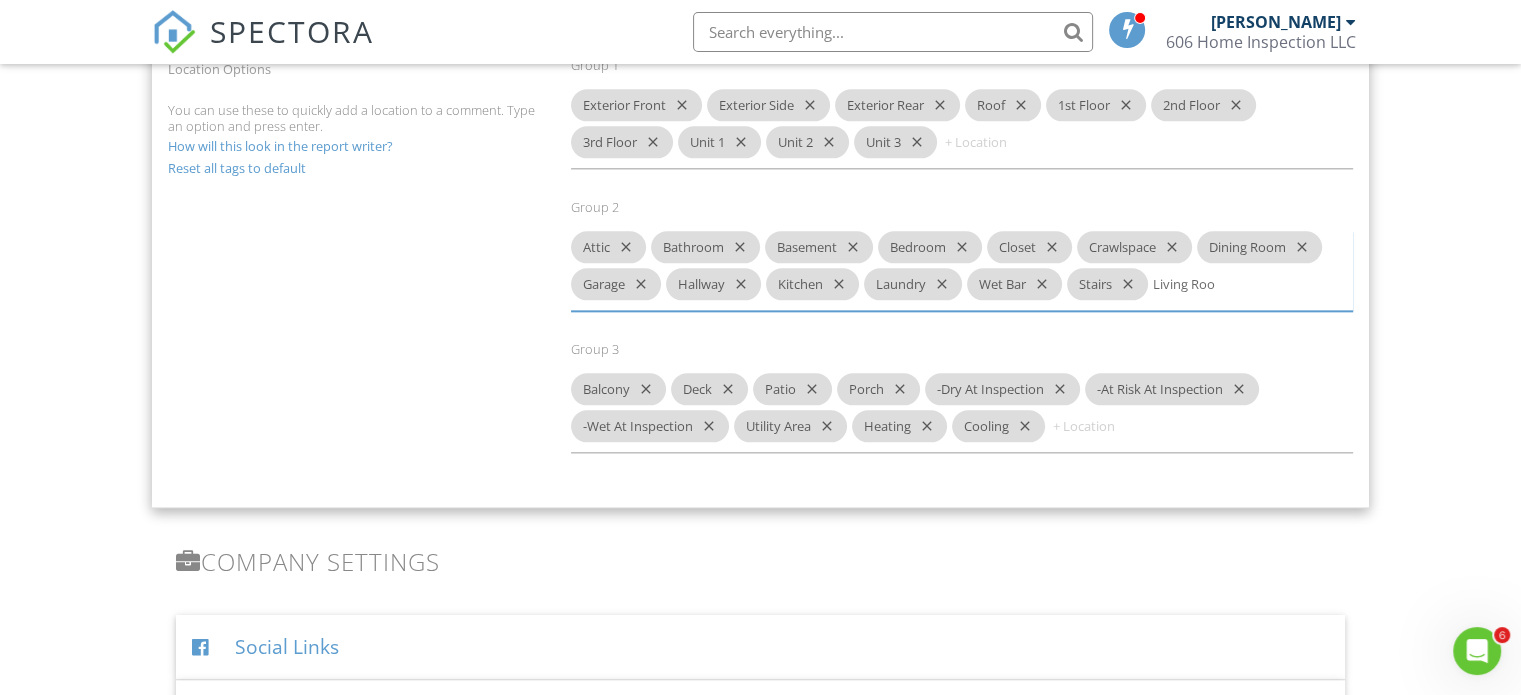 type on "Living Room" 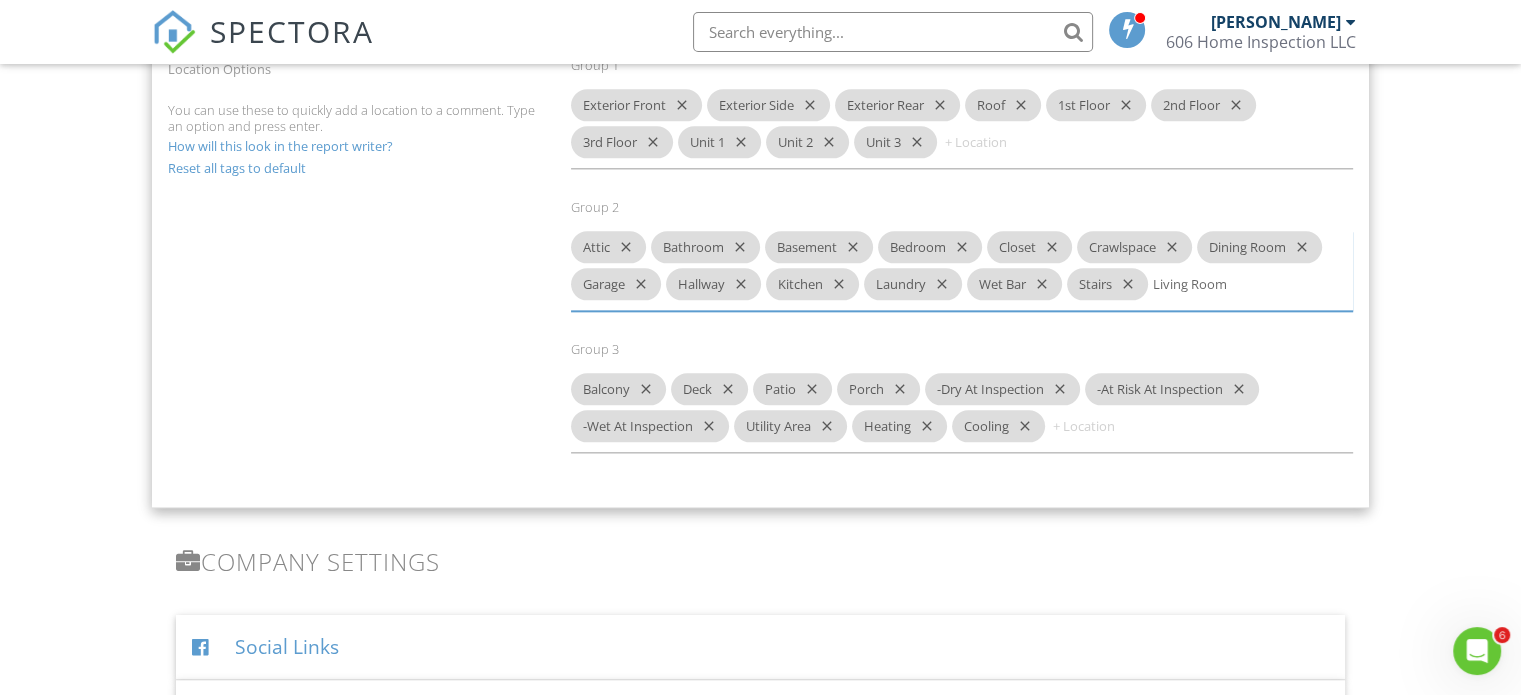 type 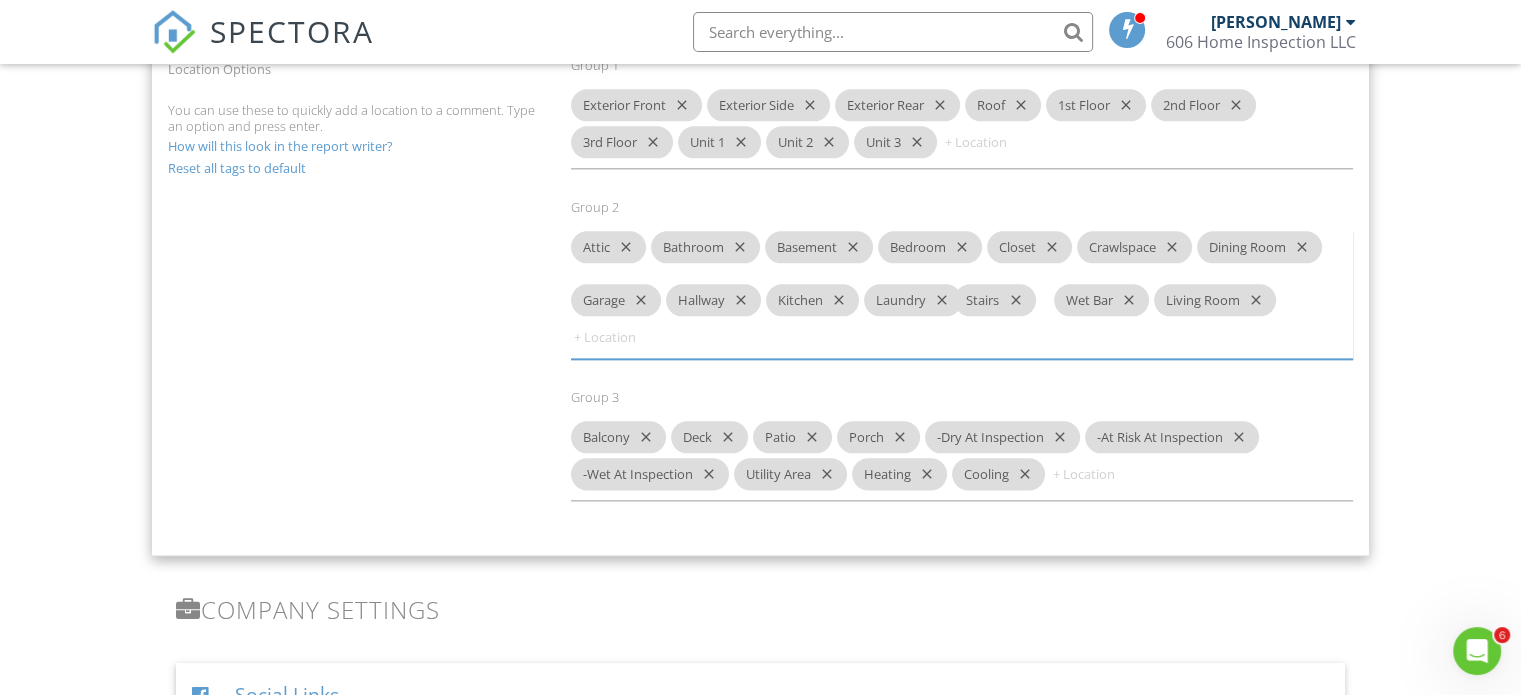 drag, startPoint x: 1097, startPoint y: 279, endPoint x: 981, endPoint y: 299, distance: 117.71151 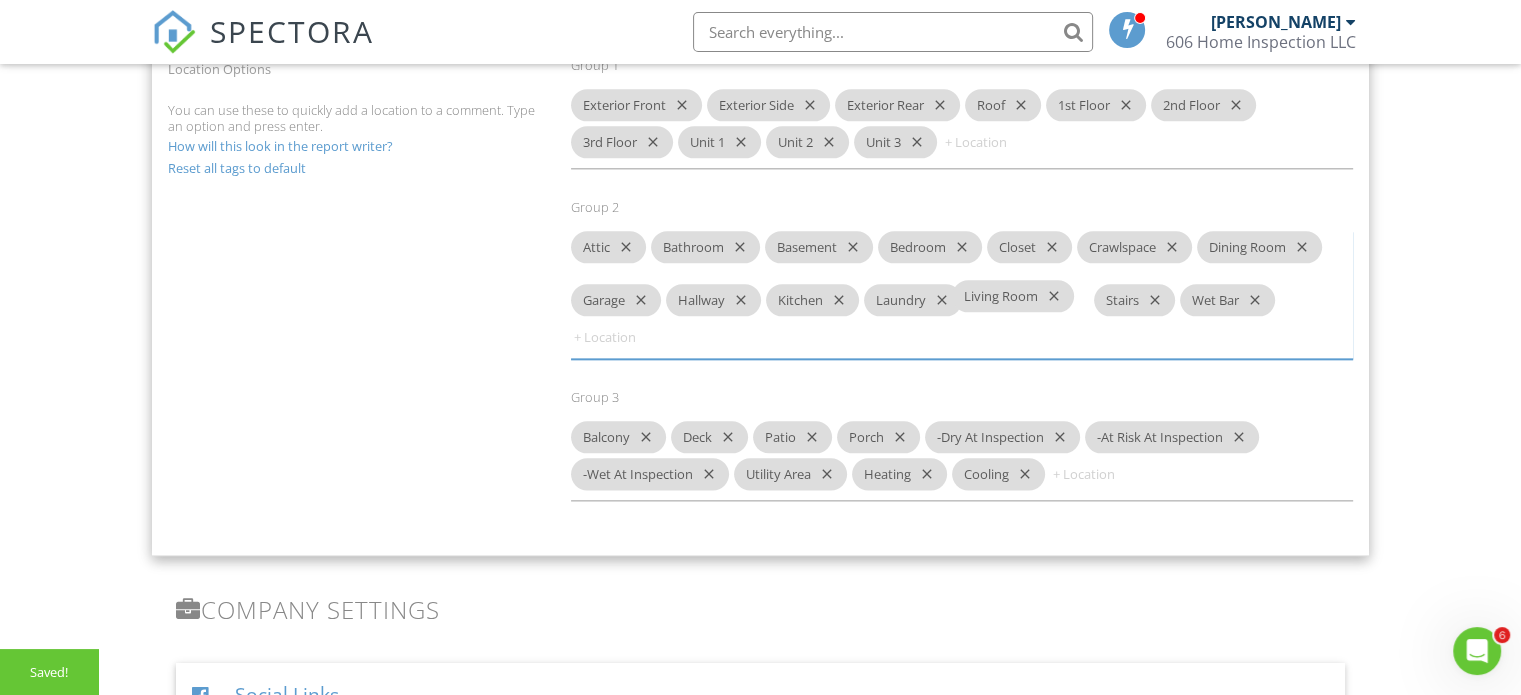 drag, startPoint x: 1177, startPoint y: 287, endPoint x: 972, endPoint y: 303, distance: 205.62344 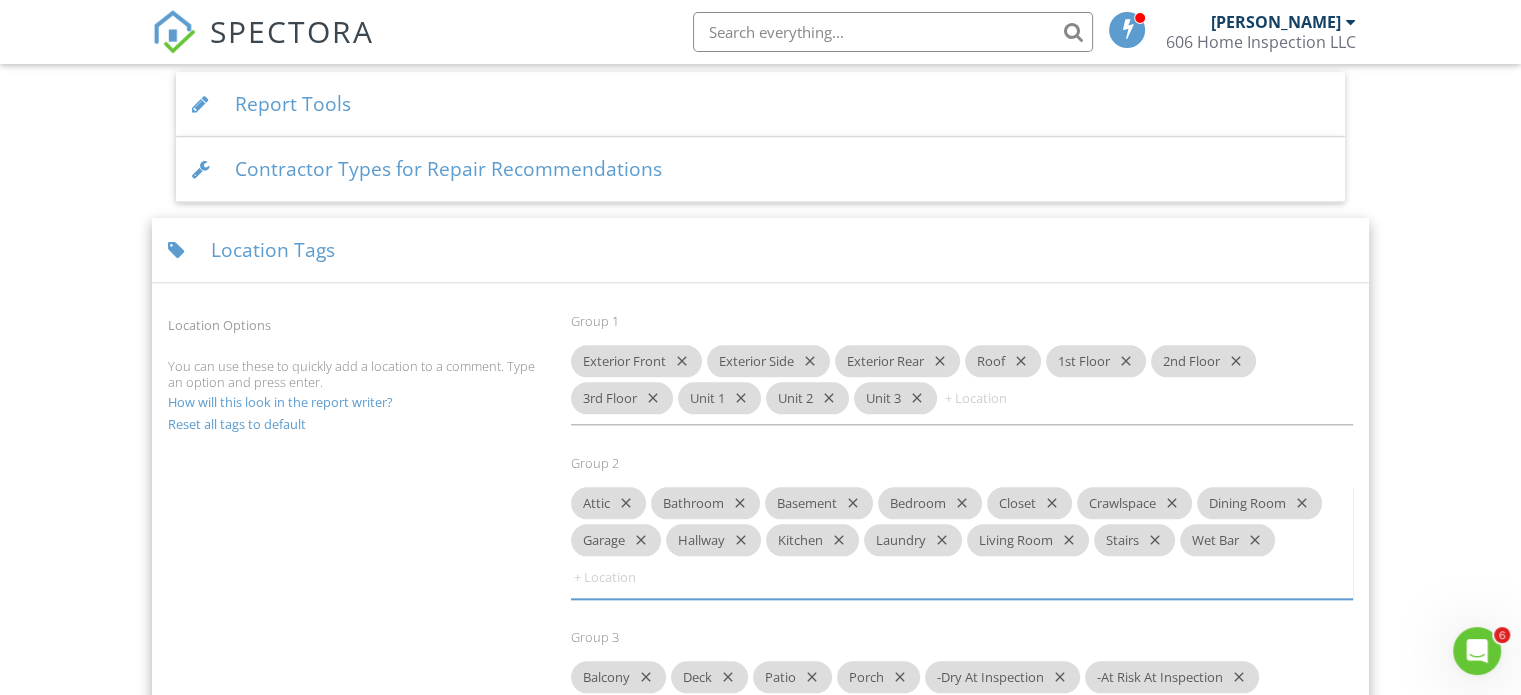scroll, scrollTop: 2286, scrollLeft: 0, axis: vertical 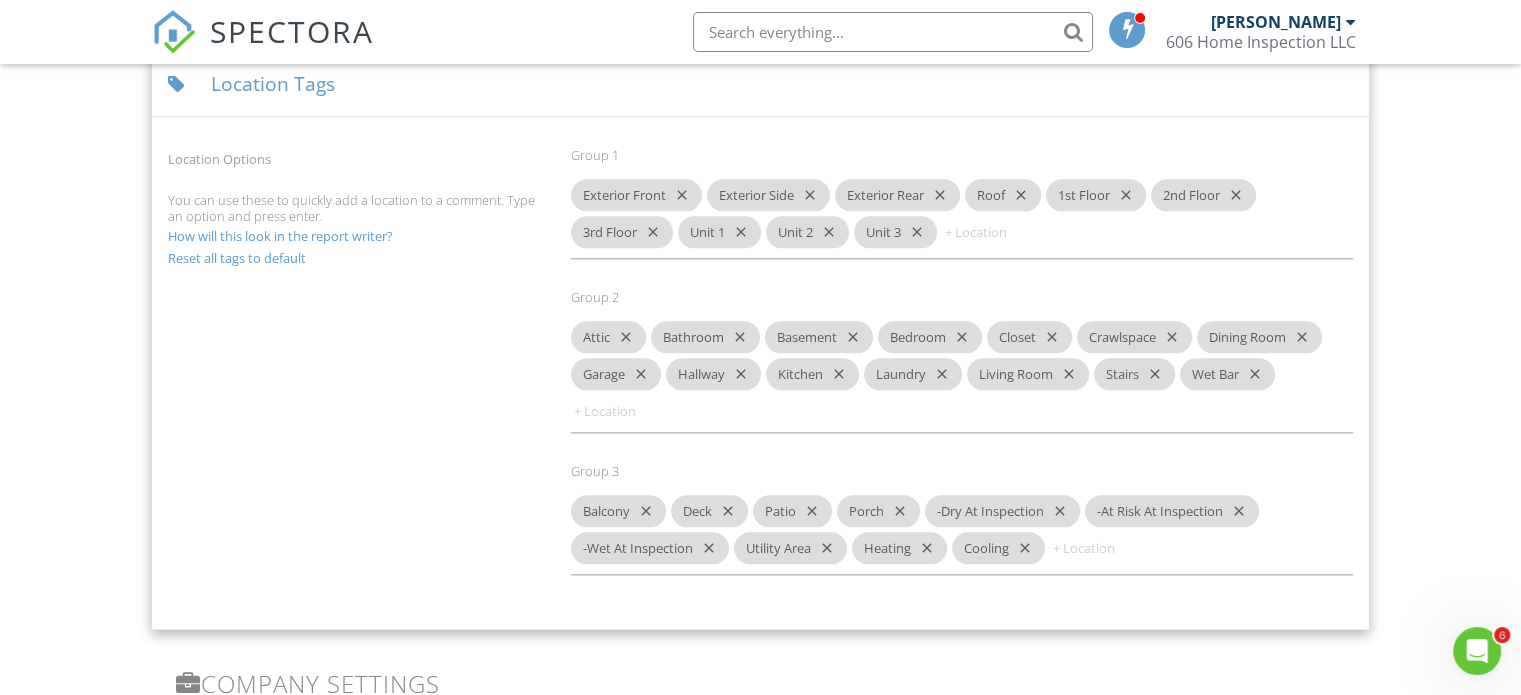 click on "Dashboard
Templates
Contacts
Metrics
Automations
Advanced
Settings
Support Center
Settings
Basics
Profile
Services & Fees
Availability
Team
Sample Reports
Discount Codes
Spectora Connect
Partnerships
Make more money per inspection with third-party offers
Disabled
Recommended Contractors
Provide repair resources for your clients
Disabled
Business Tools
Agreements
Signature Type
▼ E-signature (checkbox) E-signature (checkbox) Written Signature E-signature (checkbox)
Written Signature
Client agreement instructions
This text will appear on the client portal under "Sign Agreement(s)"
Inline Style XLarge Large Normal Small Light Small/Light Bold Italic Underline Colors Ordered List Unordered List" at bounding box center (760, -332) 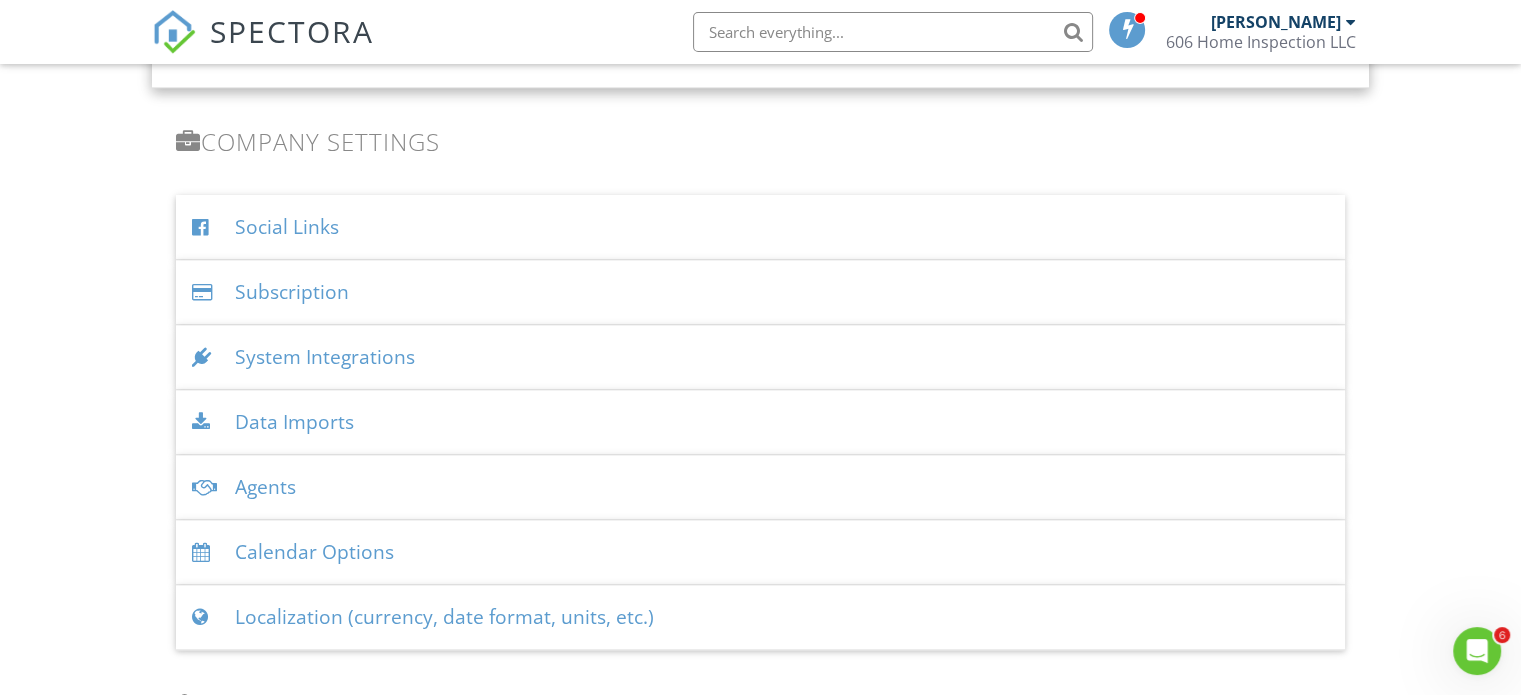 scroll, scrollTop: 2830, scrollLeft: 0, axis: vertical 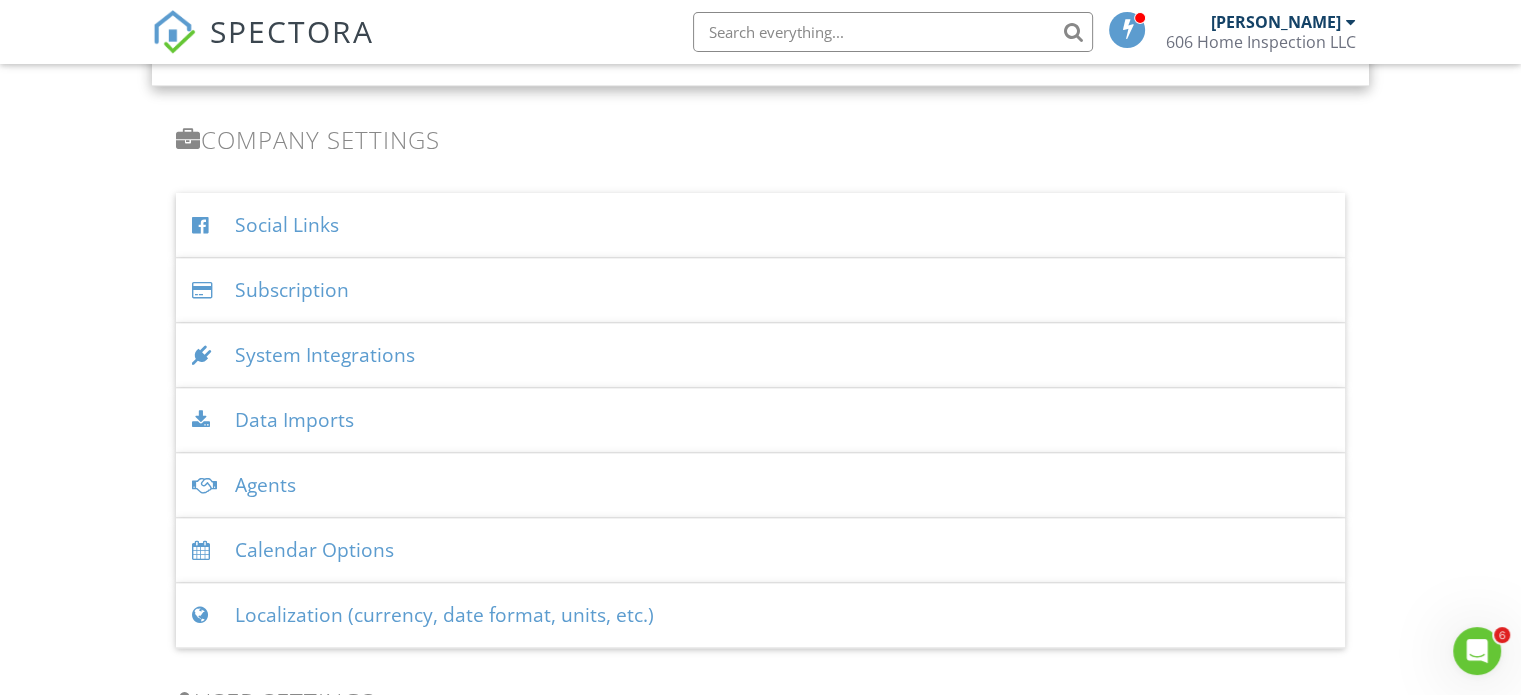 click on "System Integrations" at bounding box center (760, 355) 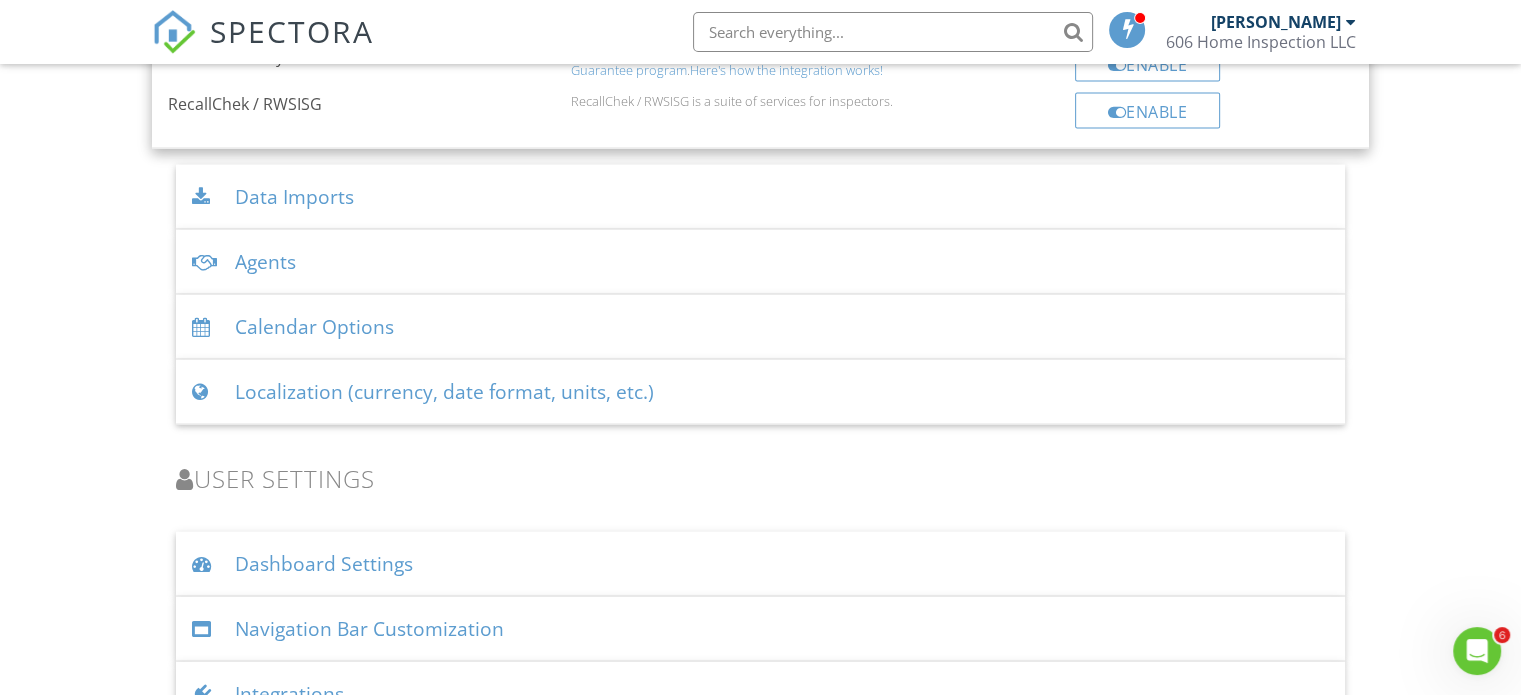 scroll, scrollTop: 4152, scrollLeft: 0, axis: vertical 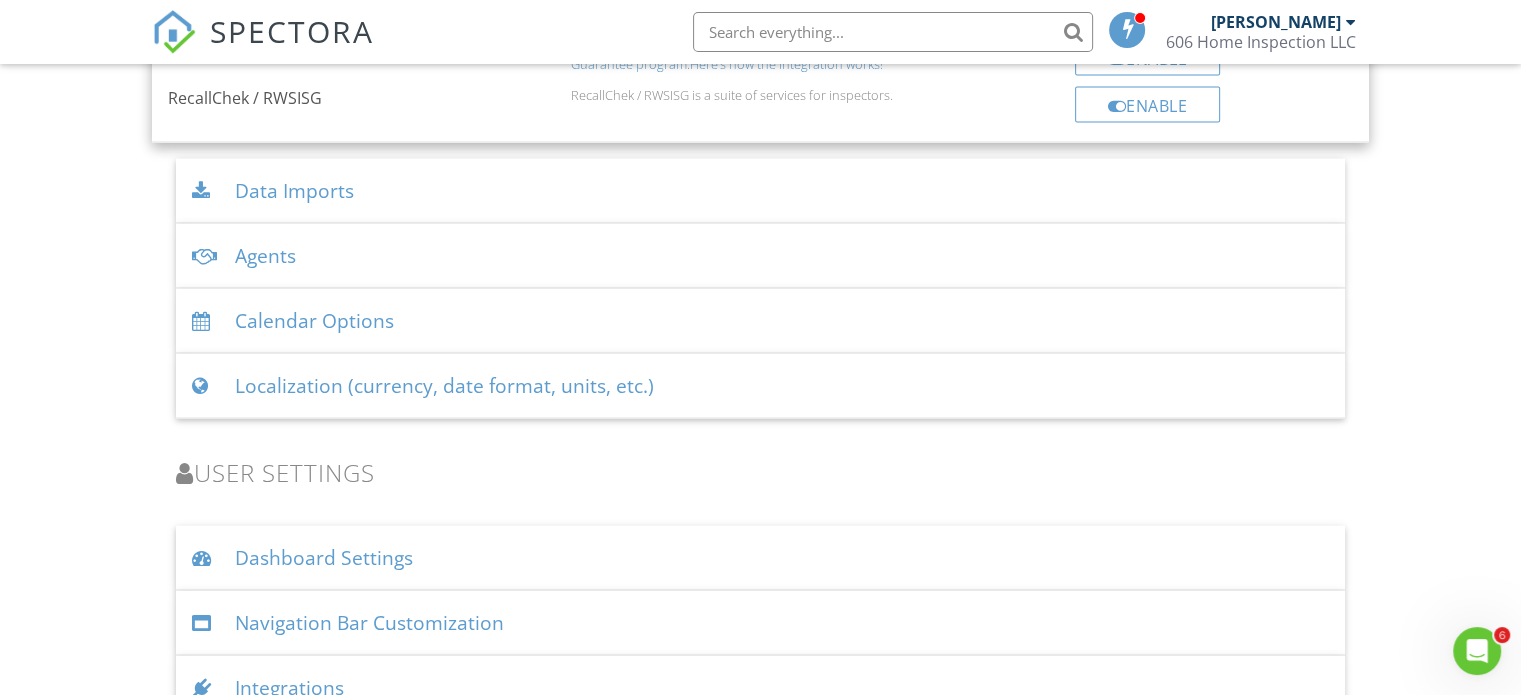 click on "Calendar Options" at bounding box center [760, 321] 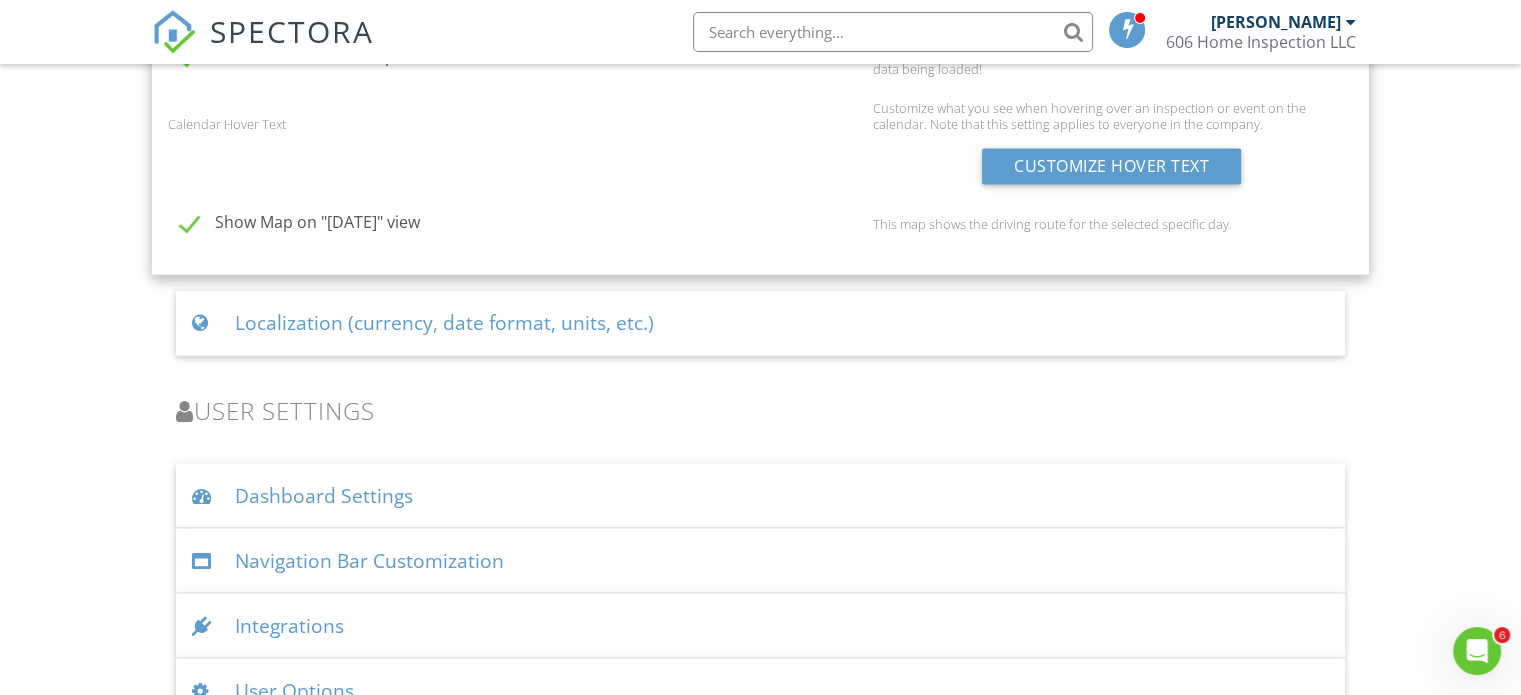 scroll, scrollTop: 3444, scrollLeft: 0, axis: vertical 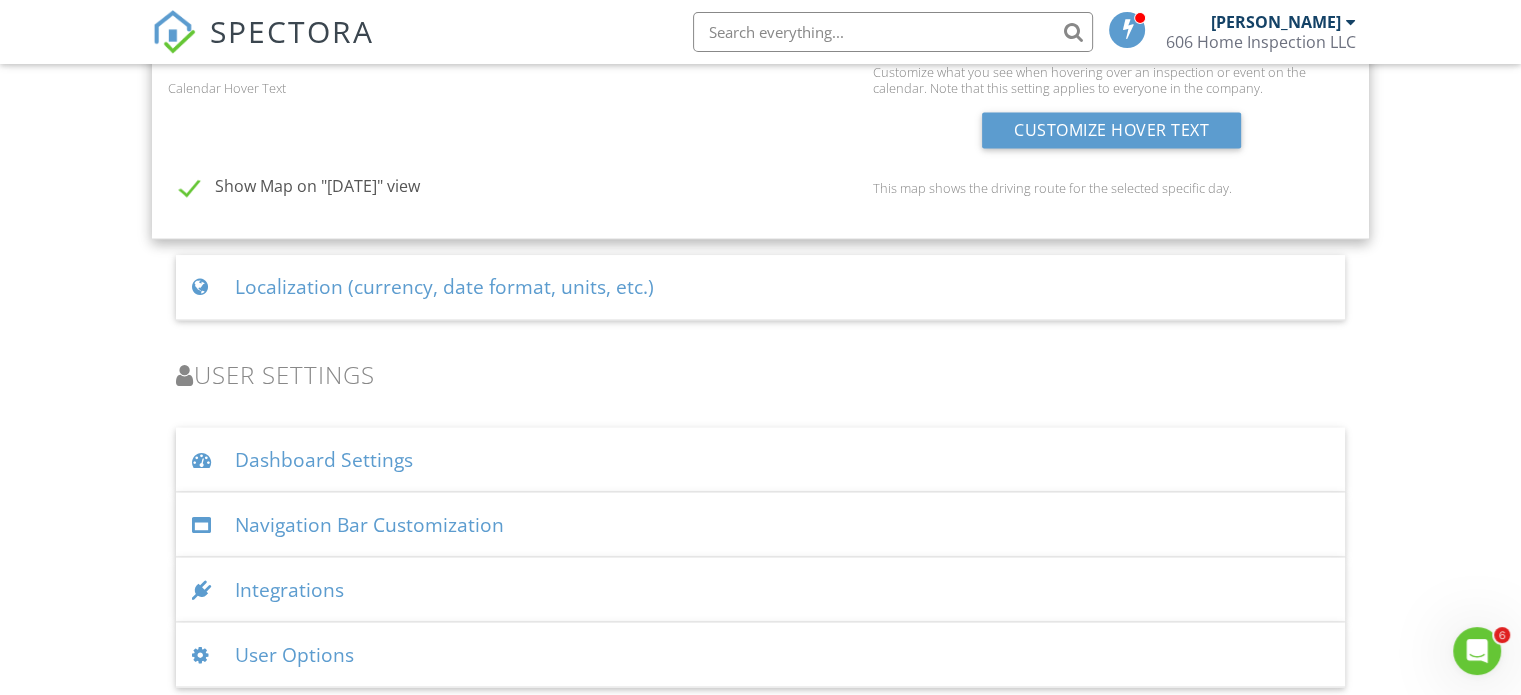 click on "Integrations" at bounding box center (760, 589) 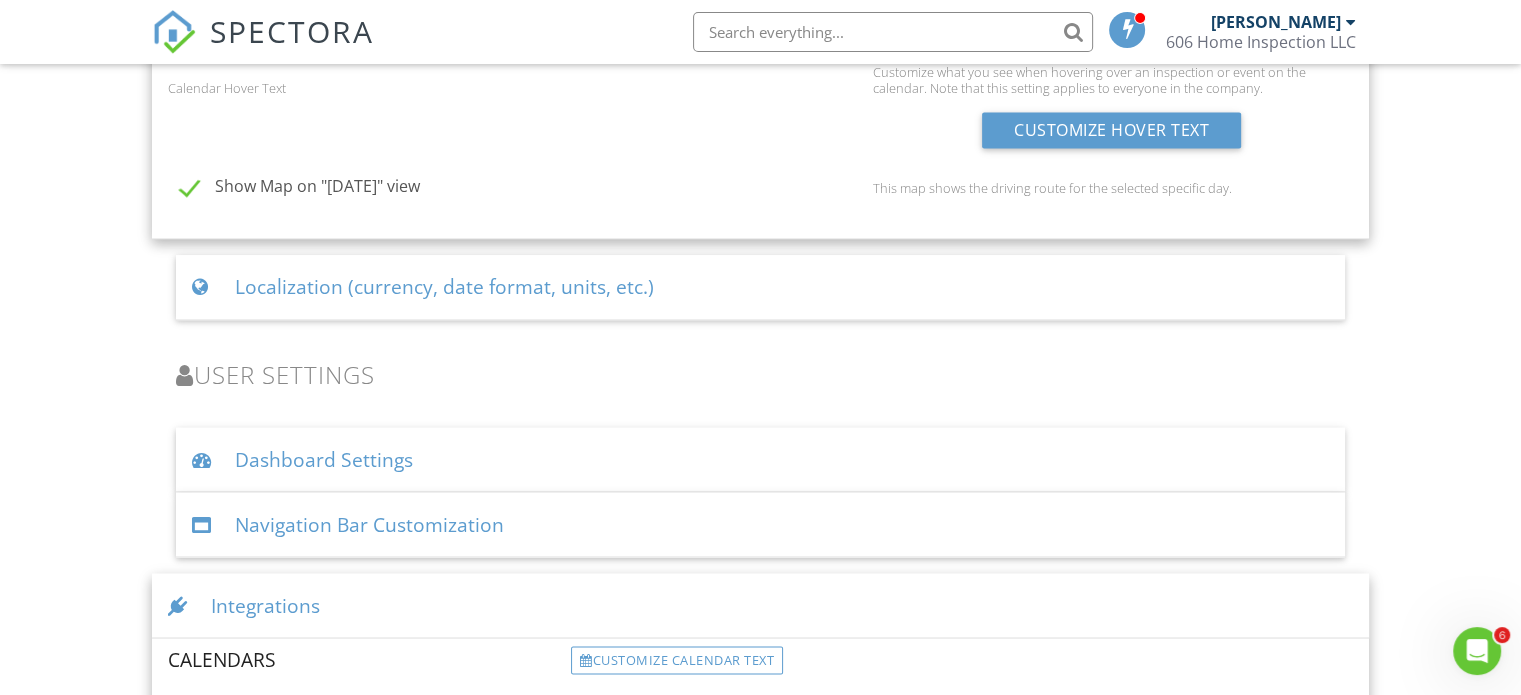 scroll, scrollTop: 3683, scrollLeft: 0, axis: vertical 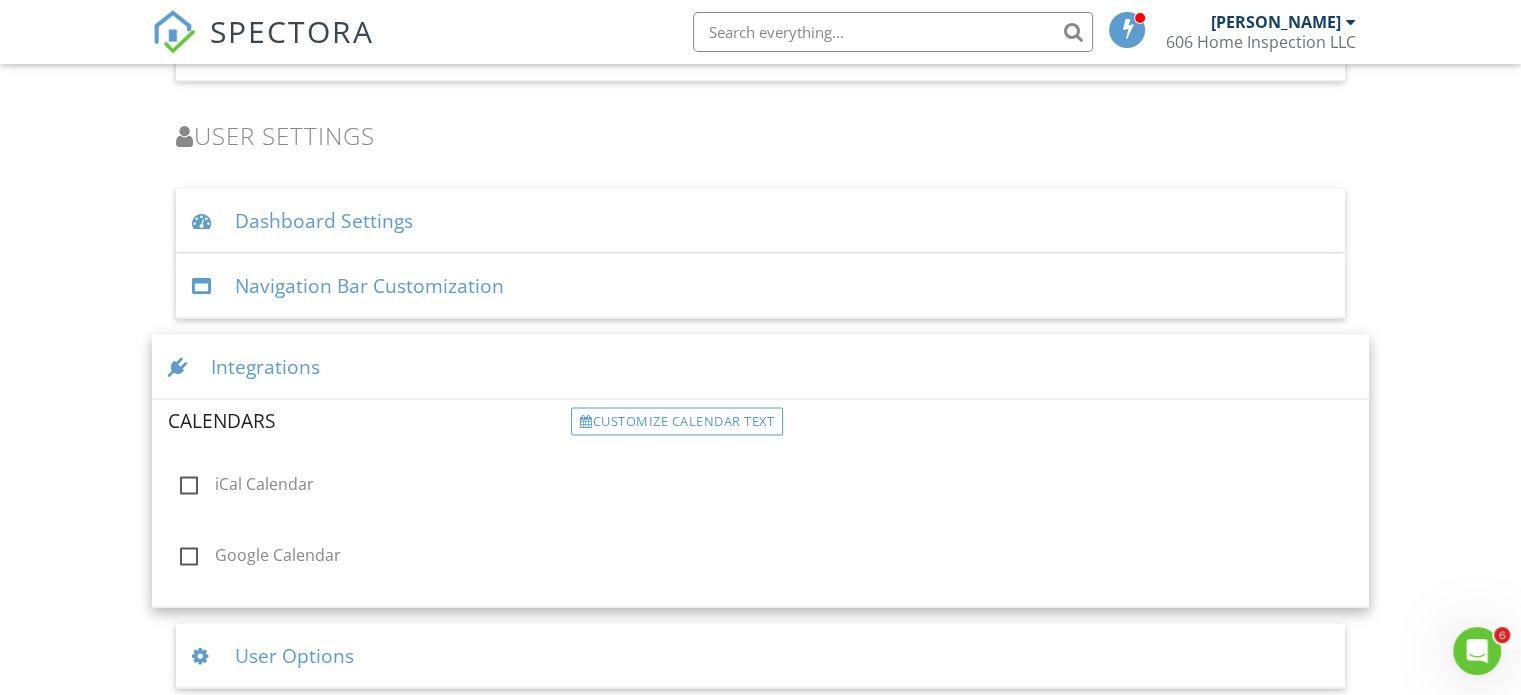 click on "Google Calendar" at bounding box center (369, 557) 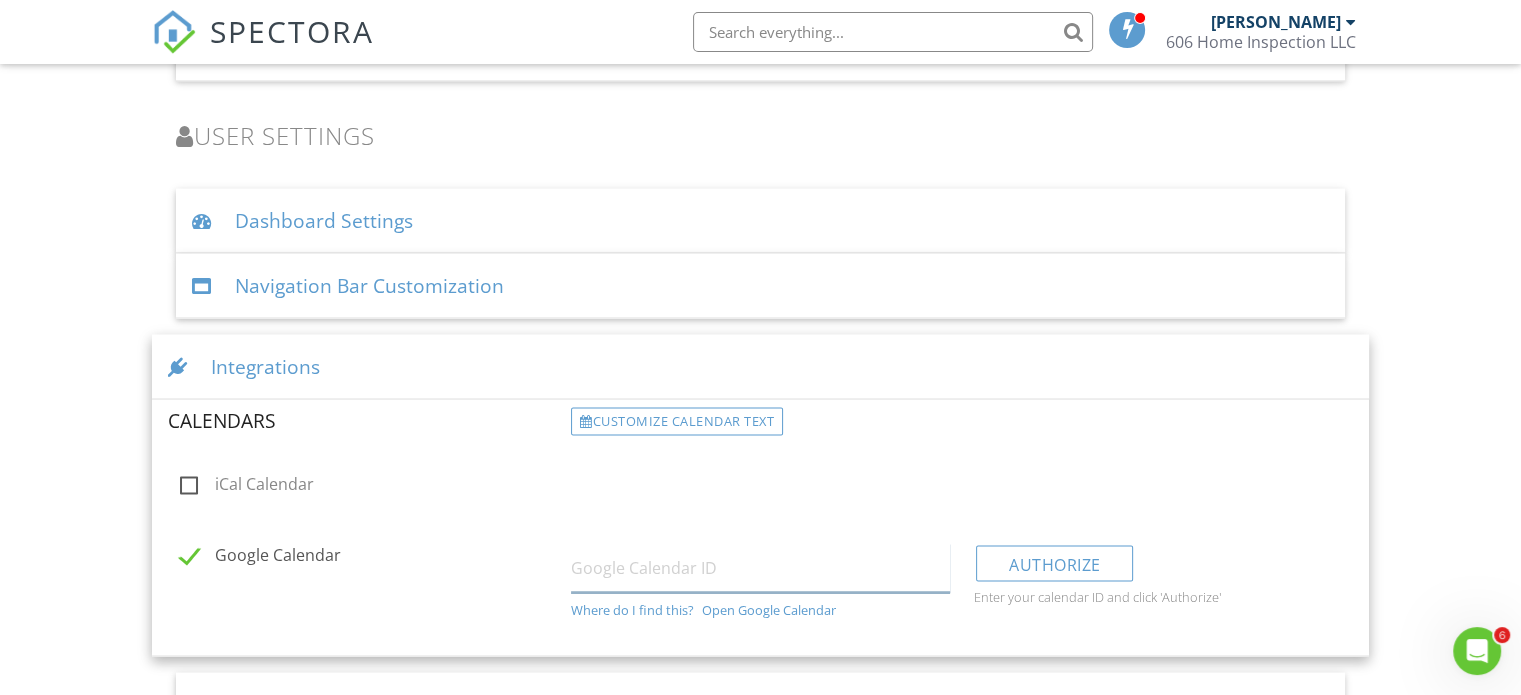 click at bounding box center (760, 567) 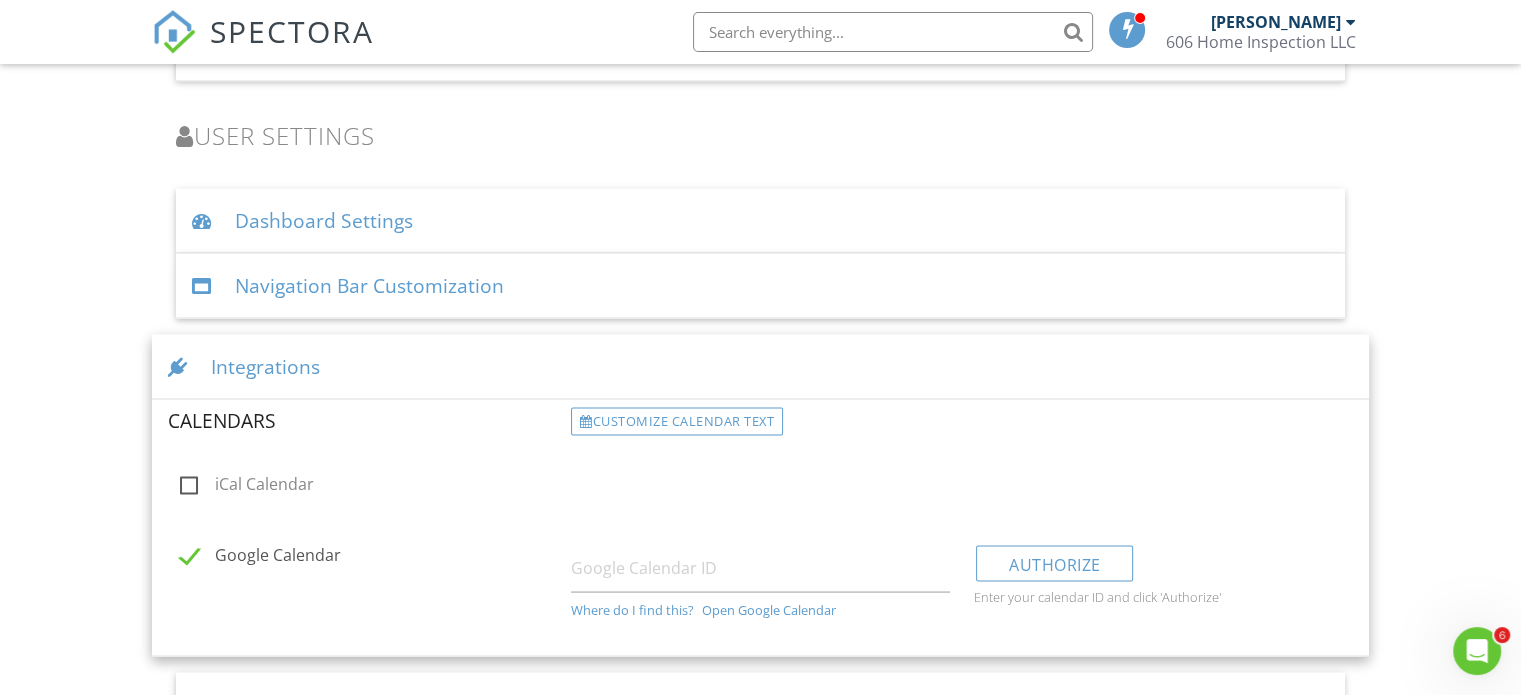 click on "Google Calendar" at bounding box center [369, 557] 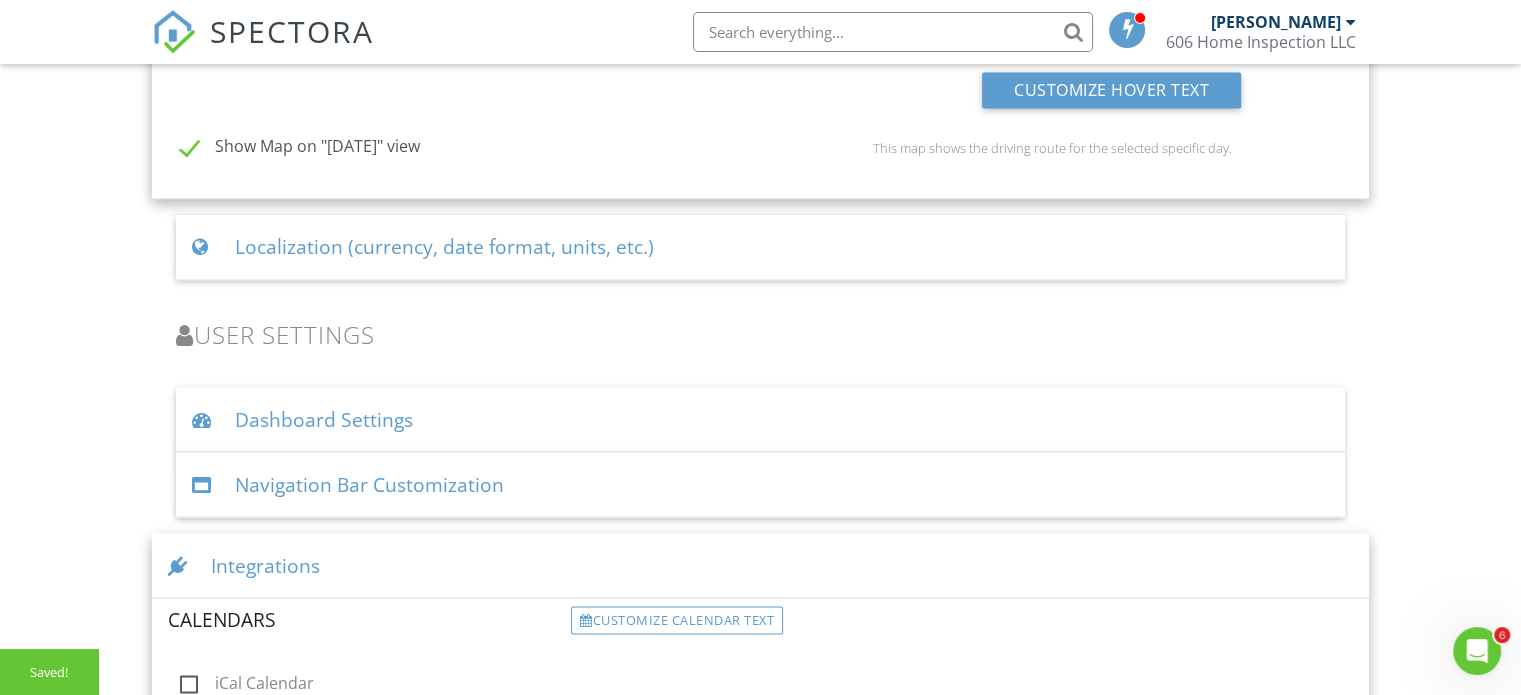 scroll, scrollTop: 3683, scrollLeft: 0, axis: vertical 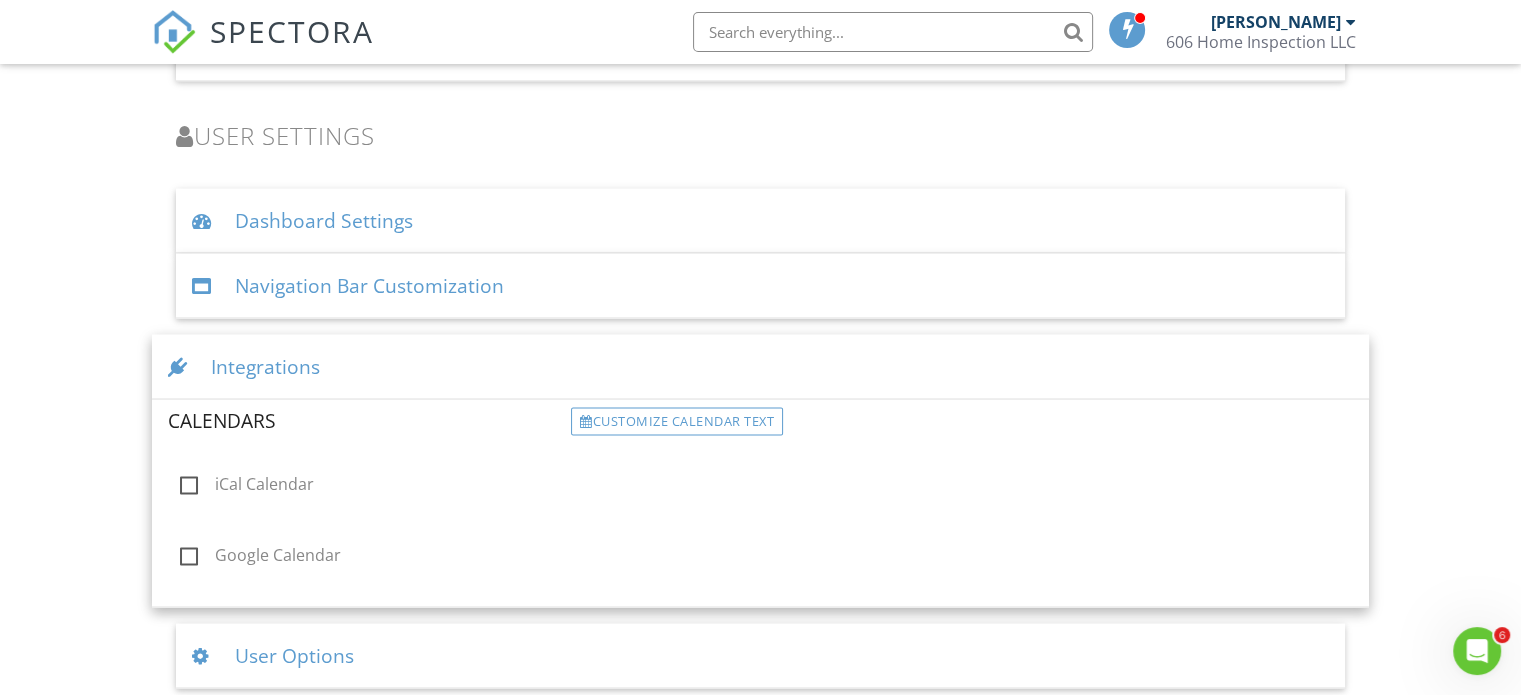 click on "Google Calendar" at bounding box center (369, 557) 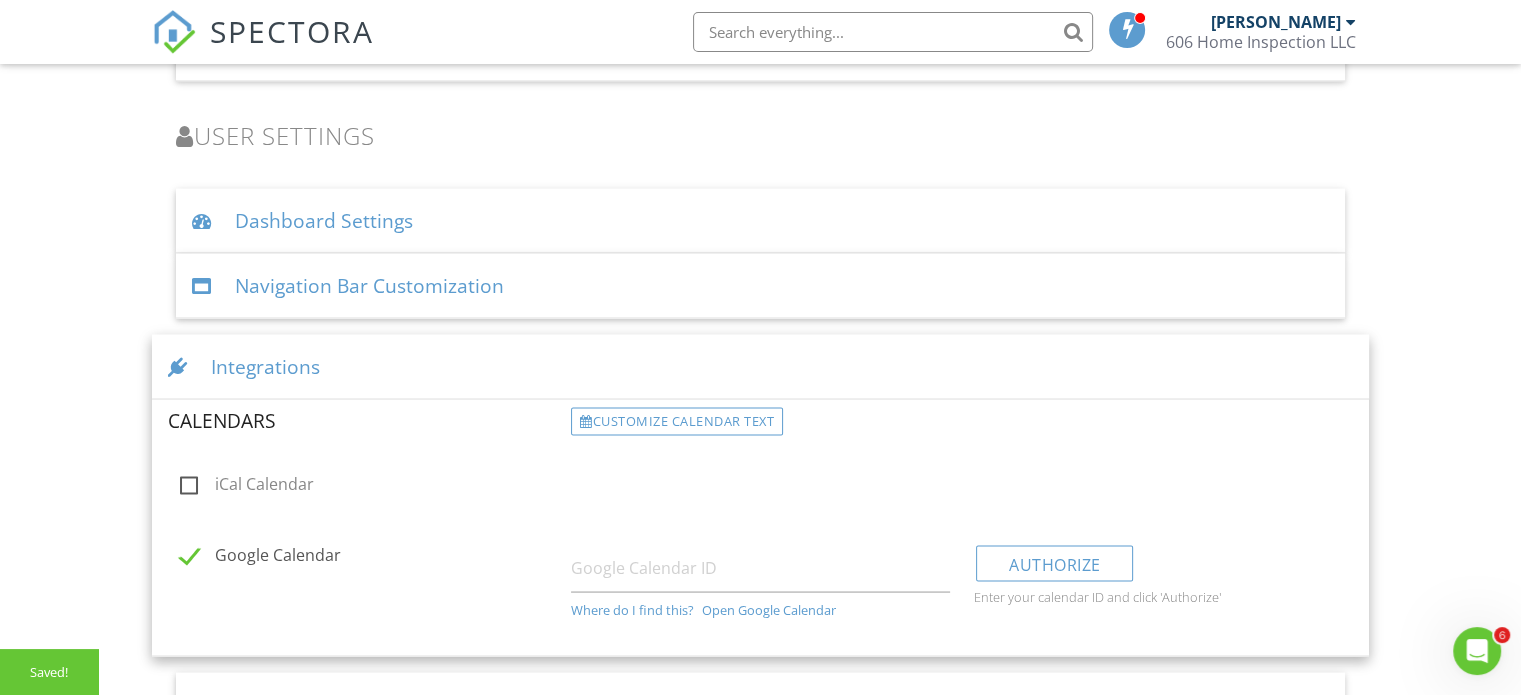 scroll, scrollTop: 3732, scrollLeft: 0, axis: vertical 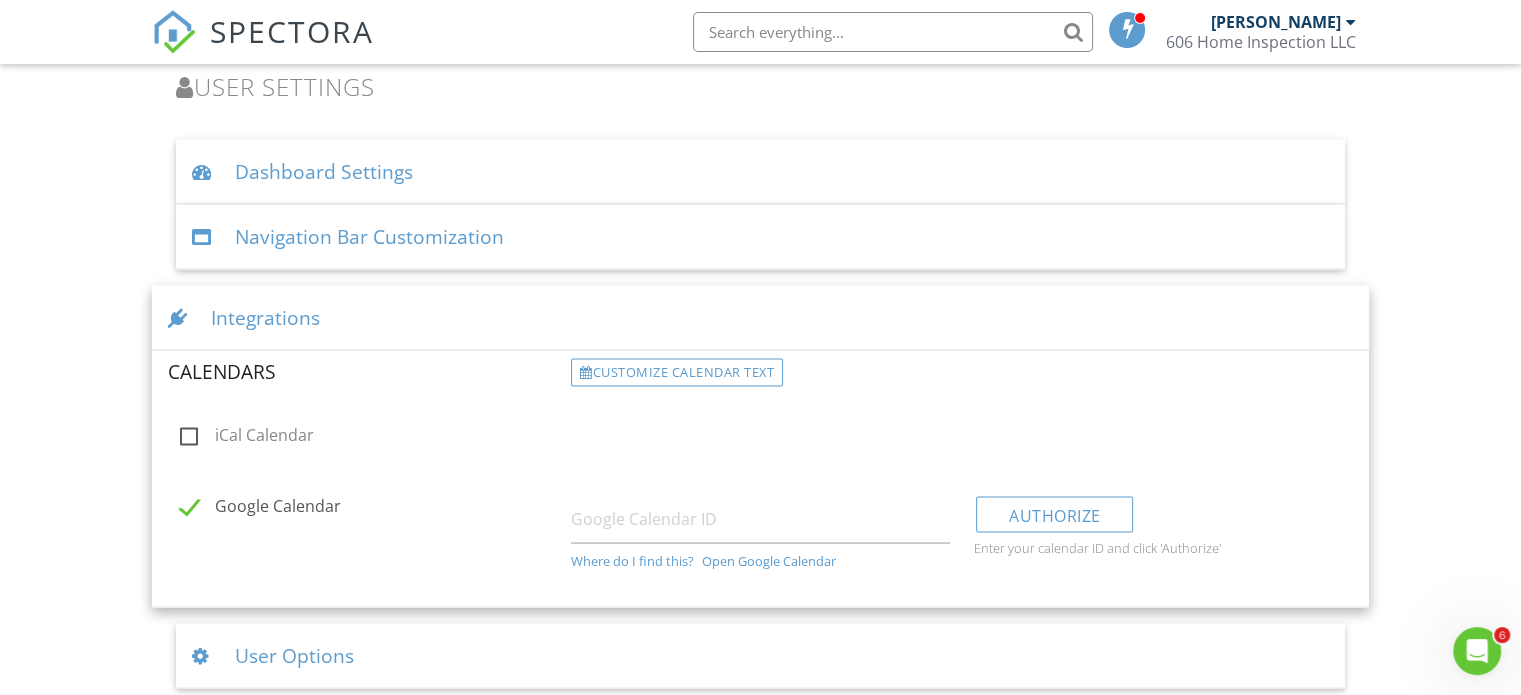 click on "Where do I find this?" at bounding box center (632, 560) 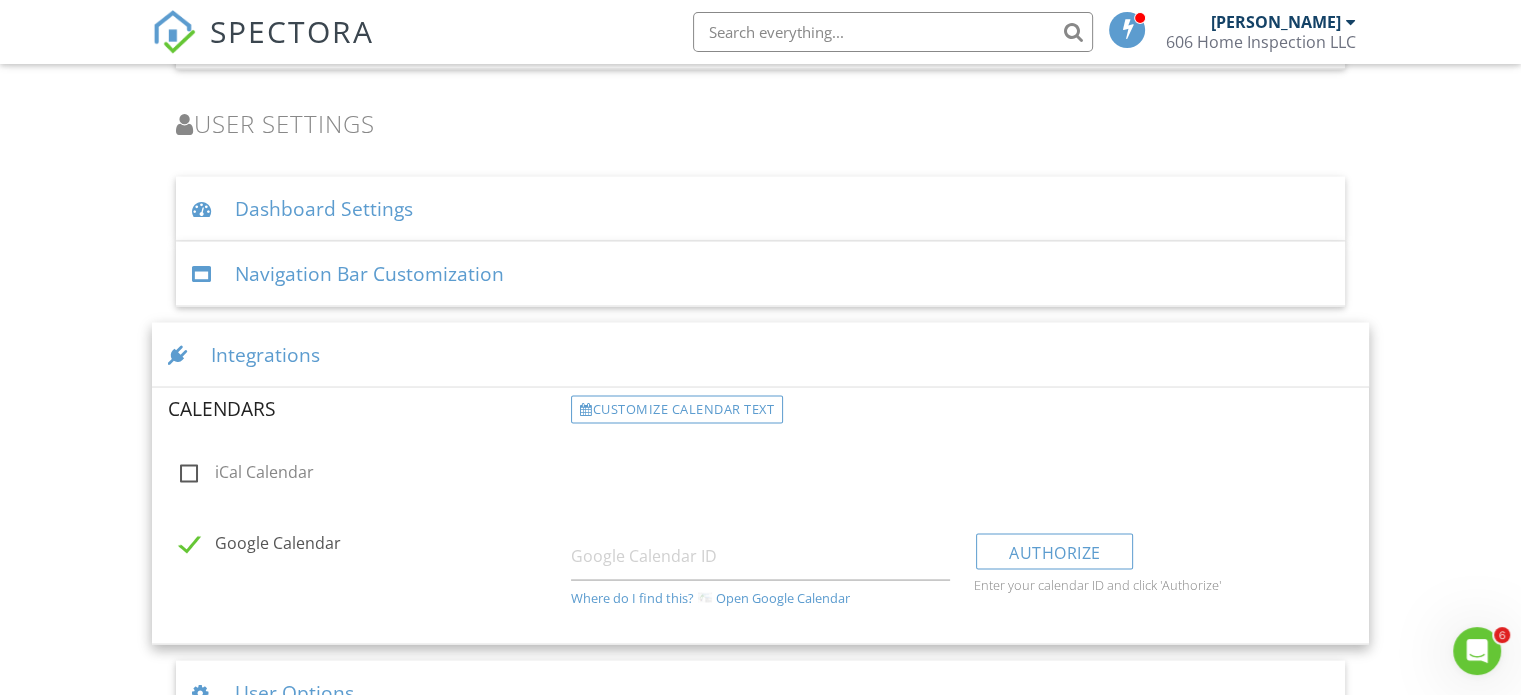 scroll, scrollTop: 3732, scrollLeft: 0, axis: vertical 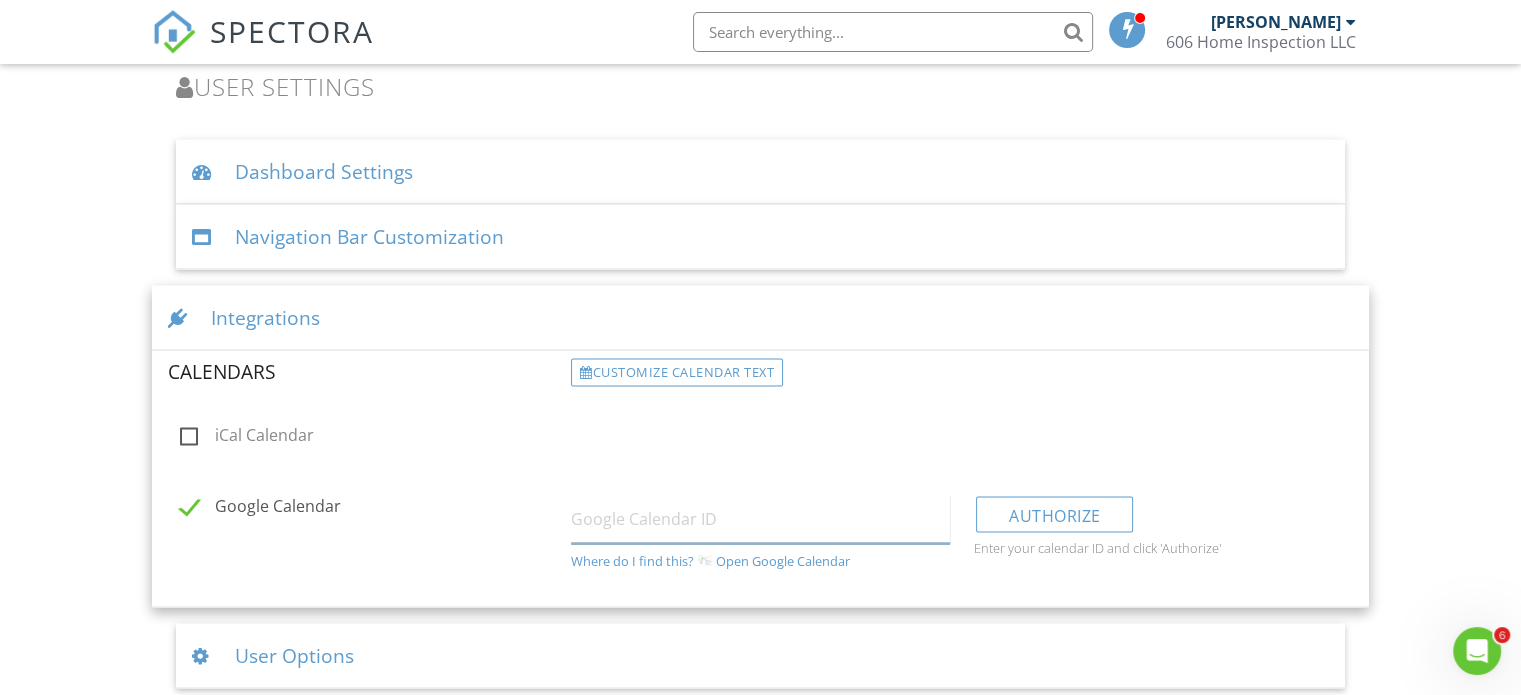 paste on "1a79f14ab526d6f26cf73d297fbb1bba75fb724dea7b468259399a157cb9cdd9@group.calendar.google.com" 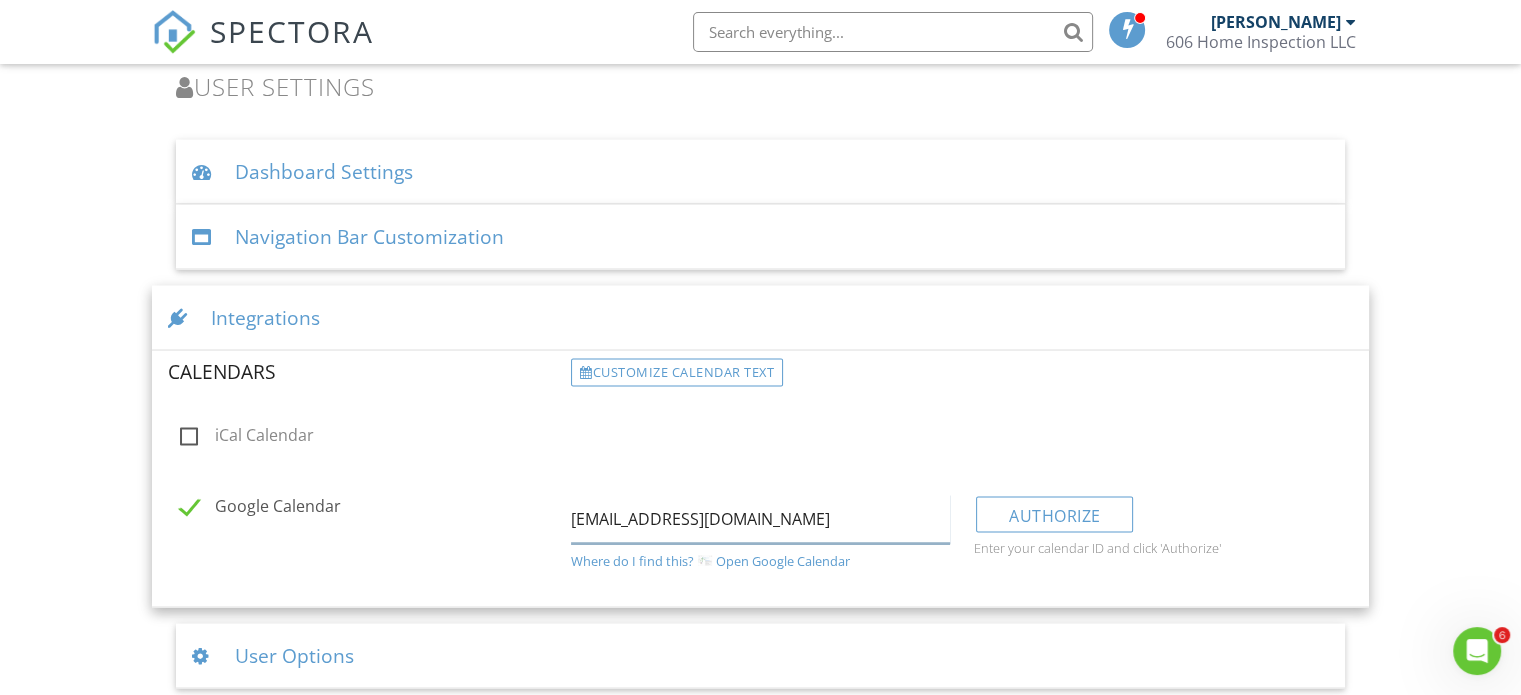 scroll, scrollTop: 0, scrollLeft: 408, axis: horizontal 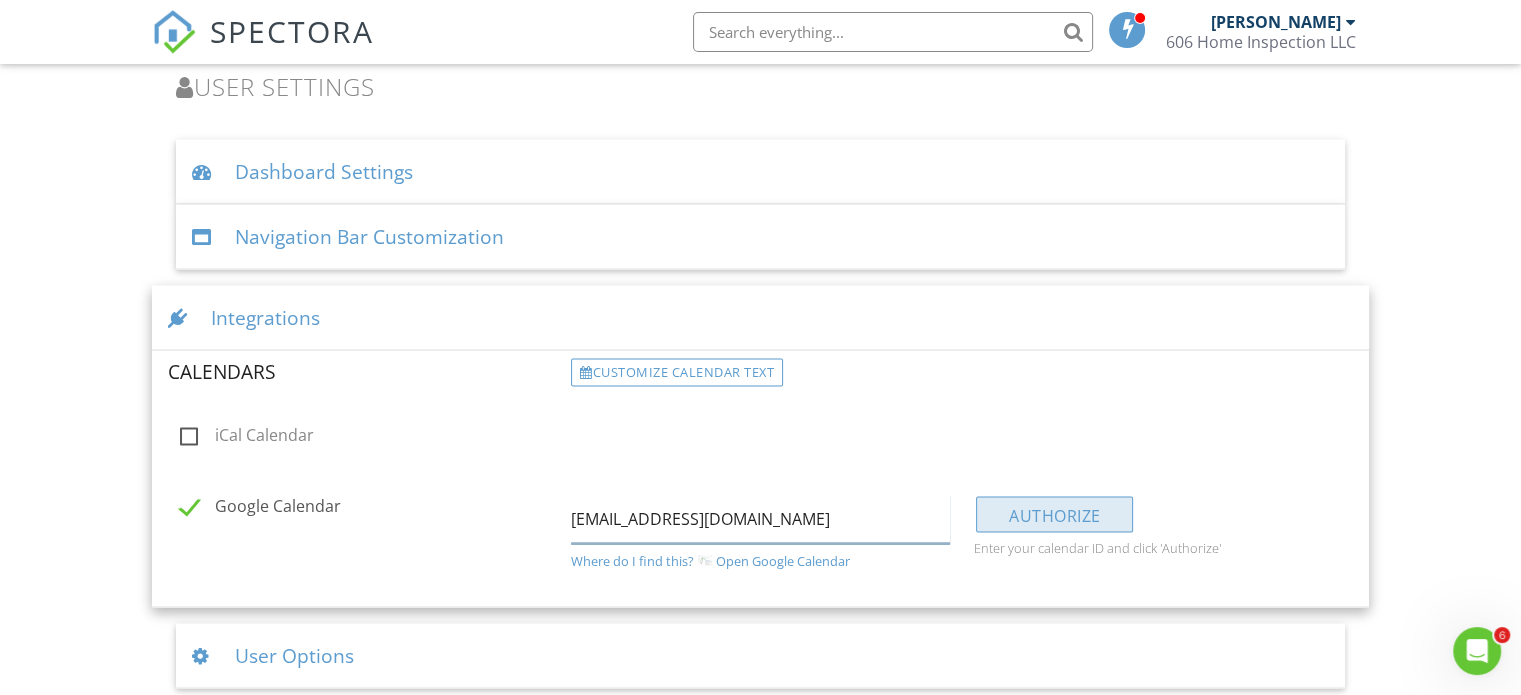 type on "1a79f14ab526d6f26cf73d297fbb1bba75fb724dea7b468259399a157cb9cdd9@group.calendar.google.com" 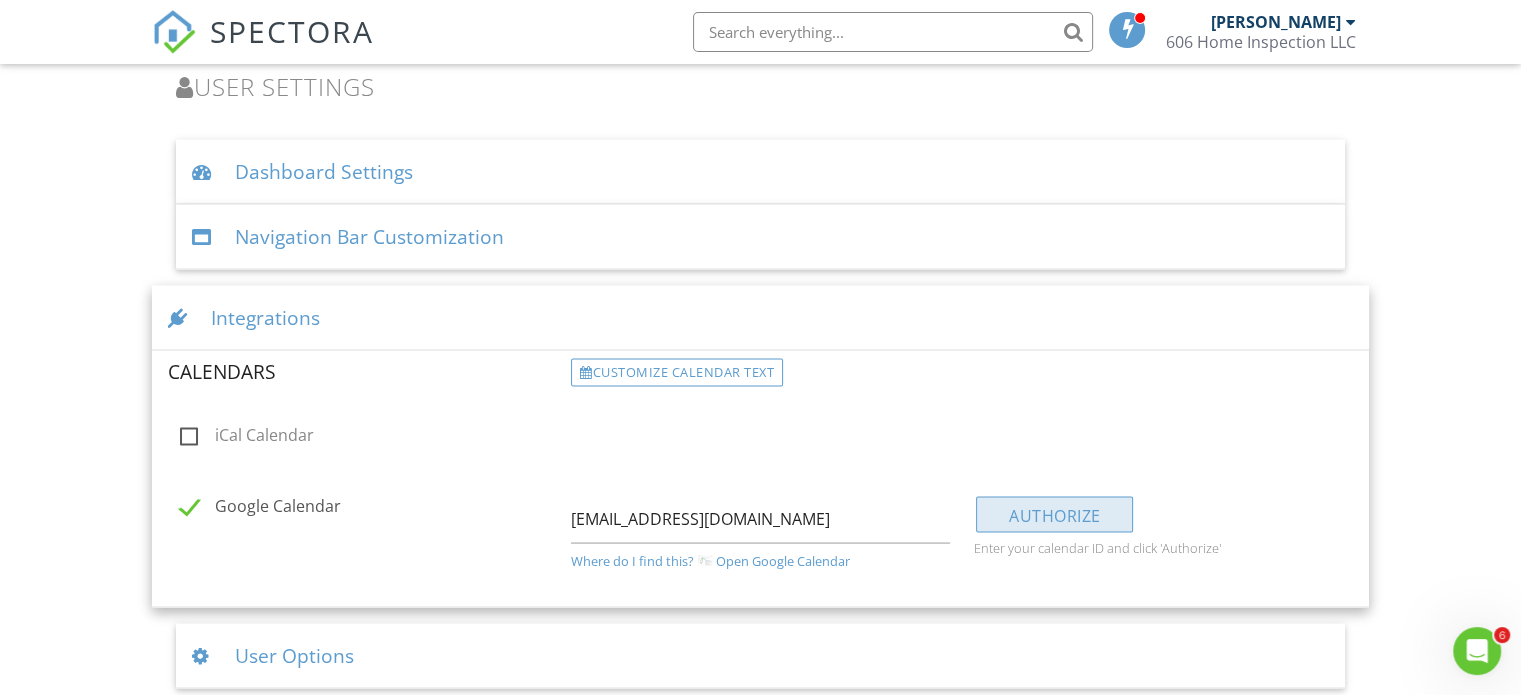 scroll, scrollTop: 0, scrollLeft: 0, axis: both 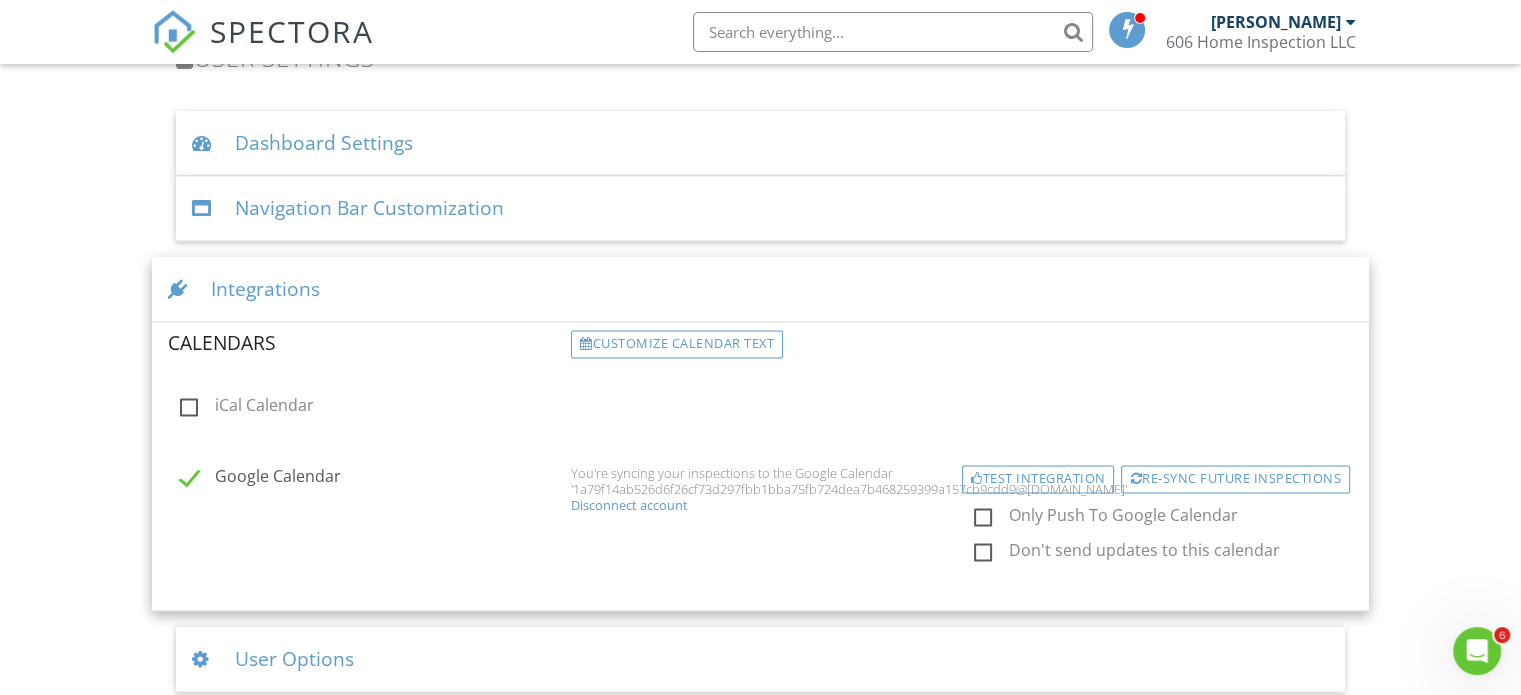 click on "Only Push To Google Calendar" at bounding box center [1175, 518] 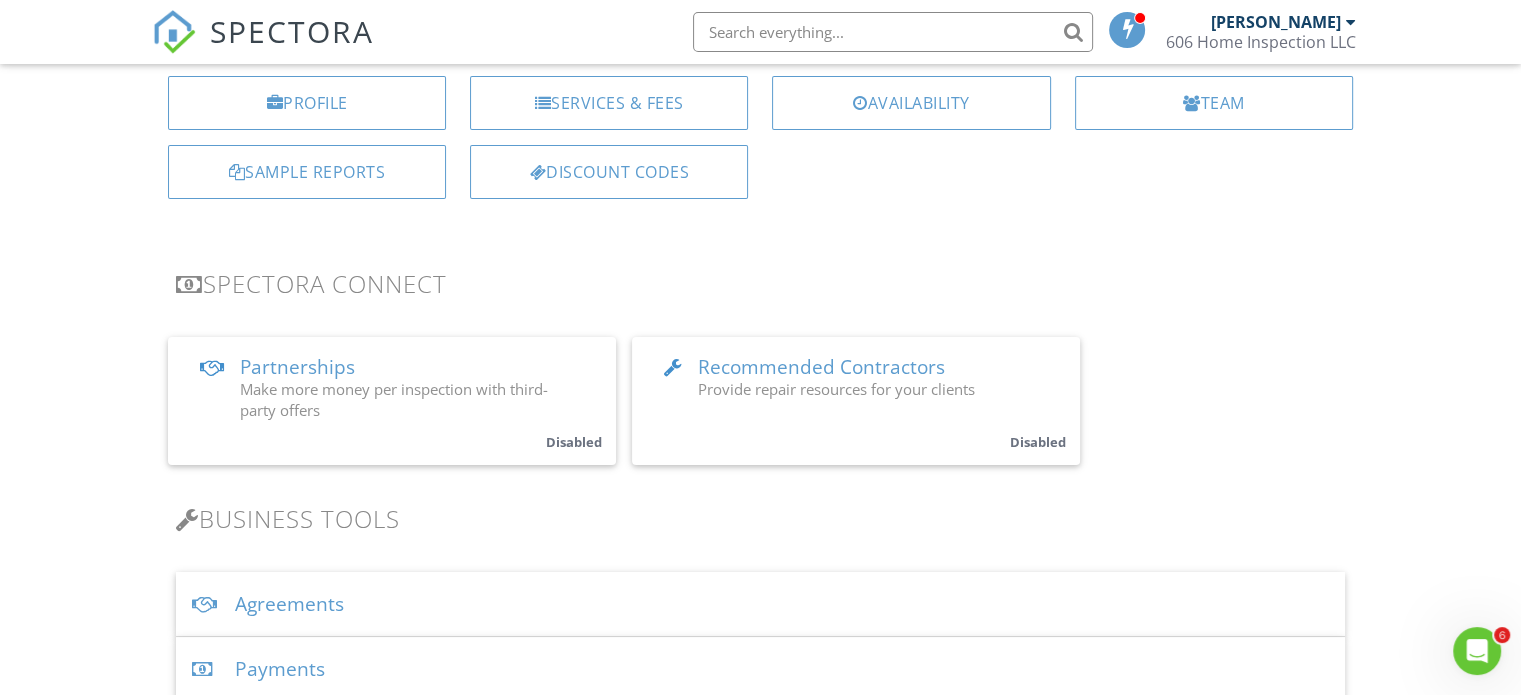 scroll, scrollTop: 0, scrollLeft: 0, axis: both 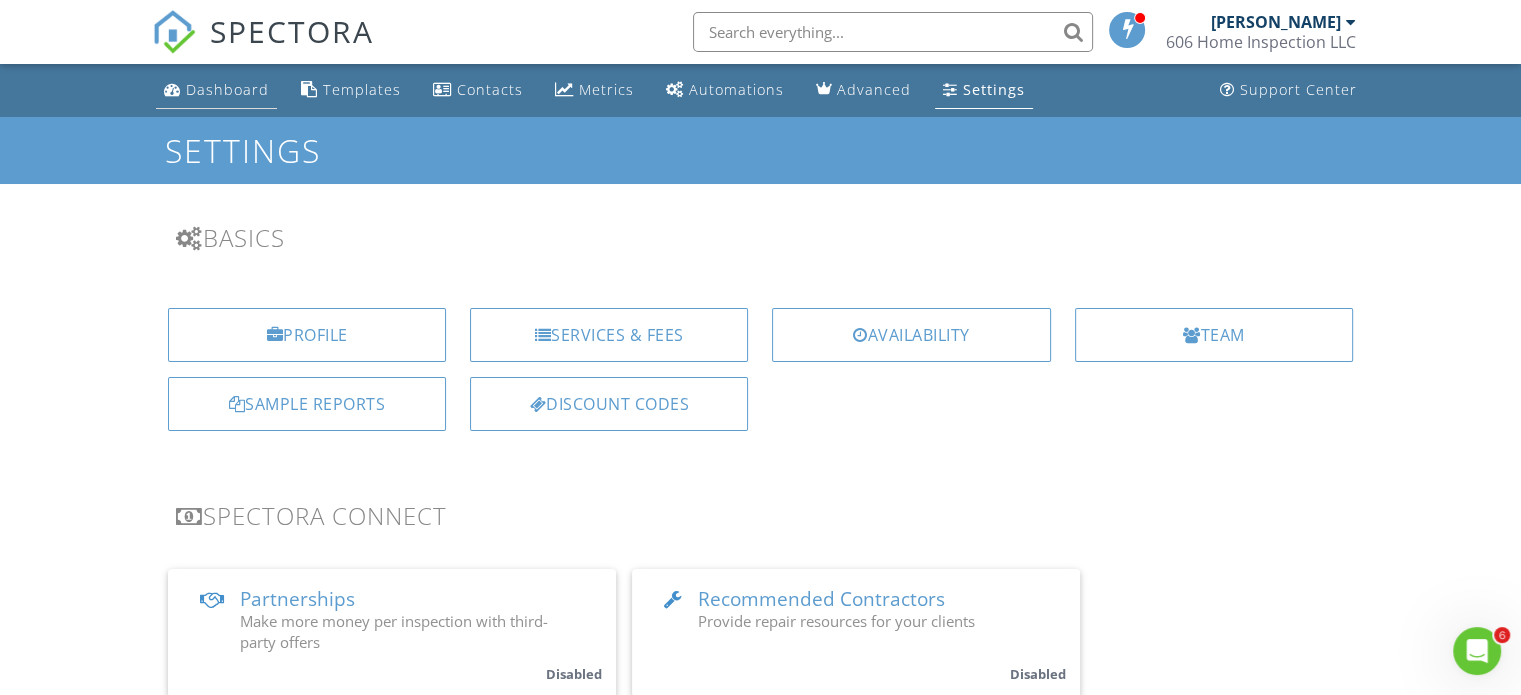 click on "Dashboard" at bounding box center (227, 89) 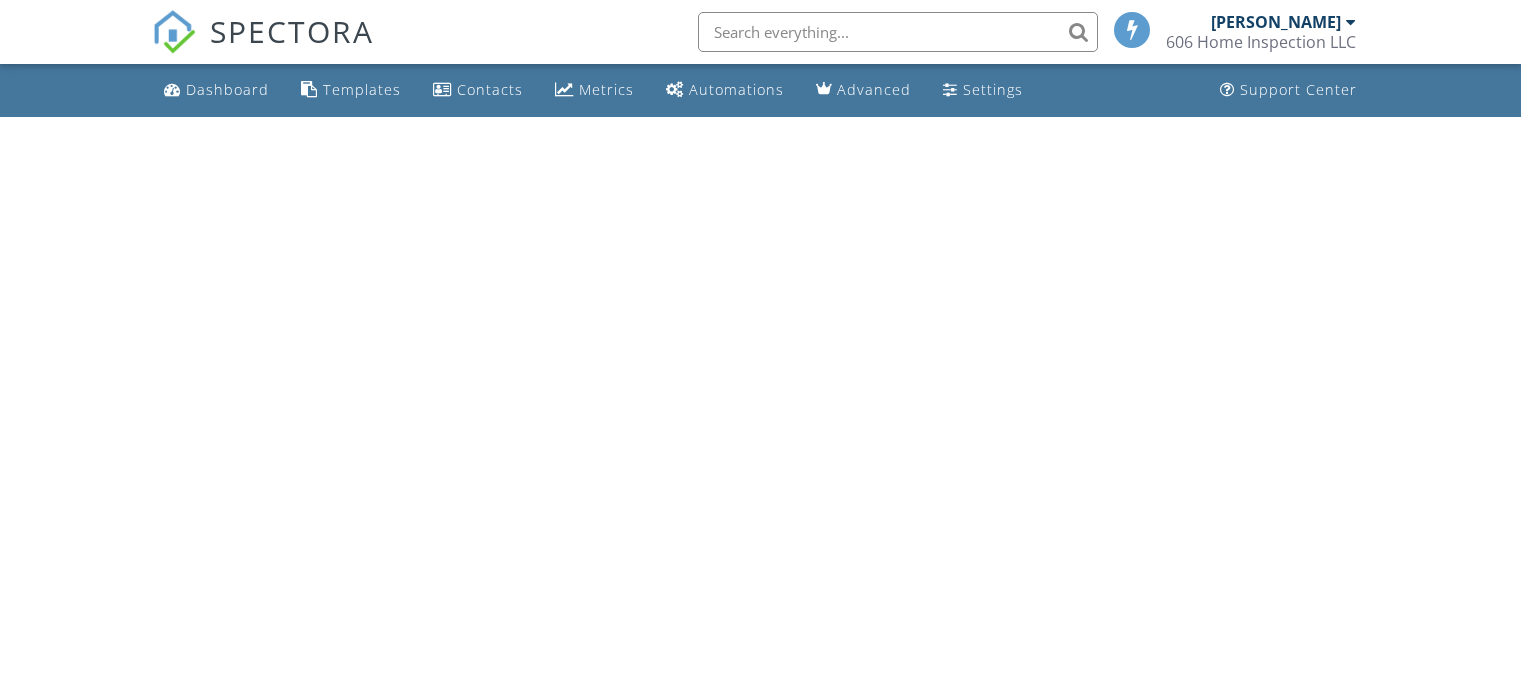 scroll, scrollTop: 0, scrollLeft: 0, axis: both 